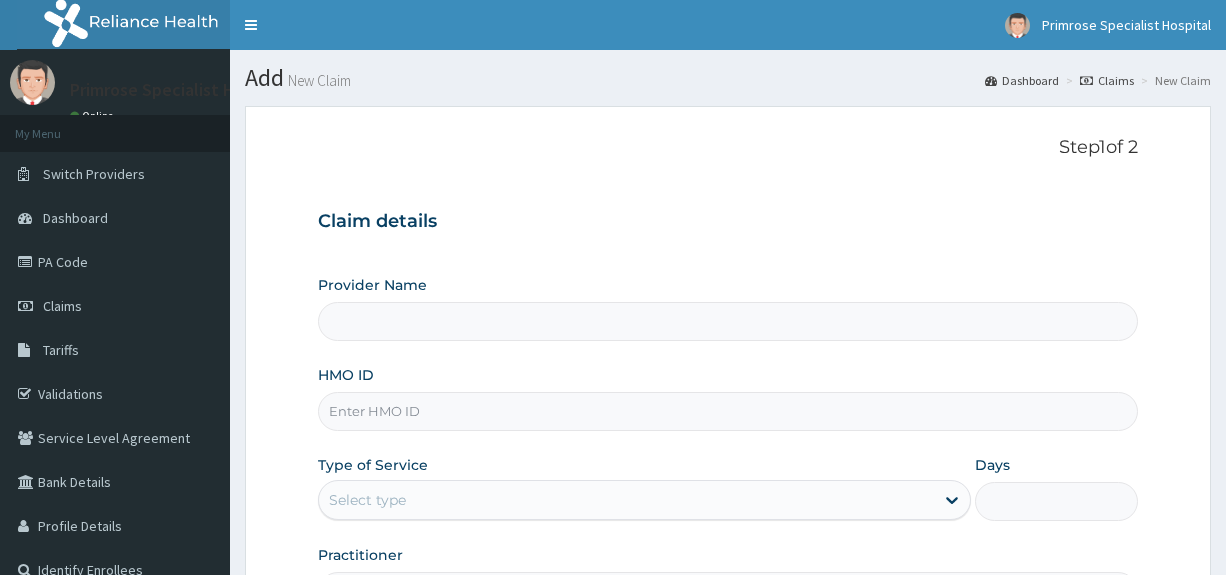 scroll, scrollTop: 0, scrollLeft: 0, axis: both 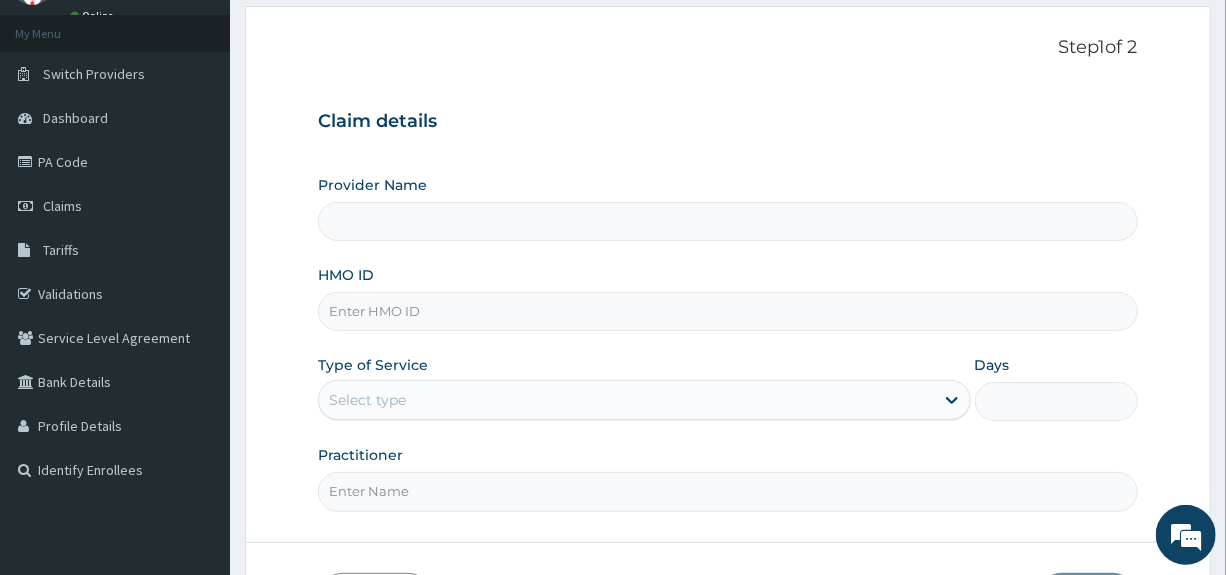 click on "HMO ID" at bounding box center [727, 311] 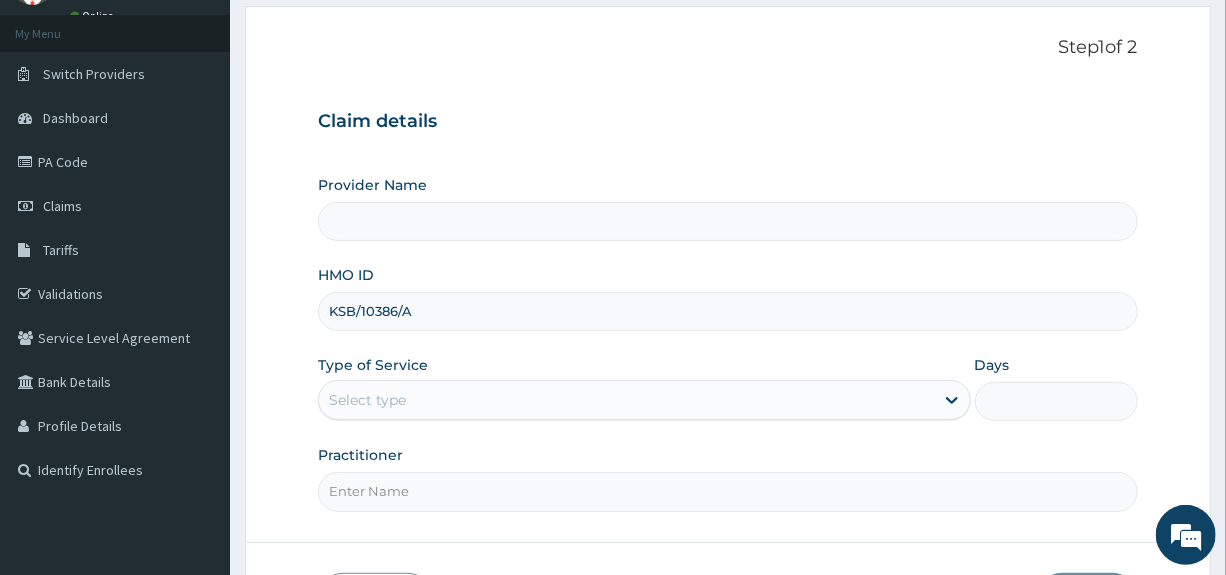 type on "KSB/10386/A" 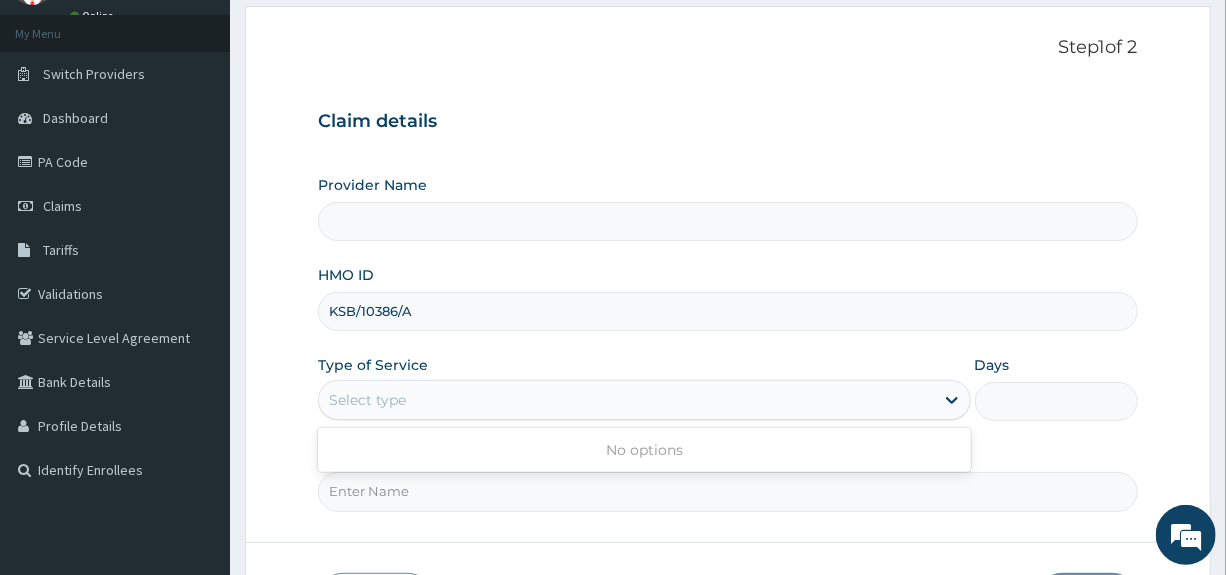 click on "Select type" at bounding box center (626, 400) 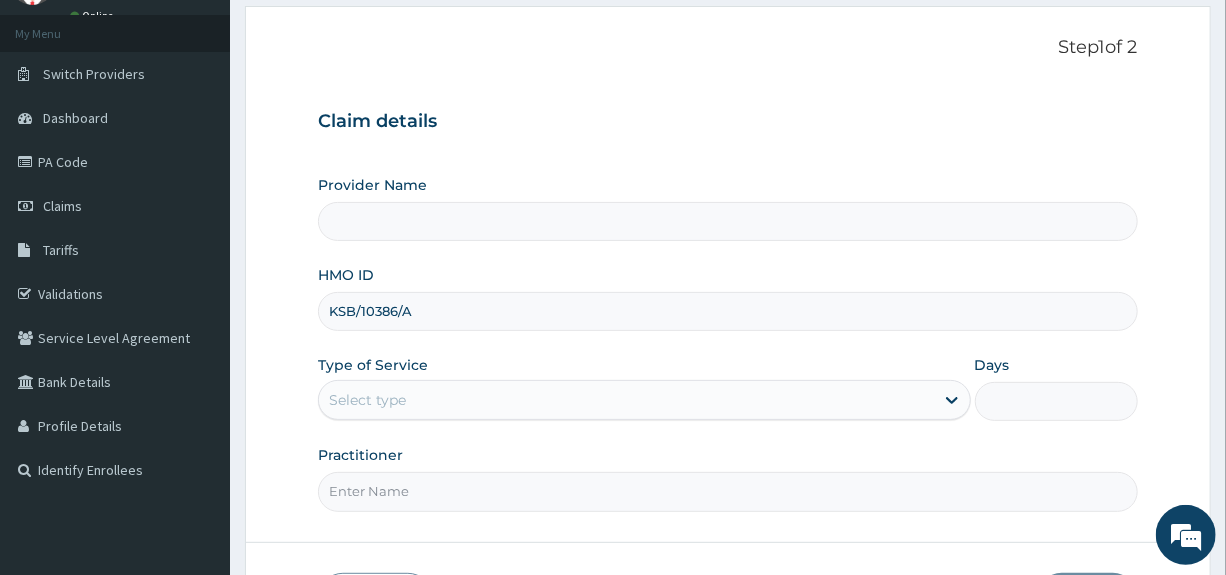 click on "Step  1  of 2 Claim details Provider Name HMO ID KSB/10386/A Type of Service Select type Days Practitioner     Previous   Next" at bounding box center (728, 330) 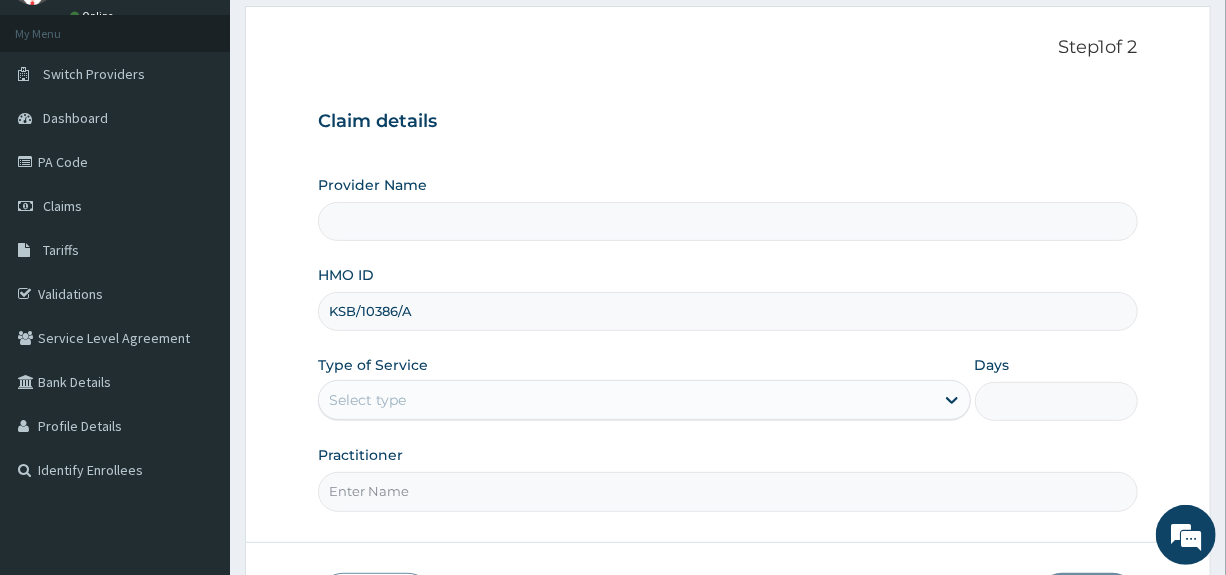 scroll, scrollTop: 0, scrollLeft: 0, axis: both 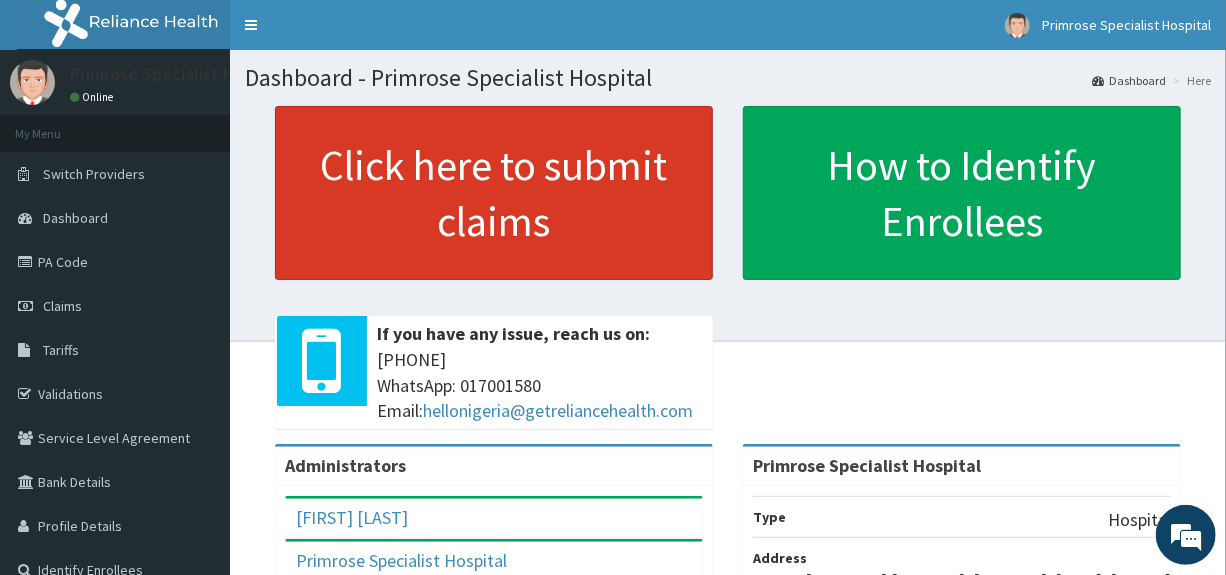 click on "Click here to submit claims" at bounding box center [494, 193] 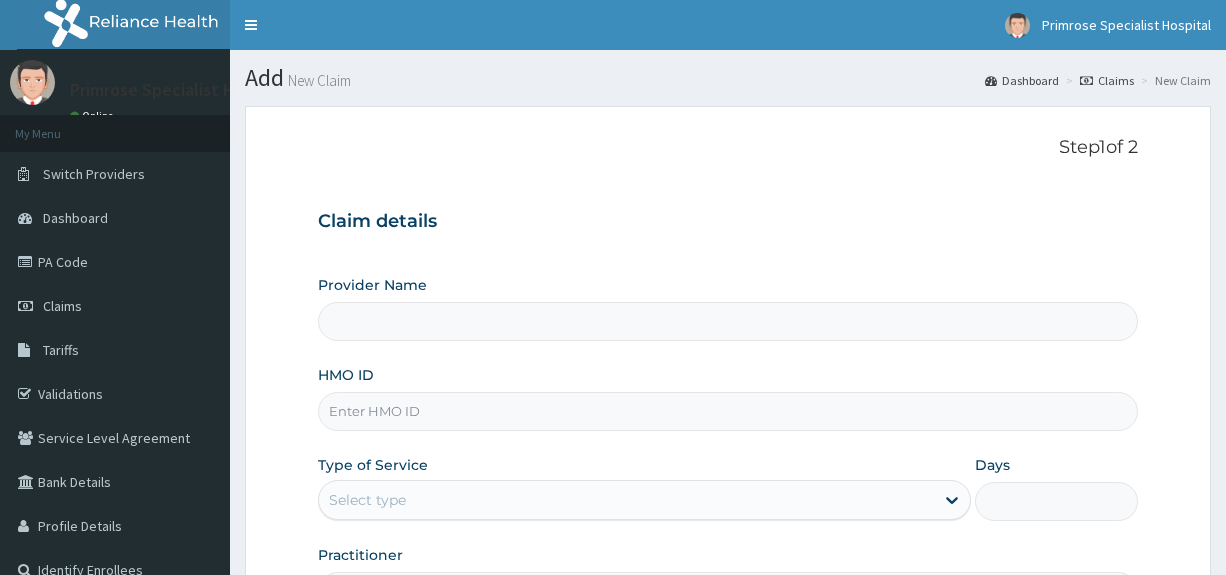 scroll, scrollTop: 0, scrollLeft: 0, axis: both 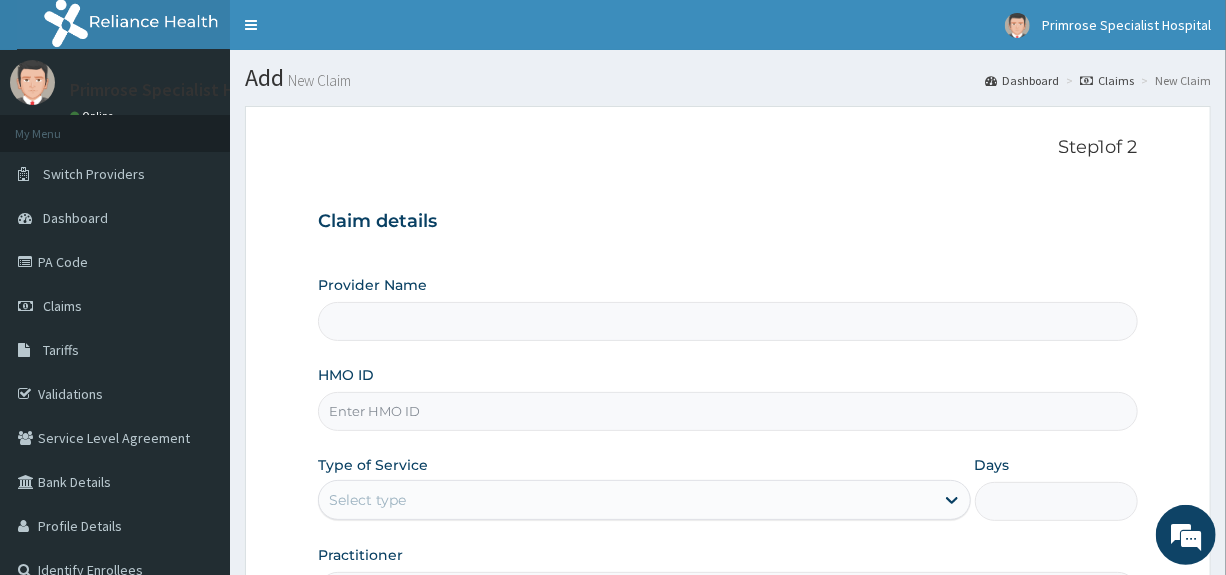 type on "Primrose Specialist Hospital" 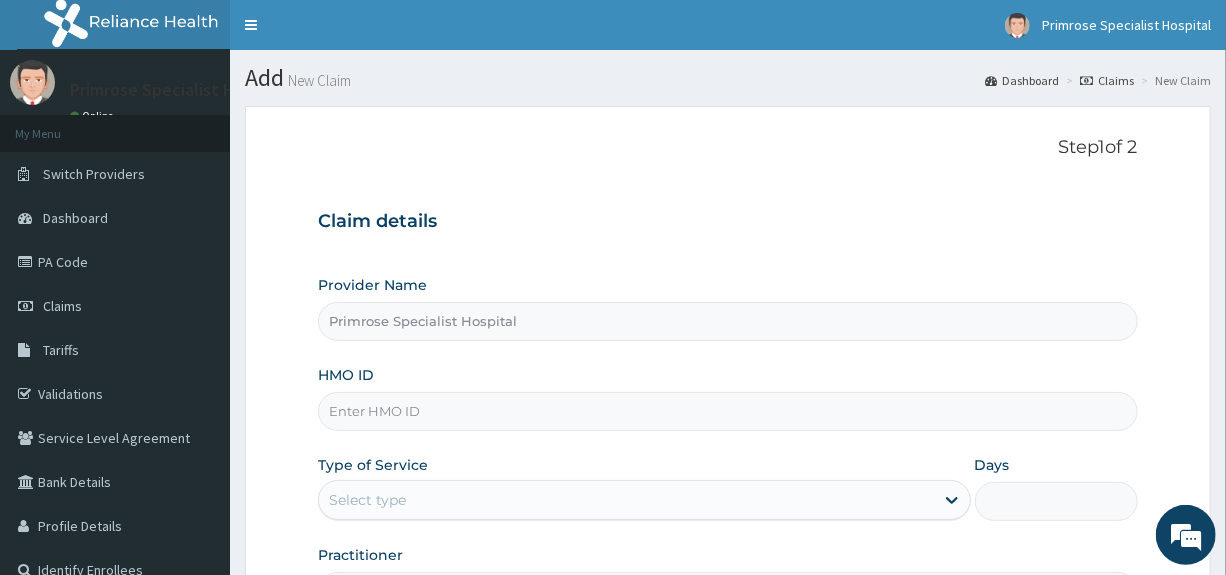 click on "HMO ID" at bounding box center [727, 411] 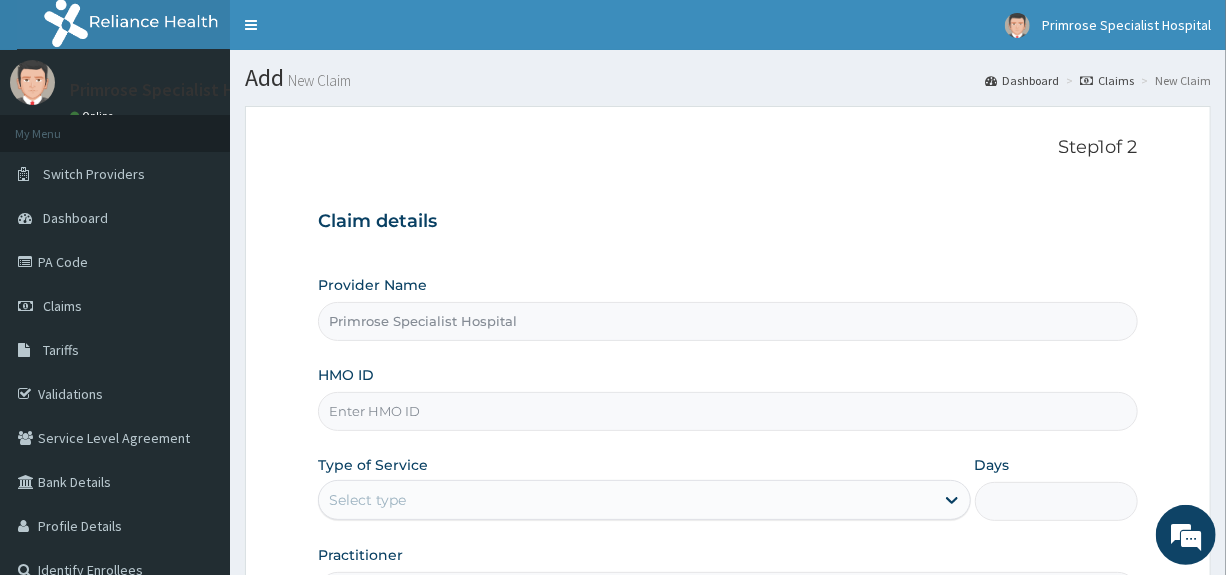 paste on "KSB/10386/A" 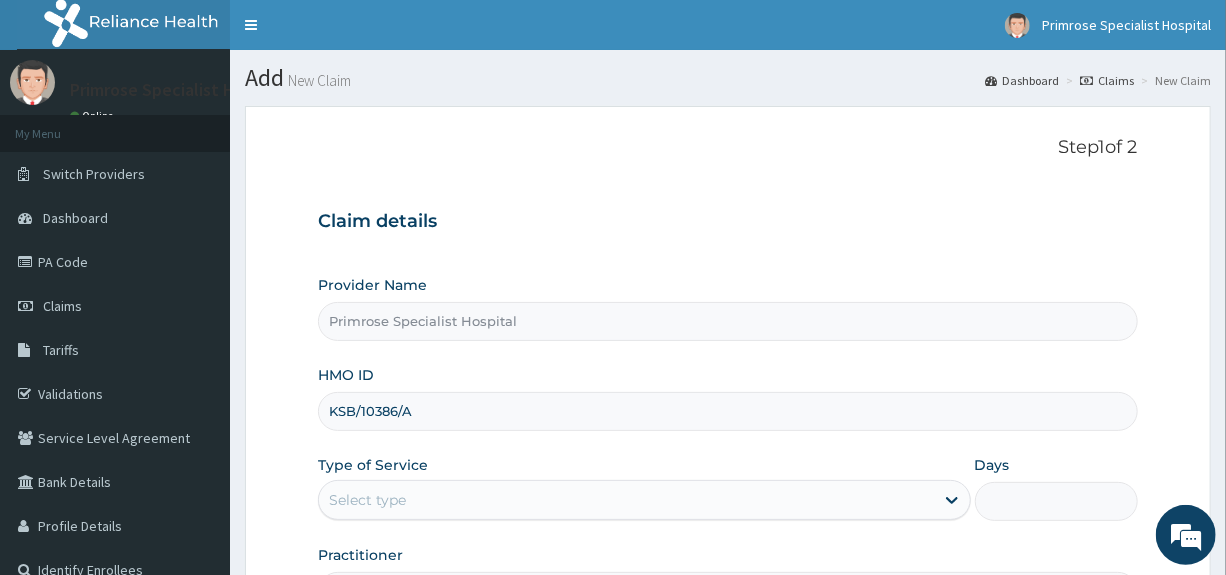 scroll, scrollTop: 100, scrollLeft: 0, axis: vertical 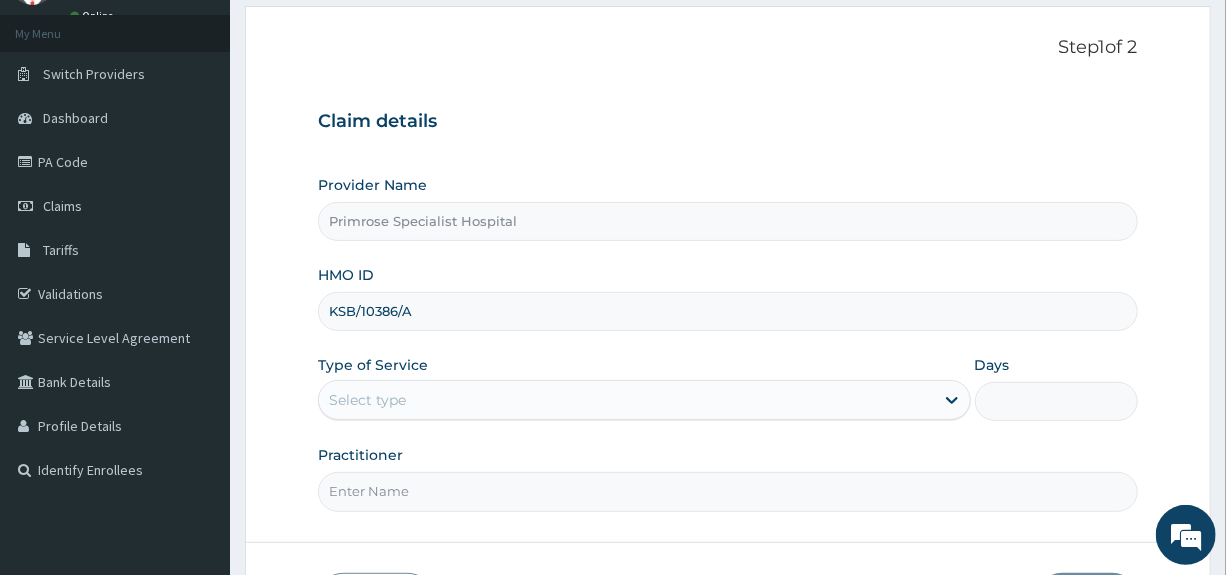 type on "KSB/10386/A" 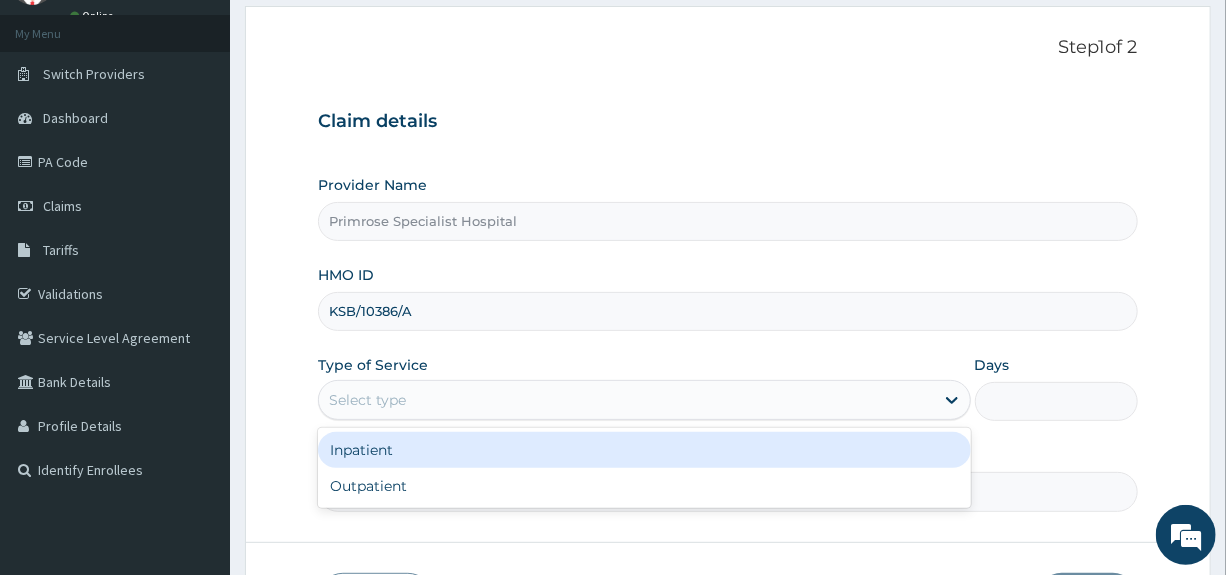 click on "Select type" at bounding box center [367, 400] 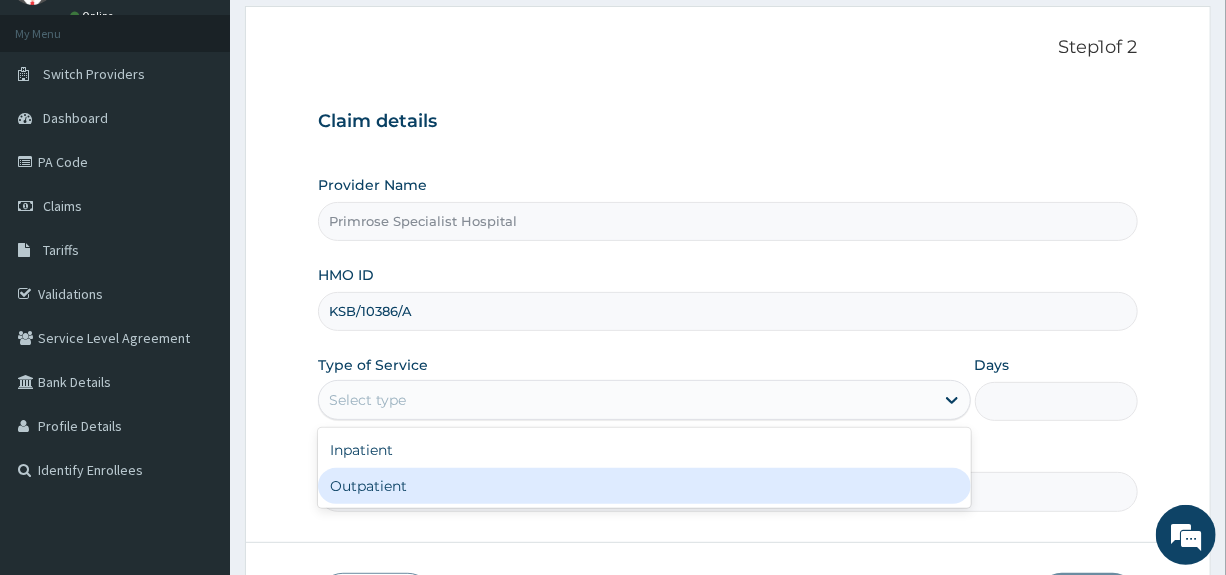click on "Outpatient" at bounding box center (644, 486) 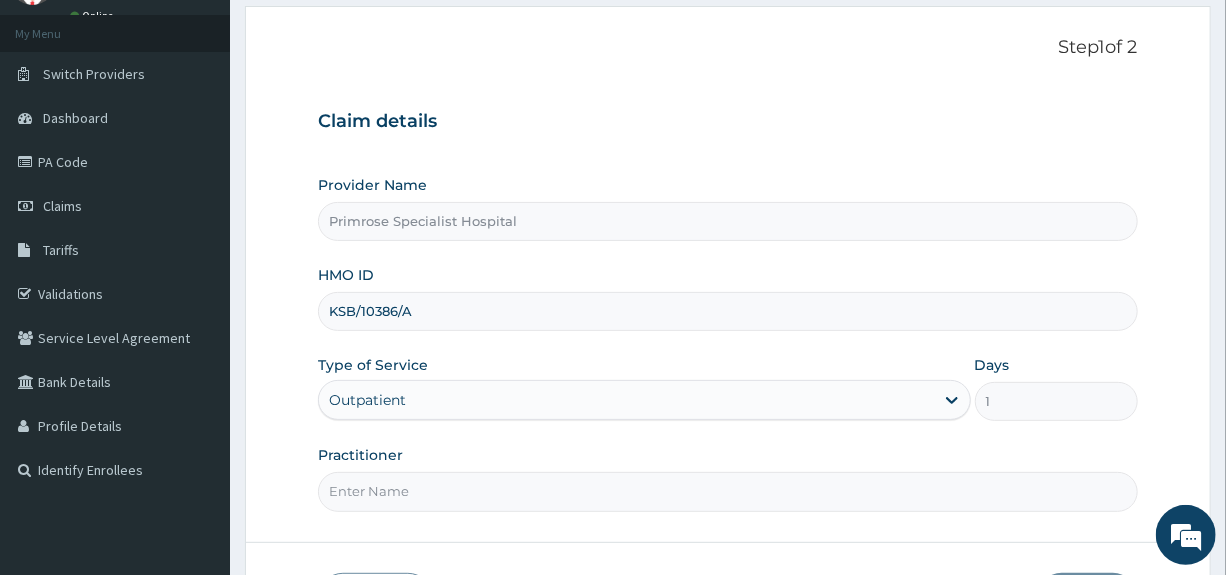 click on "Practitioner" at bounding box center (727, 491) 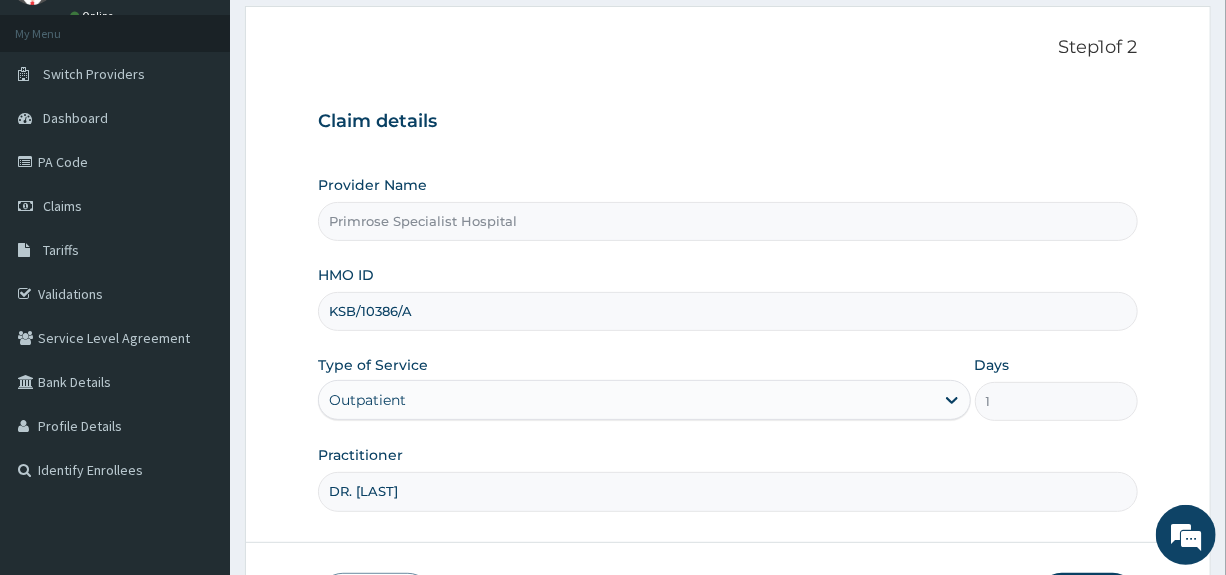 scroll, scrollTop: 244, scrollLeft: 0, axis: vertical 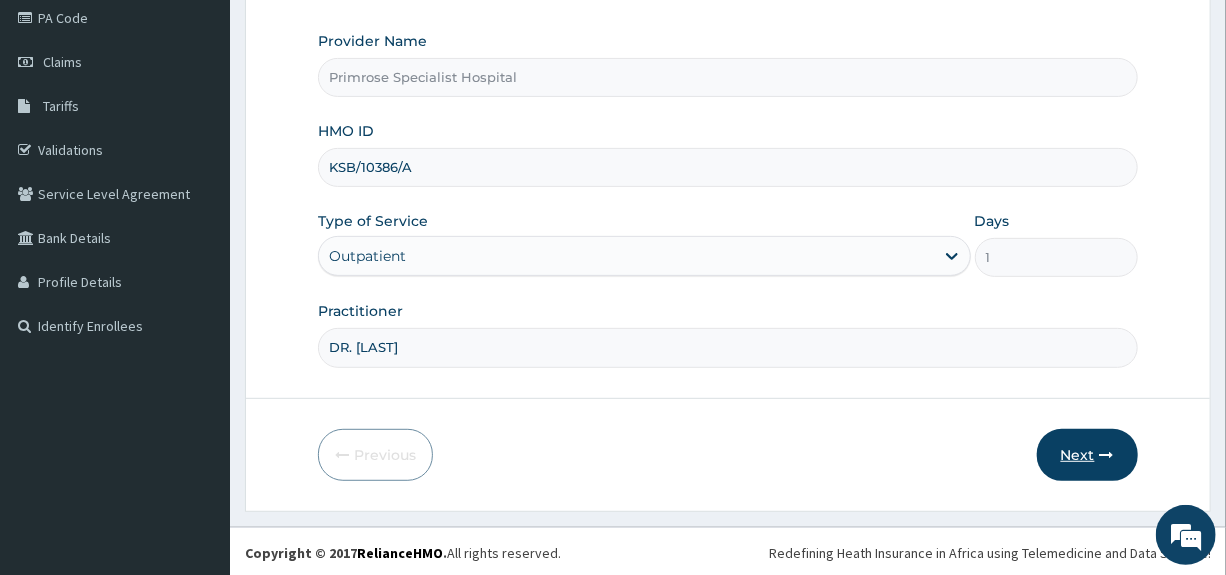 click on "Next" at bounding box center [1087, 455] 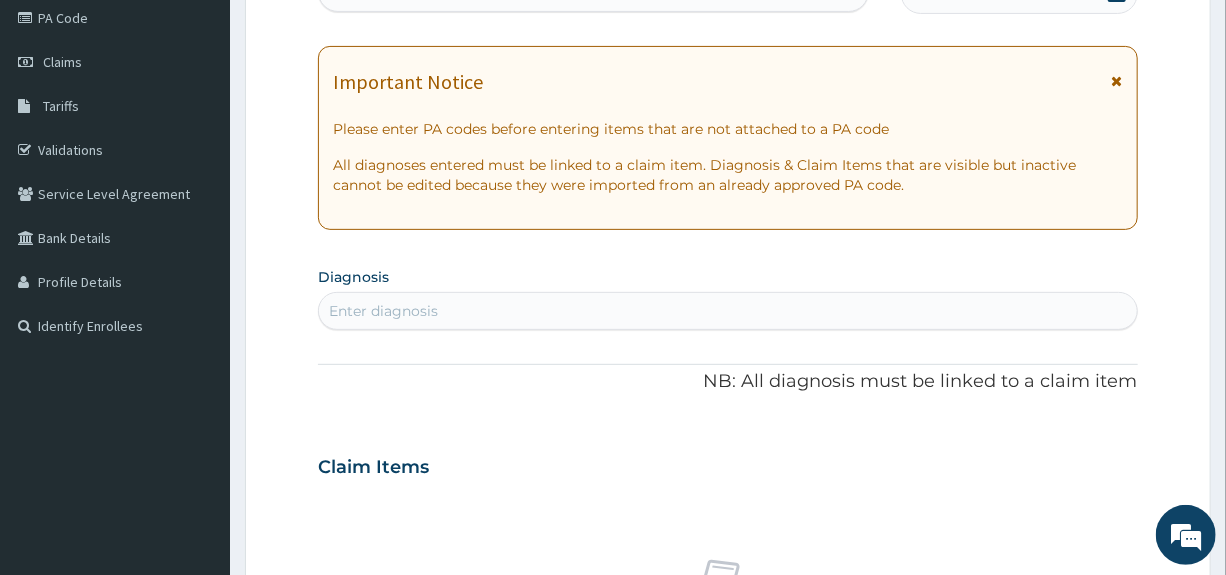 scroll, scrollTop: 0, scrollLeft: 0, axis: both 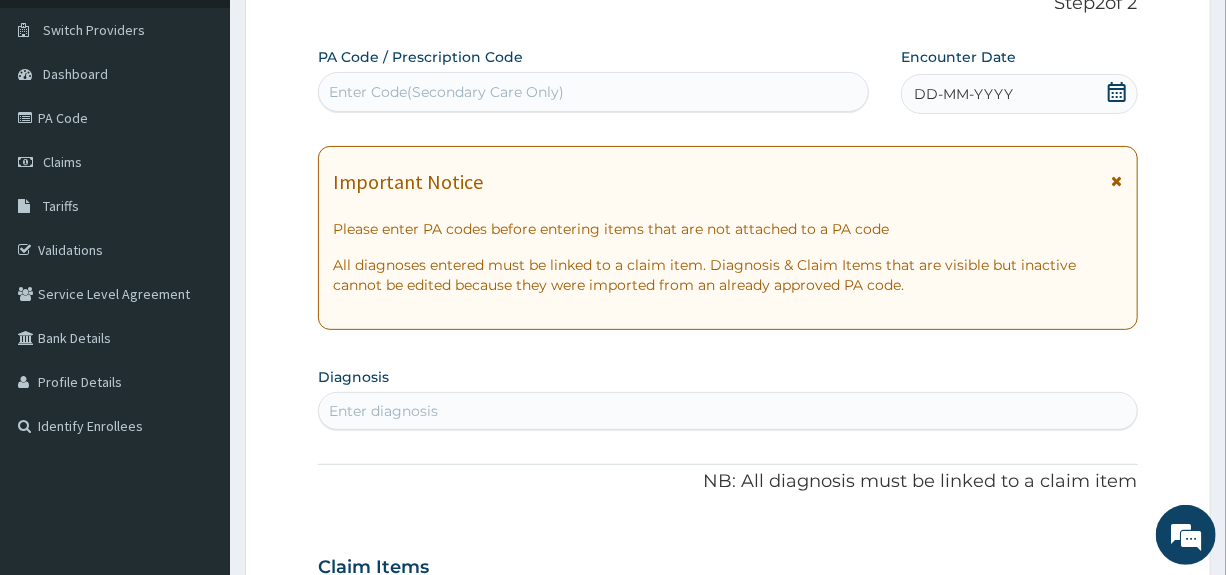 click on "Enter Code(Secondary Care Only)" at bounding box center (446, 92) 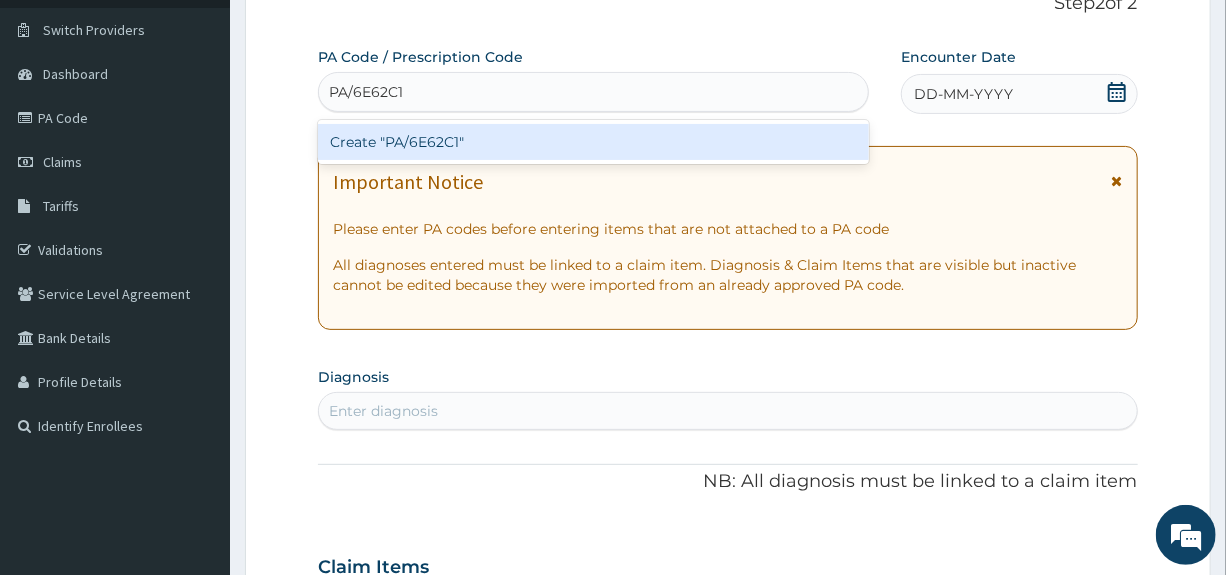 click on "Create "PA/6E62C1"" at bounding box center (593, 142) 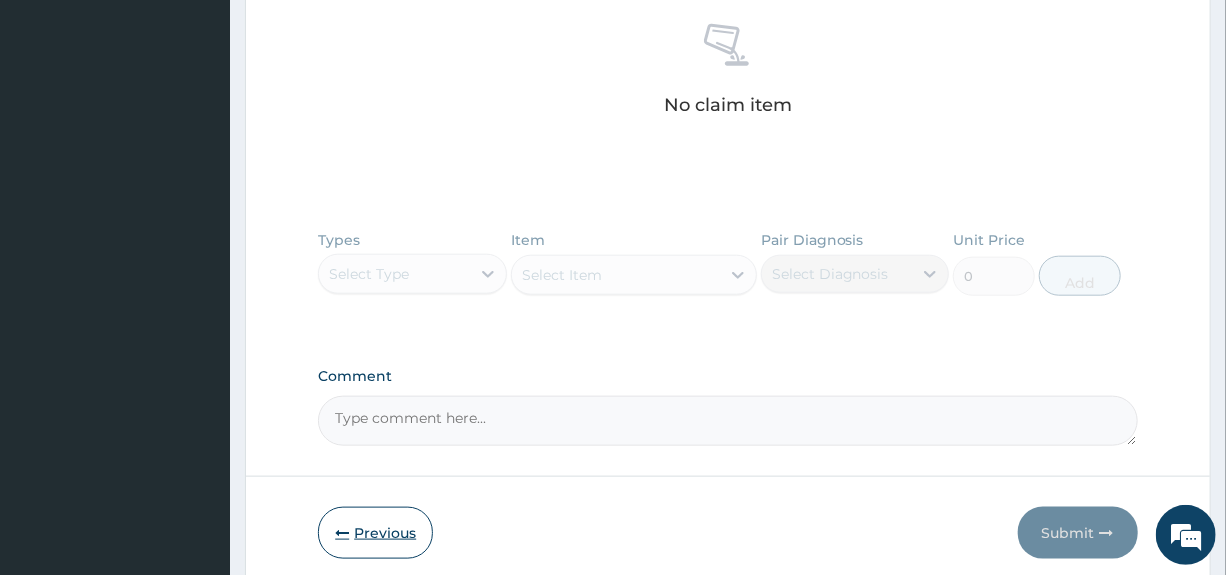 scroll, scrollTop: 878, scrollLeft: 0, axis: vertical 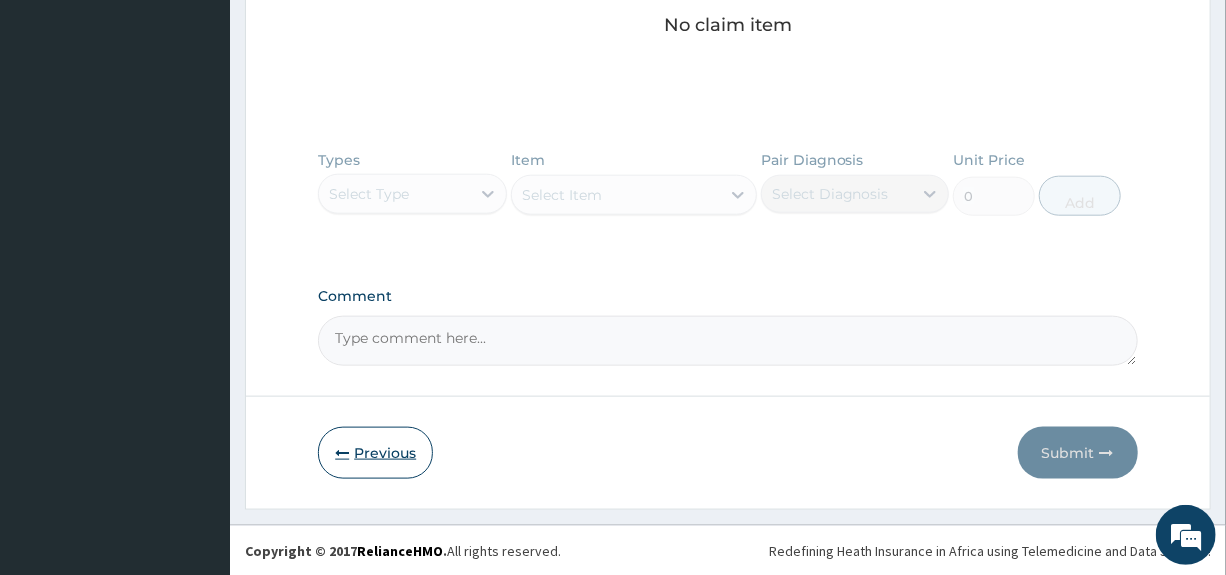 click on "Previous" at bounding box center (375, 453) 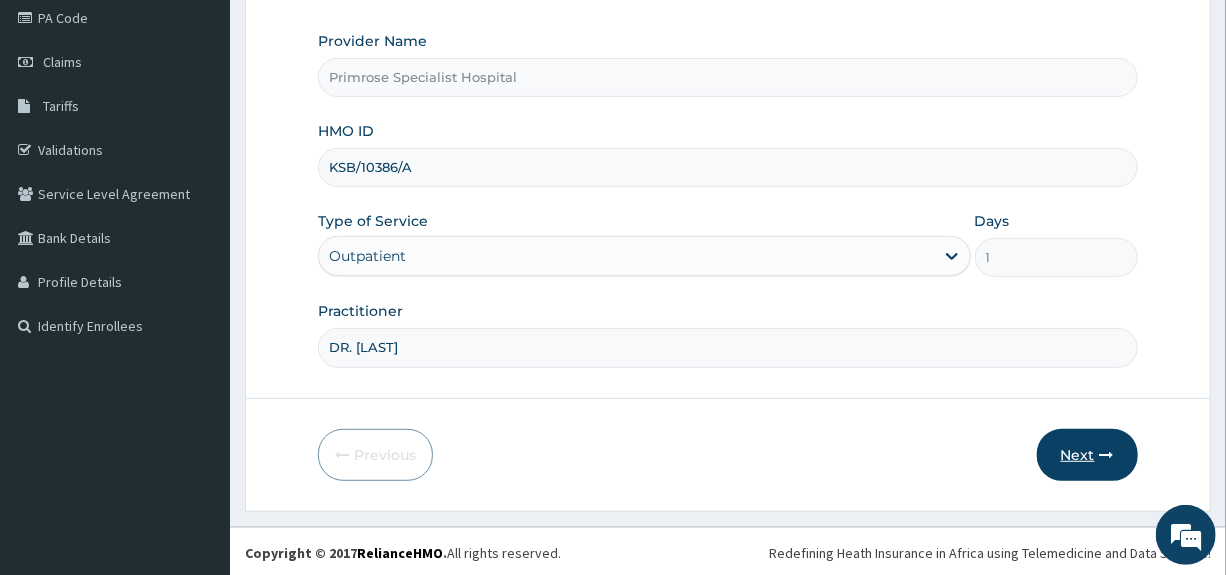click on "Next" at bounding box center (1087, 455) 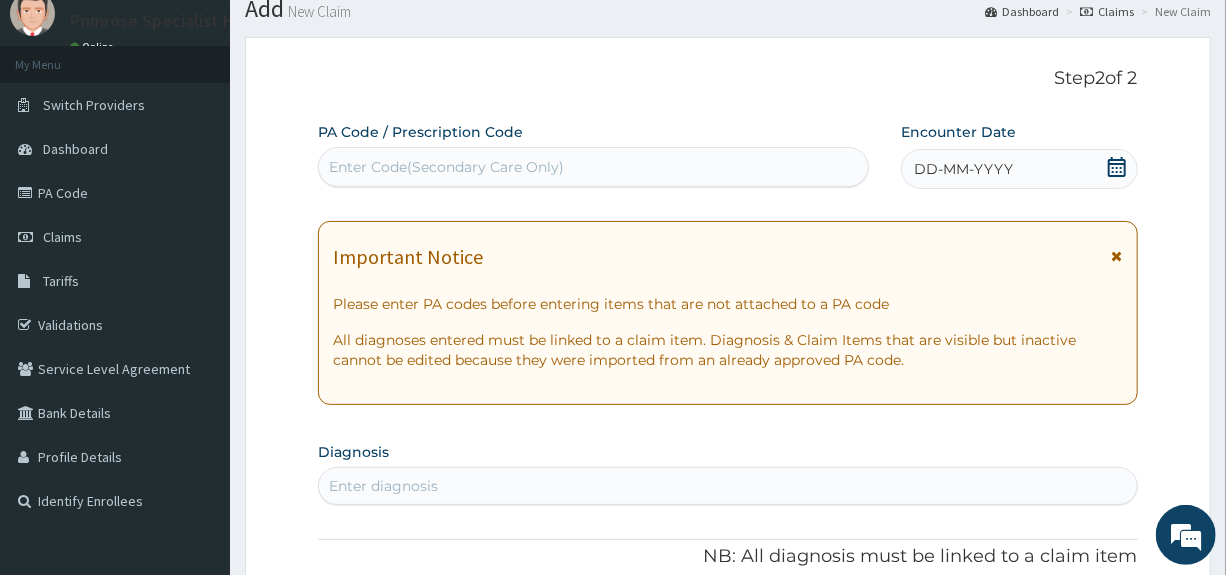 scroll, scrollTop: 0, scrollLeft: 0, axis: both 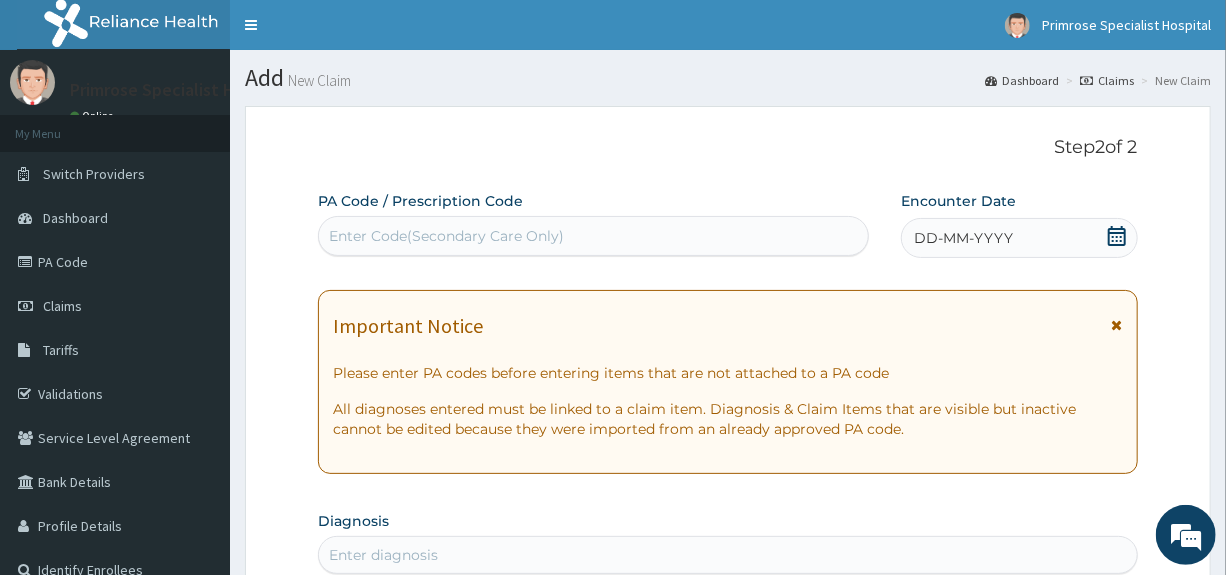 click on "Enter Code(Secondary Care Only)" at bounding box center [446, 236] 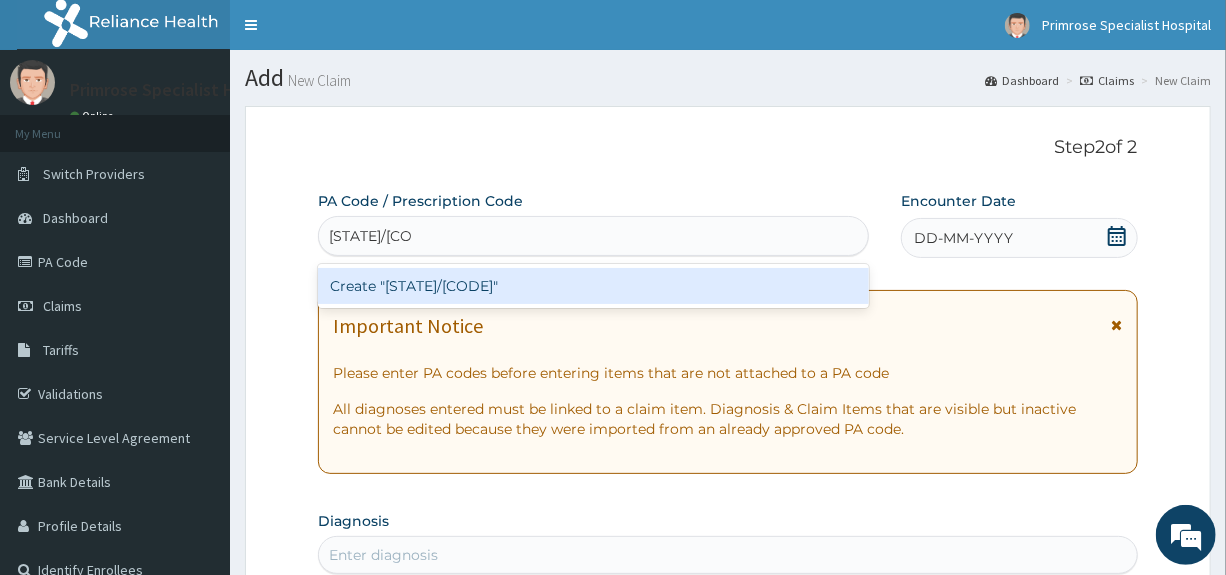 click on "Create "PA/8027DE"" at bounding box center (593, 286) 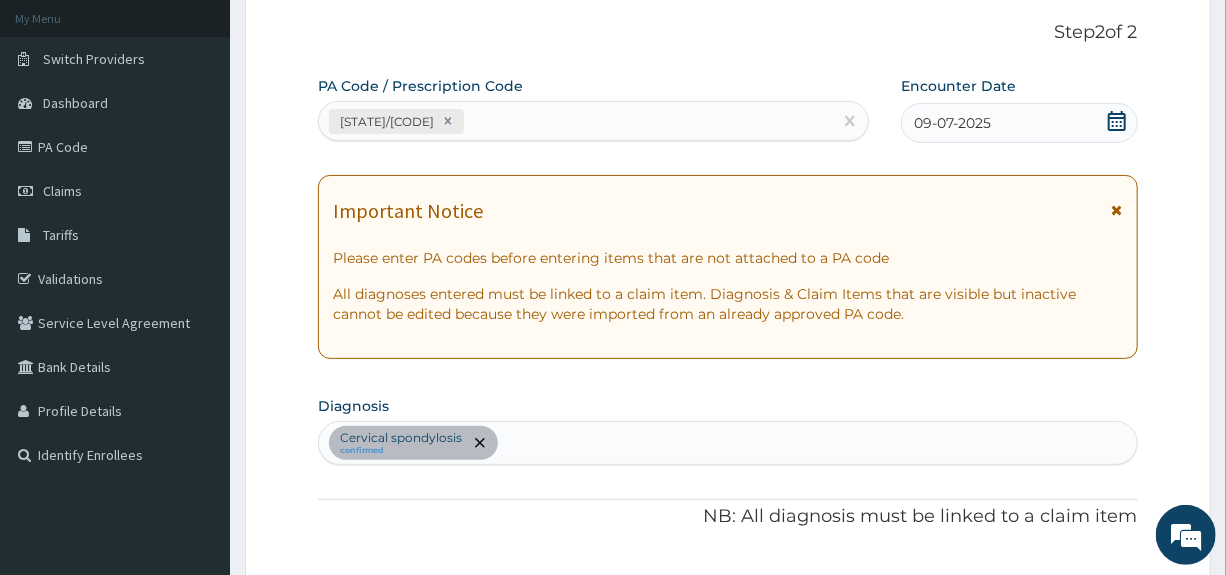 scroll, scrollTop: 0, scrollLeft: 0, axis: both 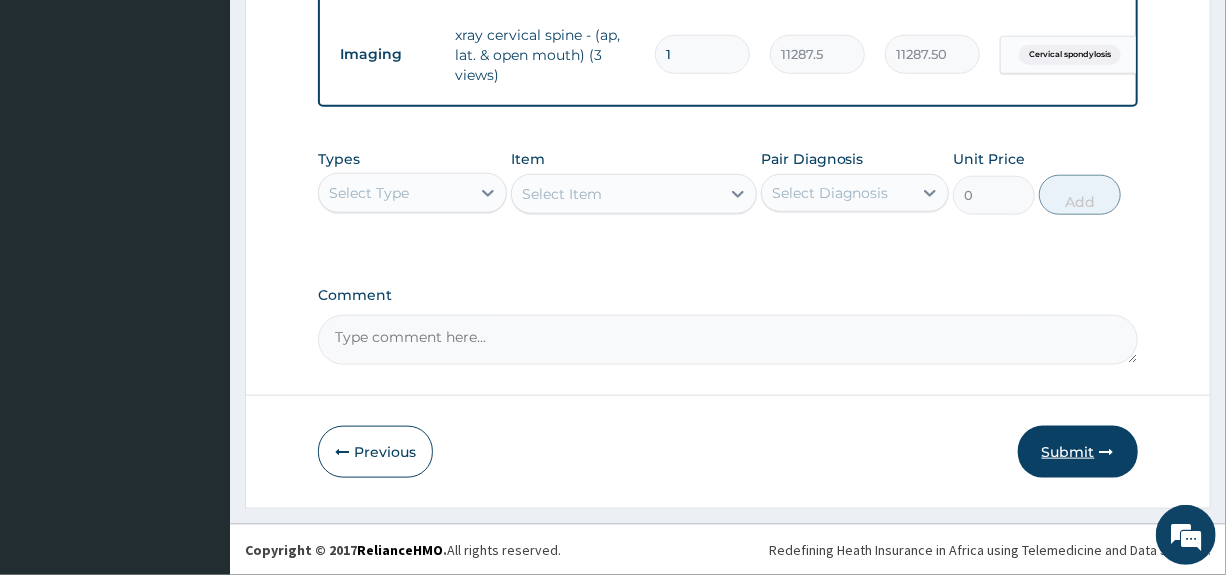 click on "Submit" at bounding box center [1078, 452] 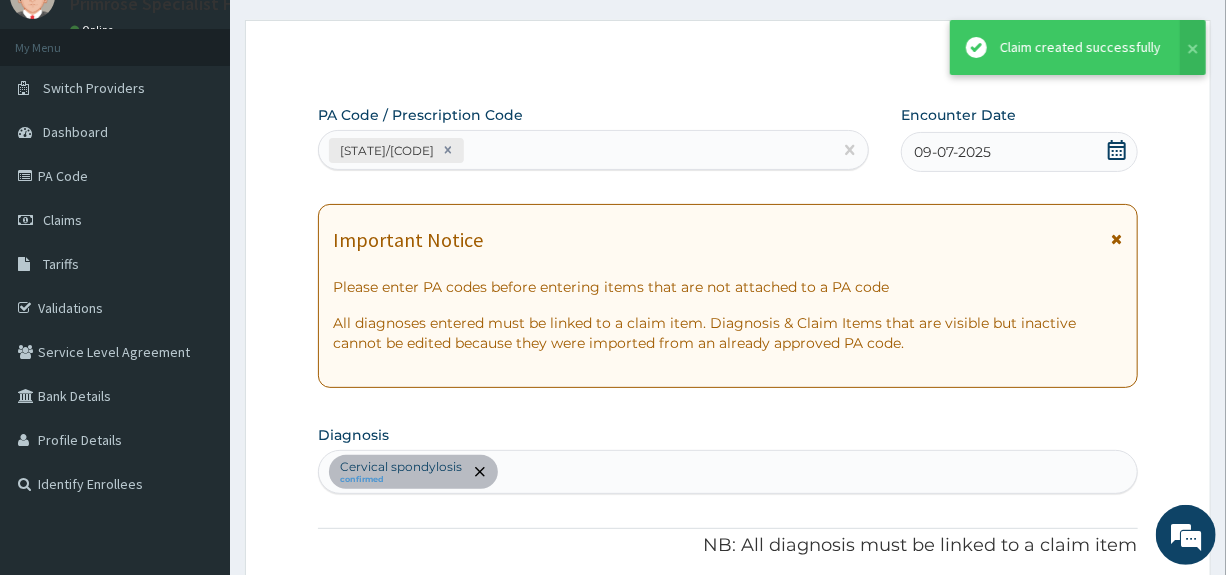 scroll, scrollTop: 866, scrollLeft: 0, axis: vertical 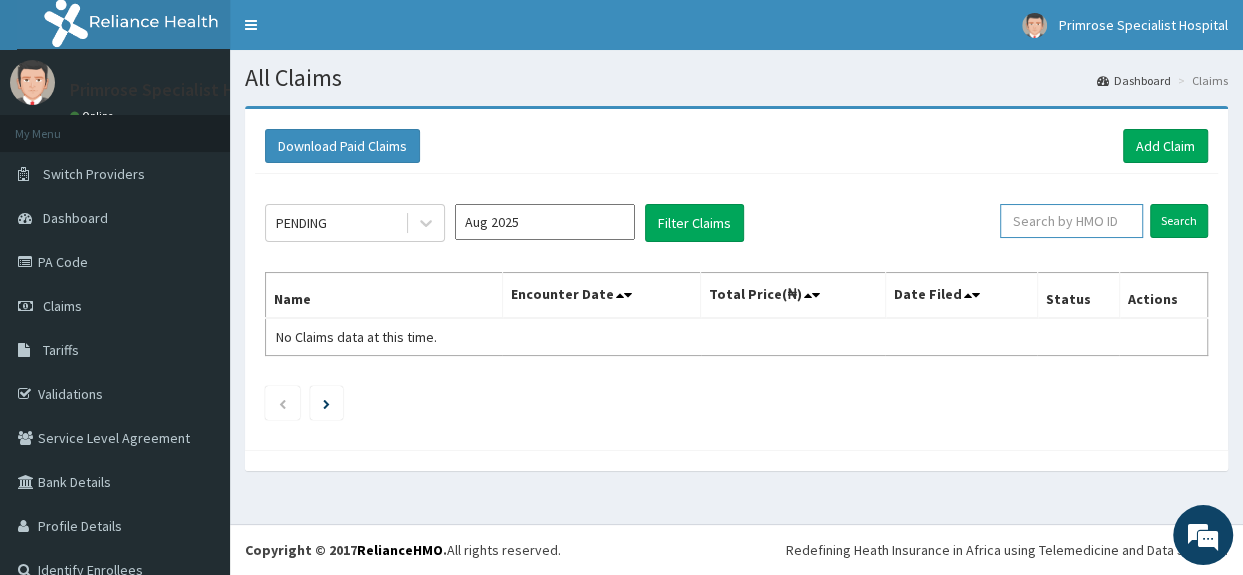 click at bounding box center (1071, 221) 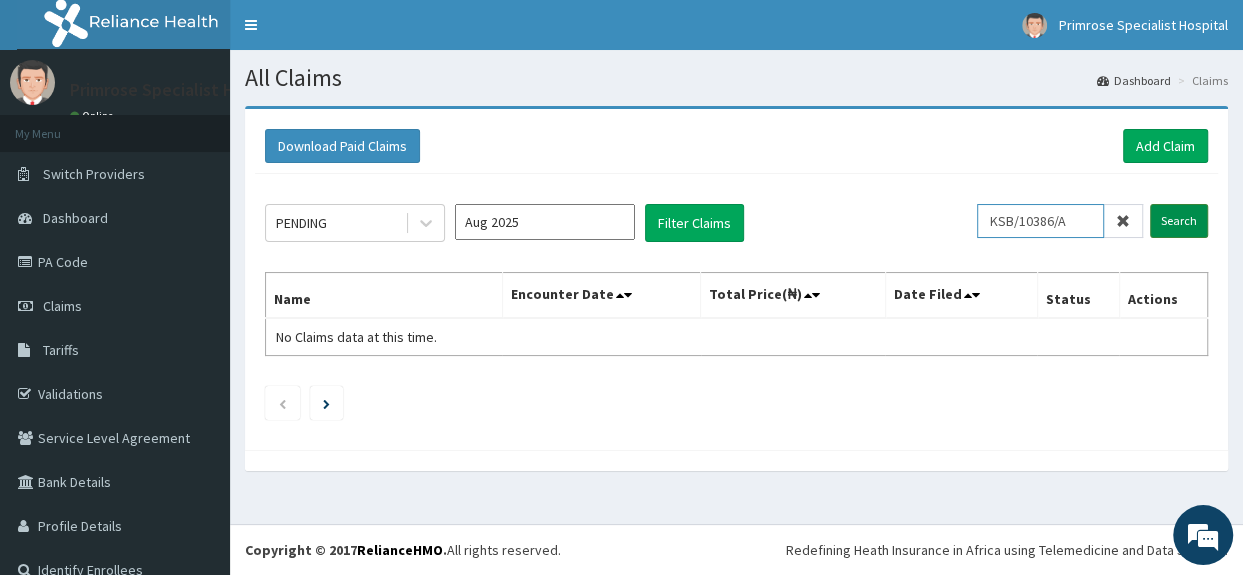 type on "KSB/10386/A" 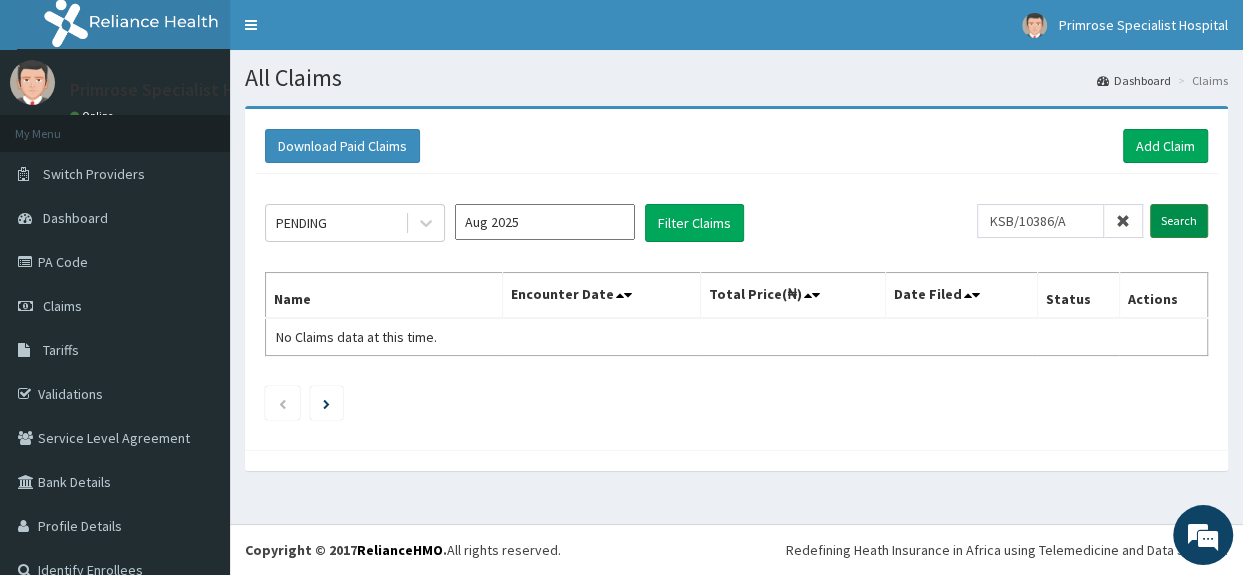 click on "Search" at bounding box center [1179, 221] 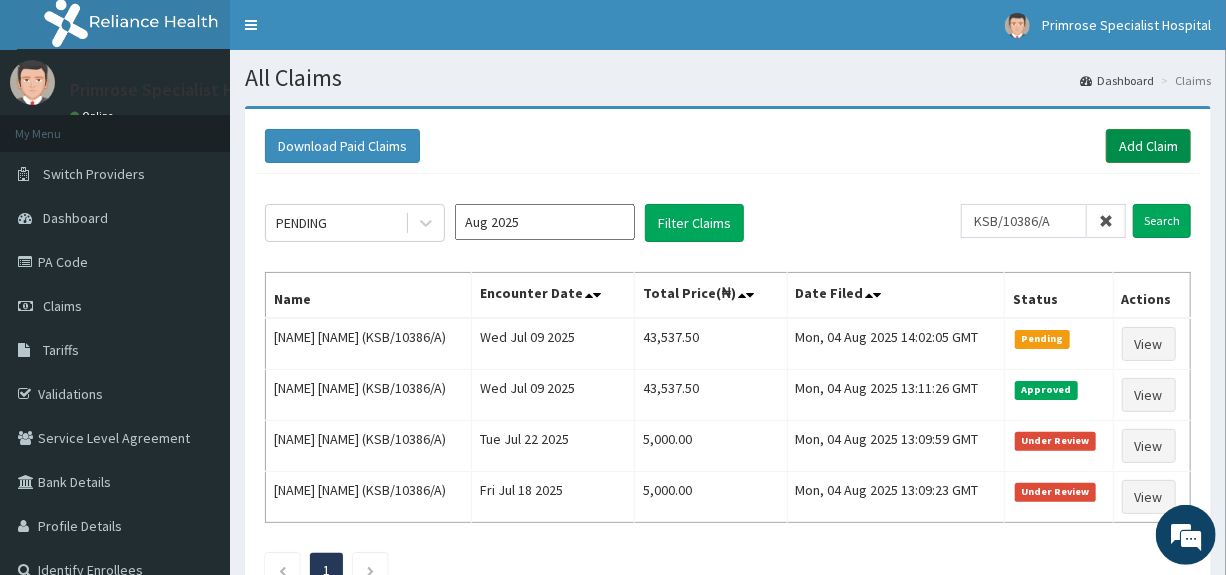 click on "Add Claim" at bounding box center [1148, 146] 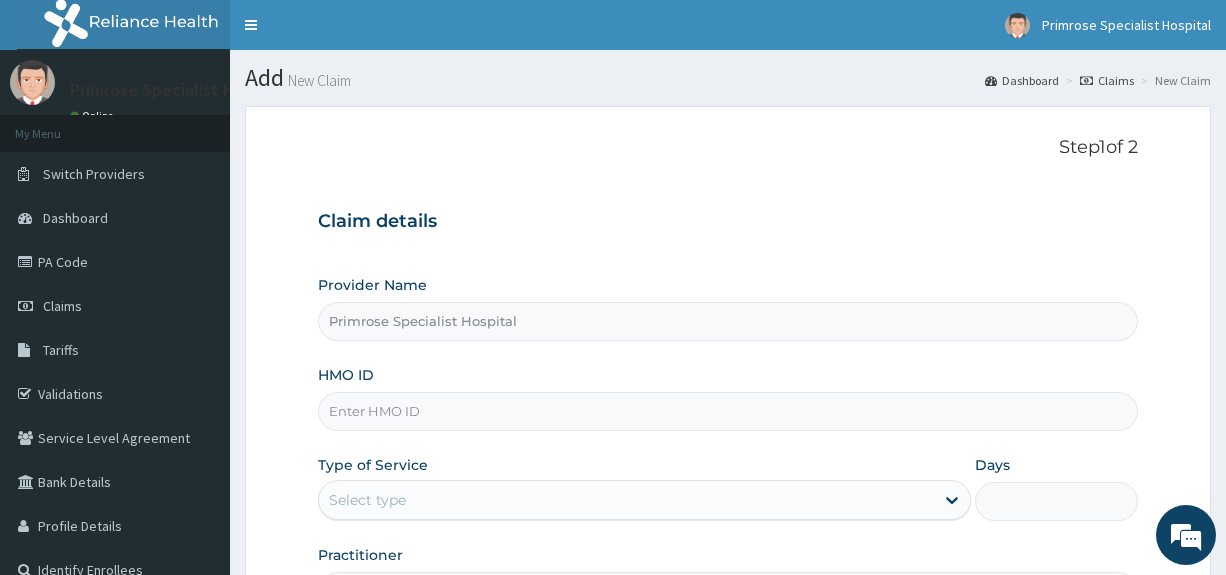 scroll, scrollTop: 0, scrollLeft: 0, axis: both 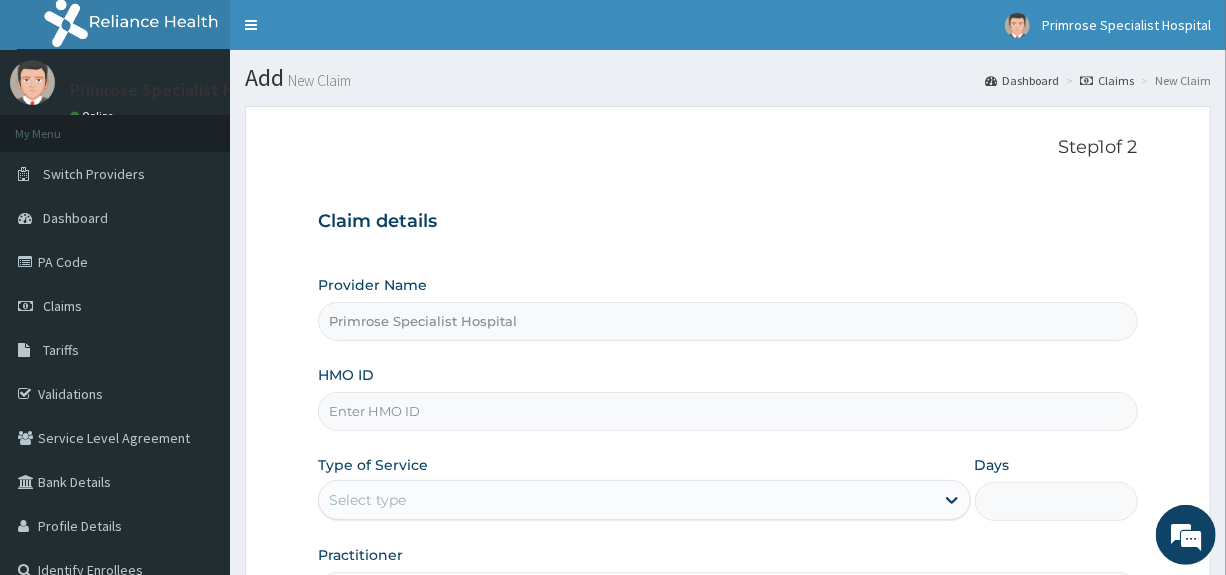 click on "HMO ID" at bounding box center (727, 411) 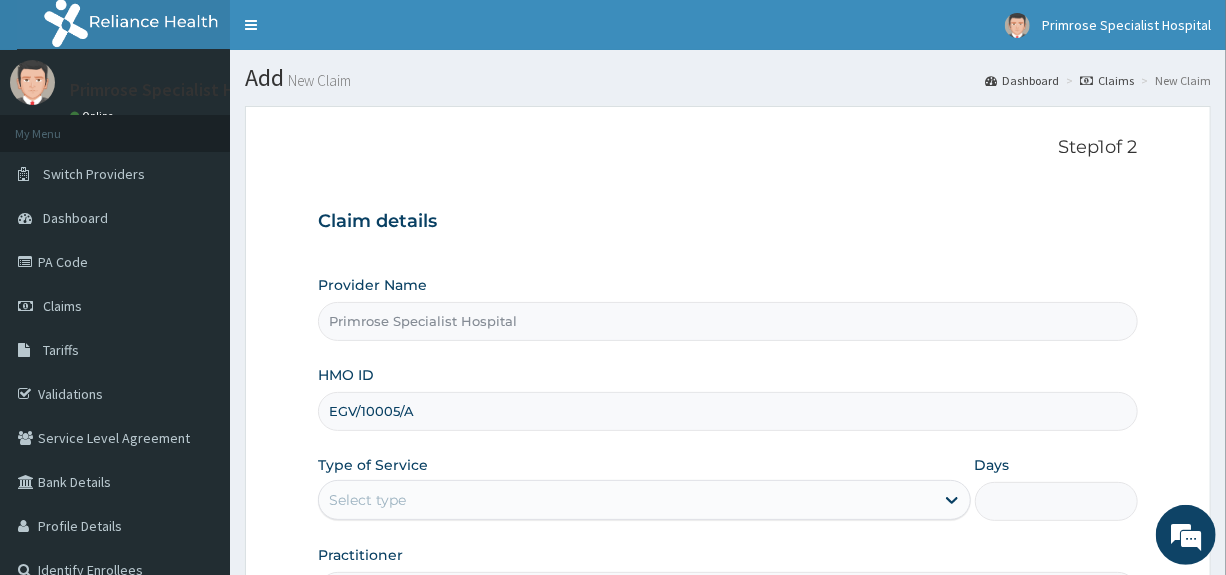 type on "EGV/10005/A" 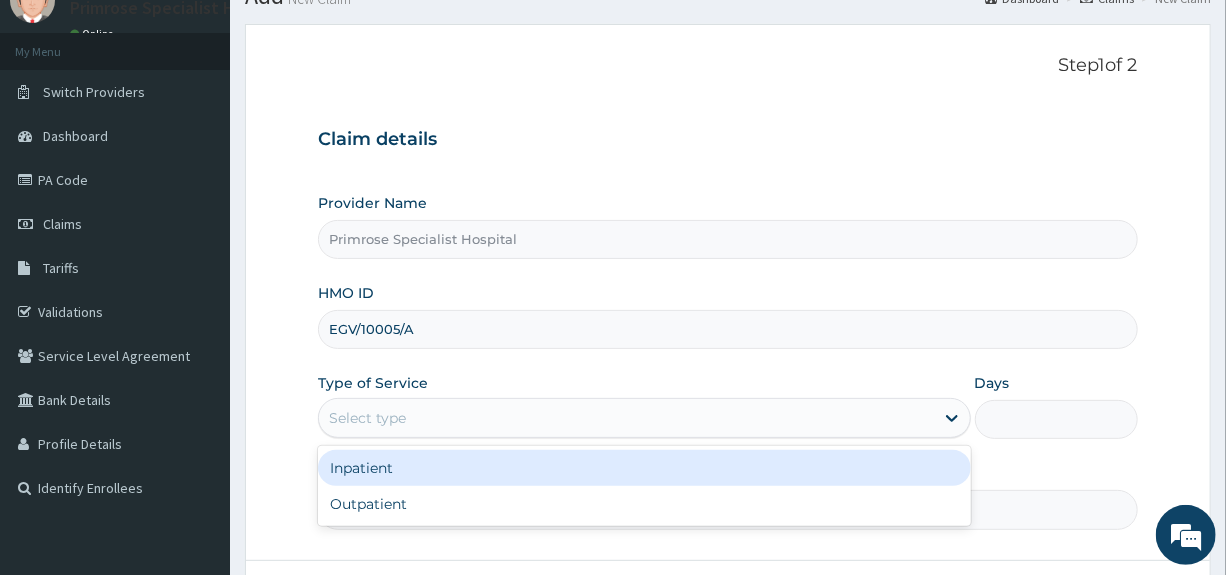 scroll, scrollTop: 200, scrollLeft: 0, axis: vertical 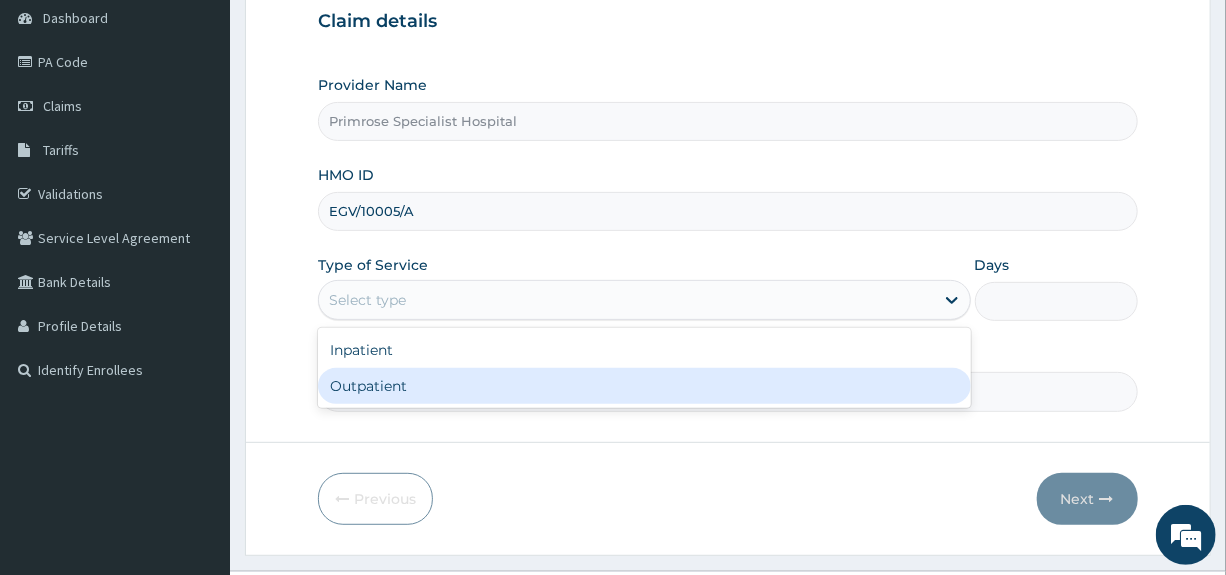 click on "Outpatient" at bounding box center (644, 386) 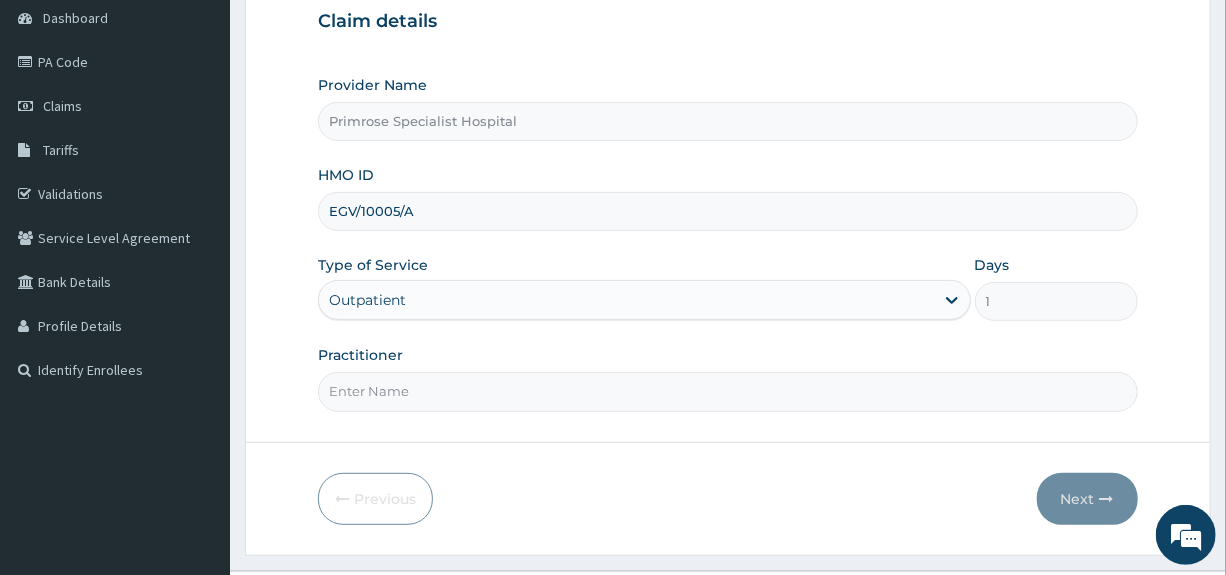click on "Practitioner" at bounding box center (727, 391) 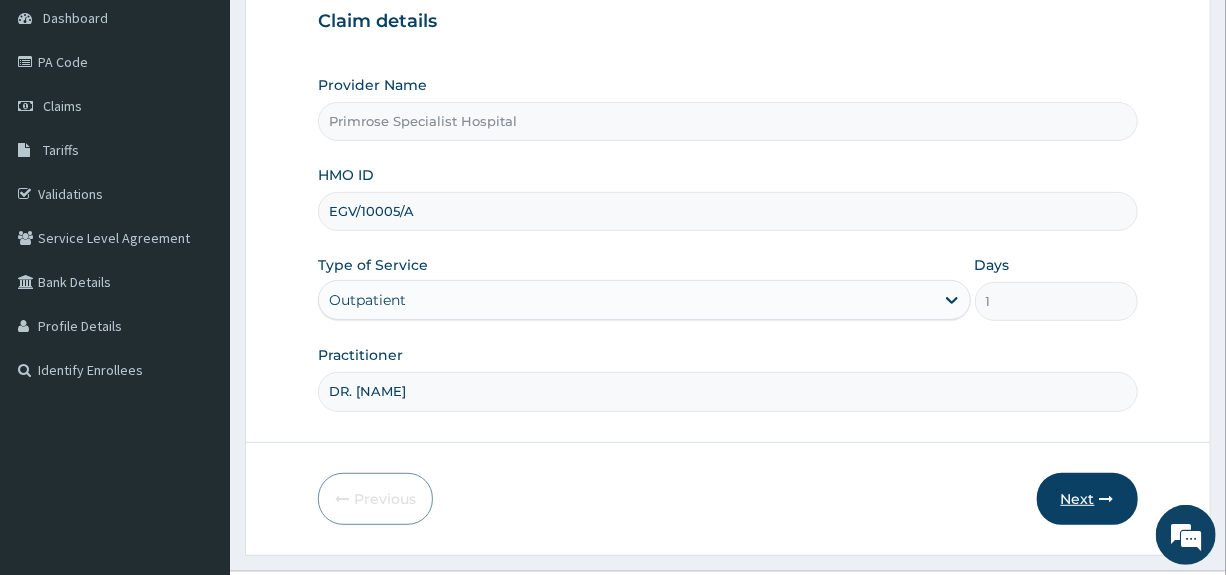 click on "Next" at bounding box center [1087, 499] 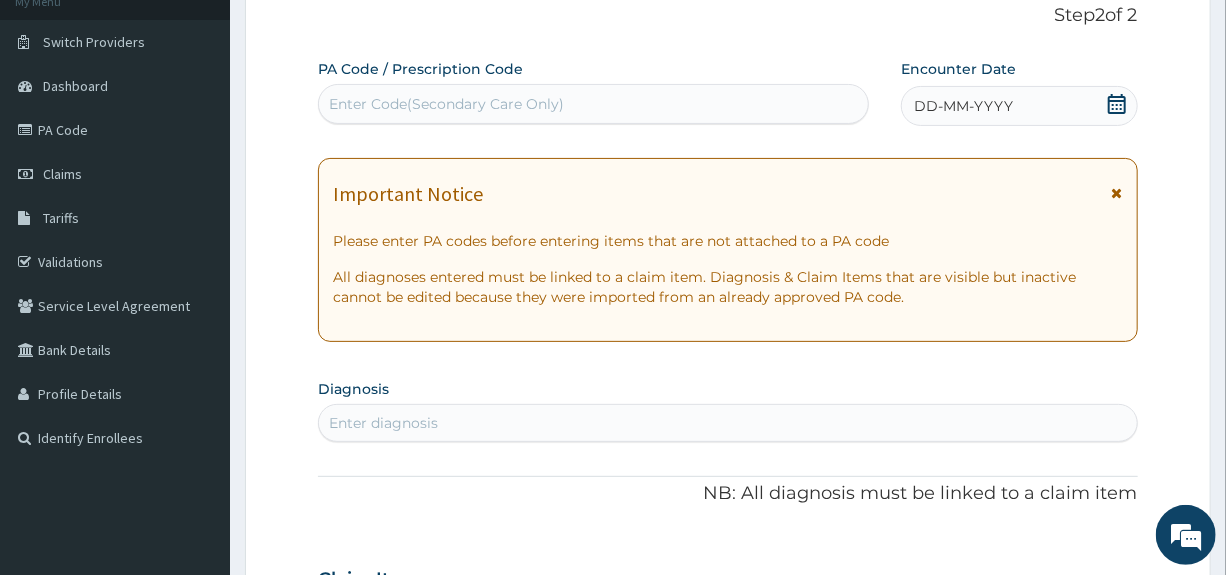 scroll, scrollTop: 0, scrollLeft: 0, axis: both 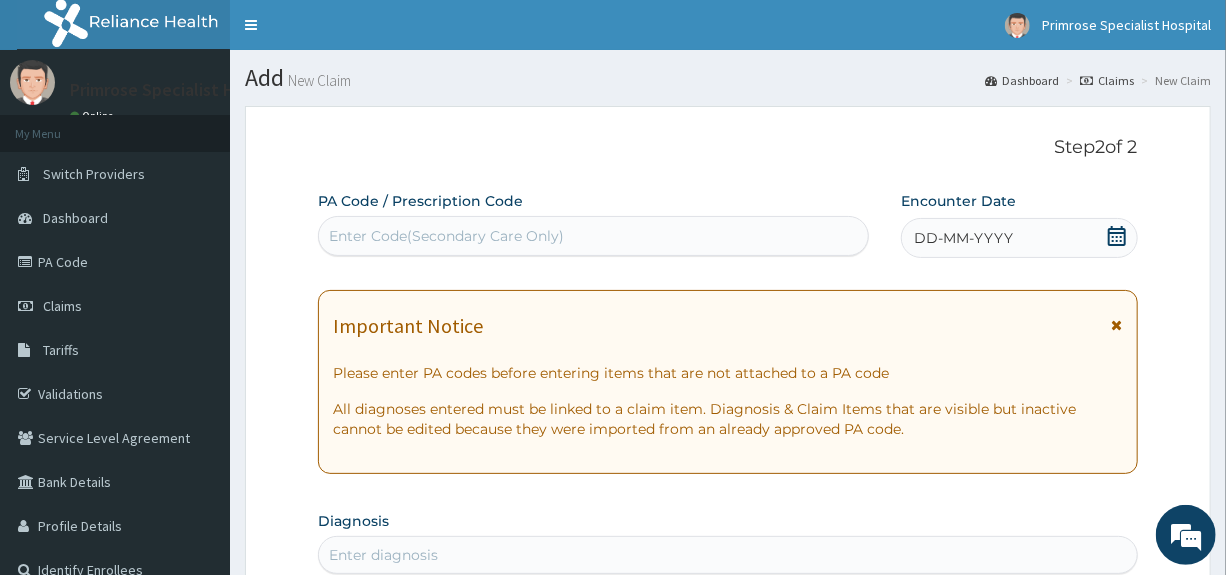 click on "Enter Code(Secondary Care Only)" at bounding box center [446, 236] 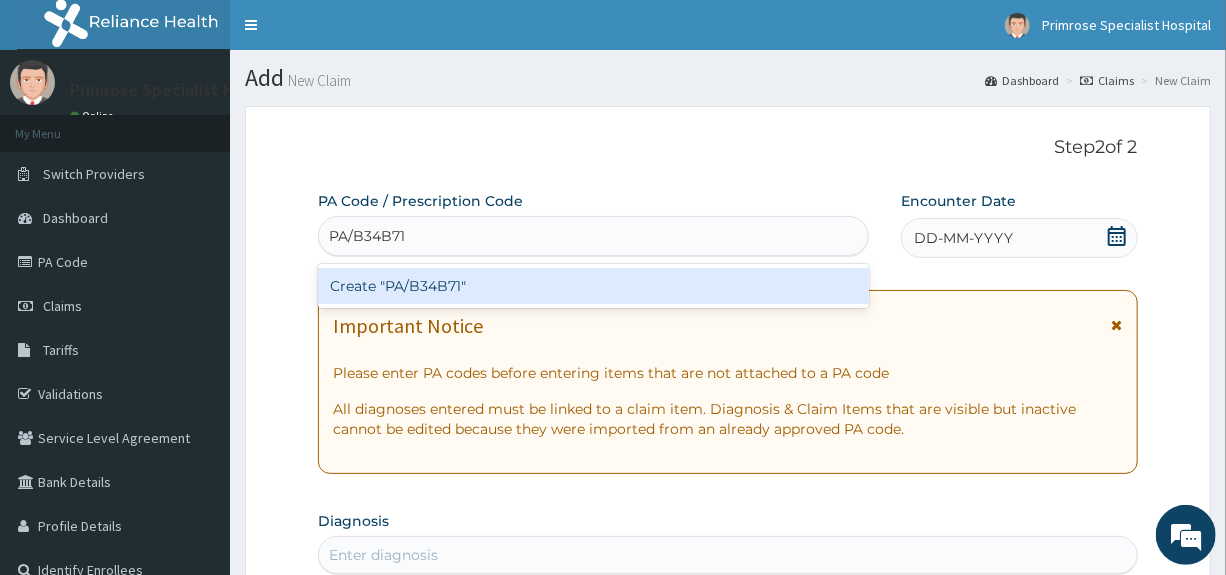 click on "Create "PA/B34B71"" at bounding box center (593, 286) 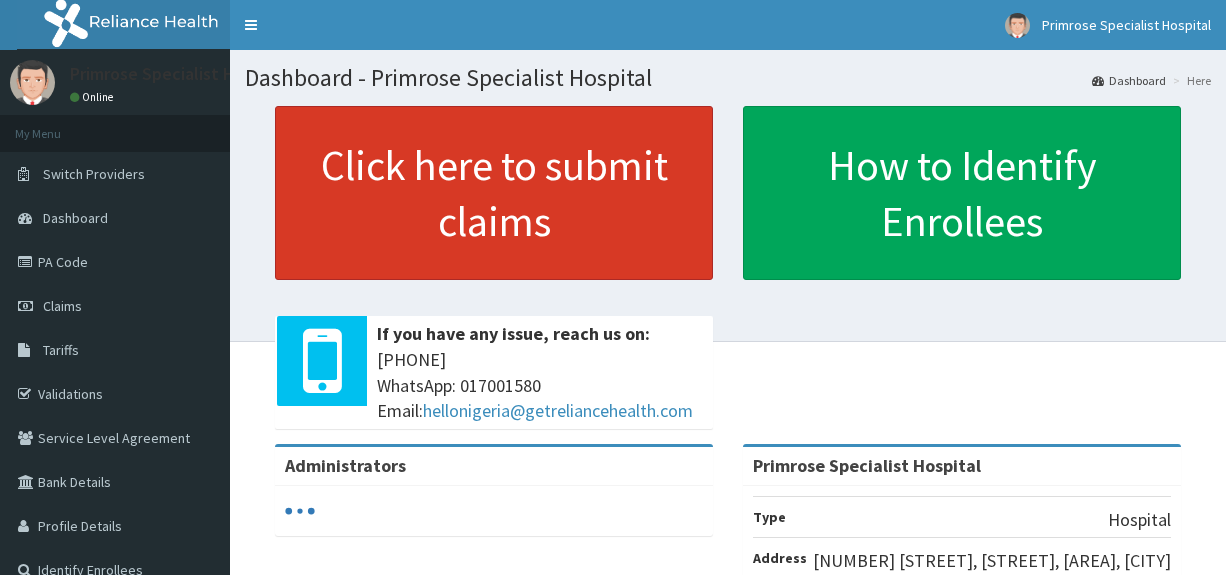 scroll, scrollTop: 0, scrollLeft: 0, axis: both 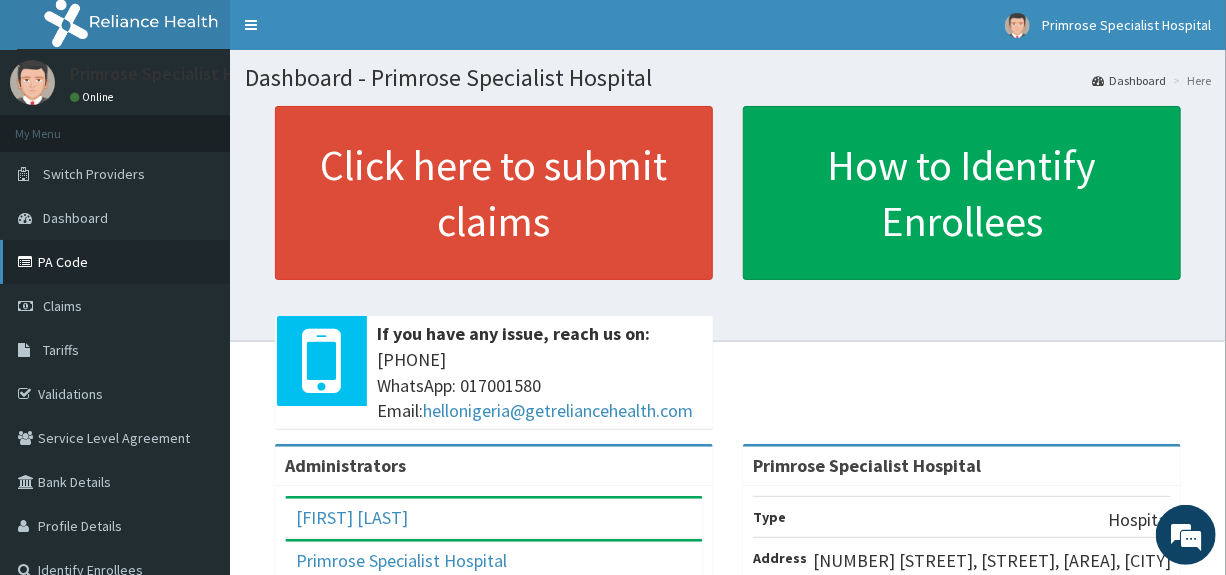 click on "PA Code" at bounding box center (115, 262) 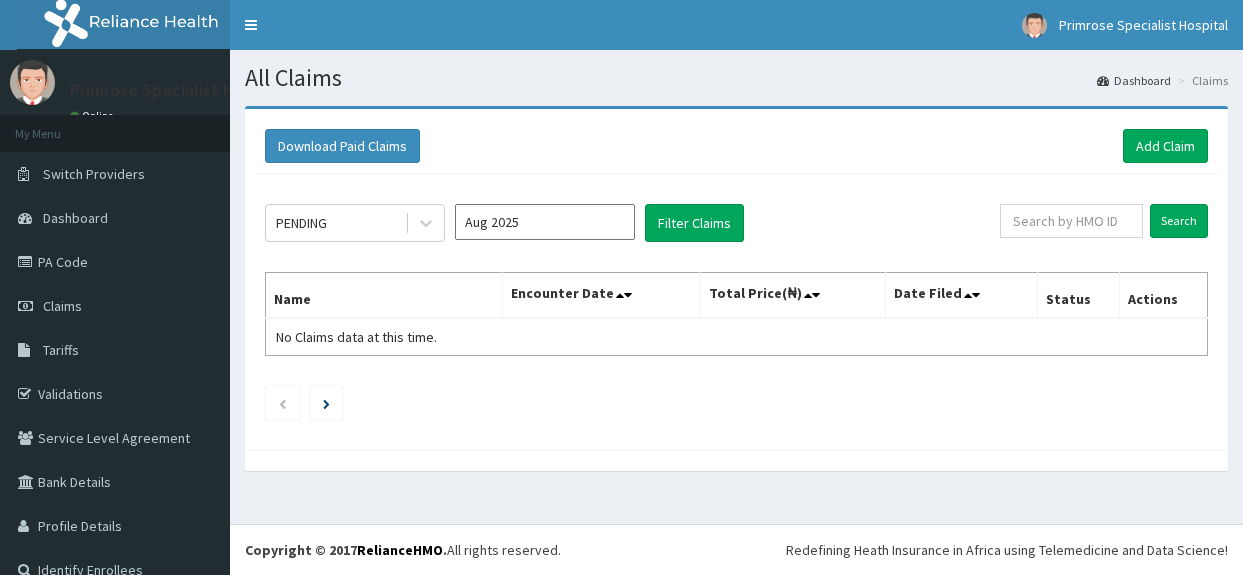 scroll, scrollTop: 0, scrollLeft: 0, axis: both 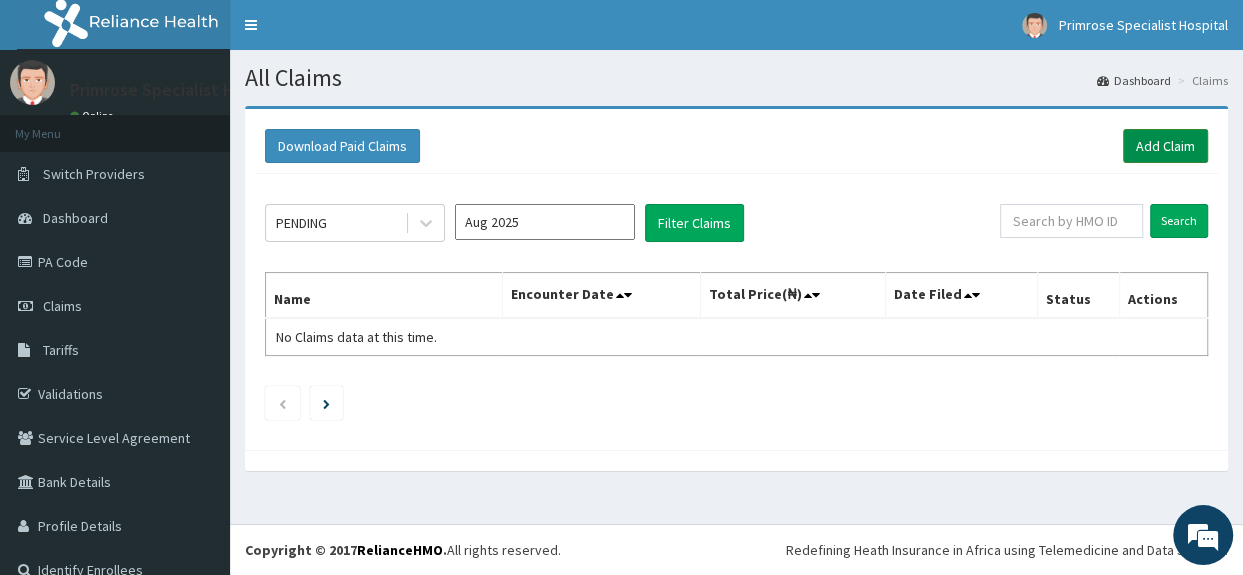 click on "Add Claim" at bounding box center (1165, 146) 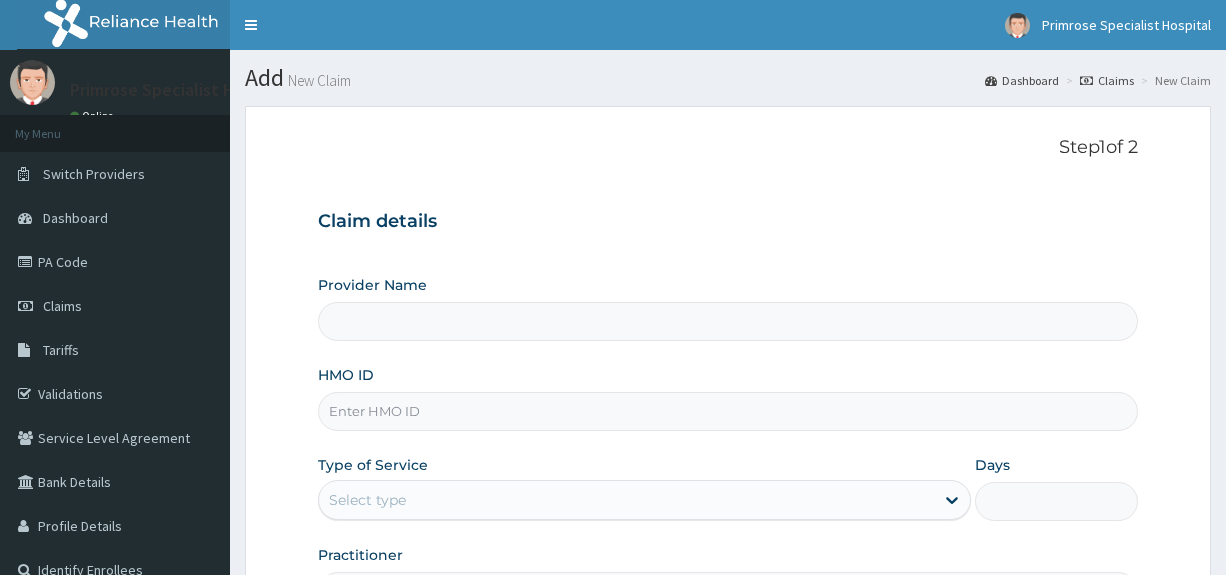 scroll, scrollTop: 0, scrollLeft: 0, axis: both 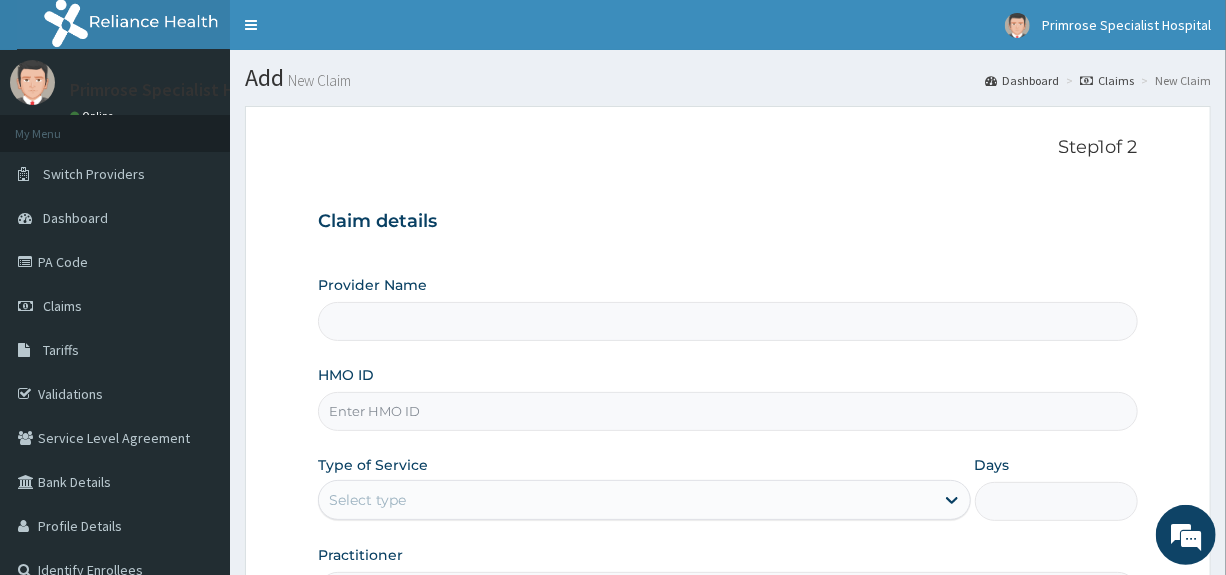 click on "HMO ID" at bounding box center [727, 411] 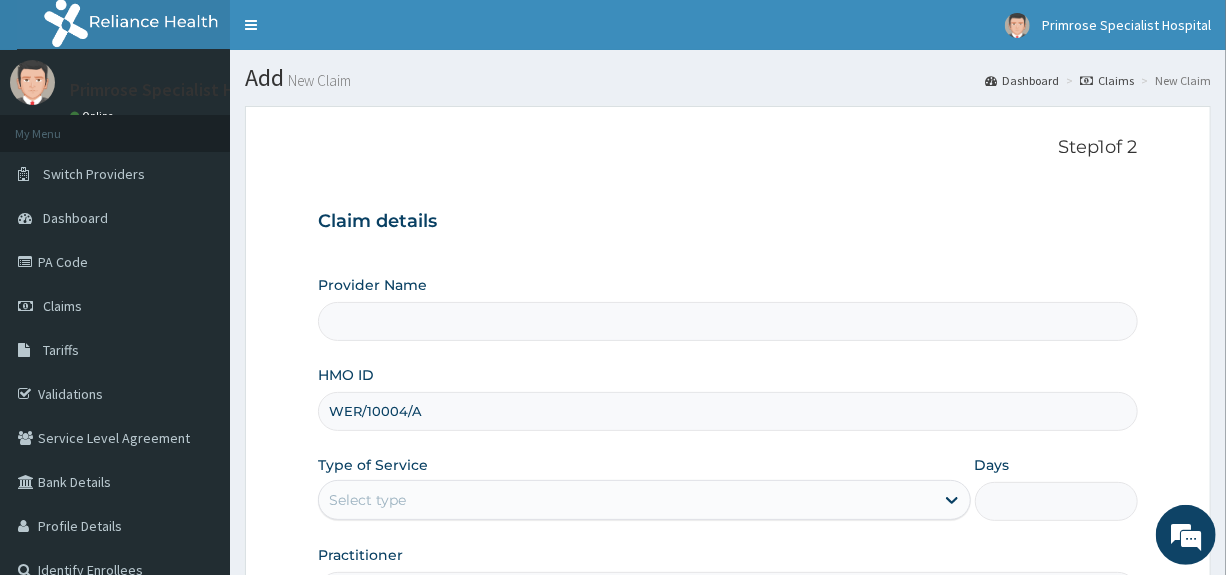 scroll, scrollTop: 0, scrollLeft: 0, axis: both 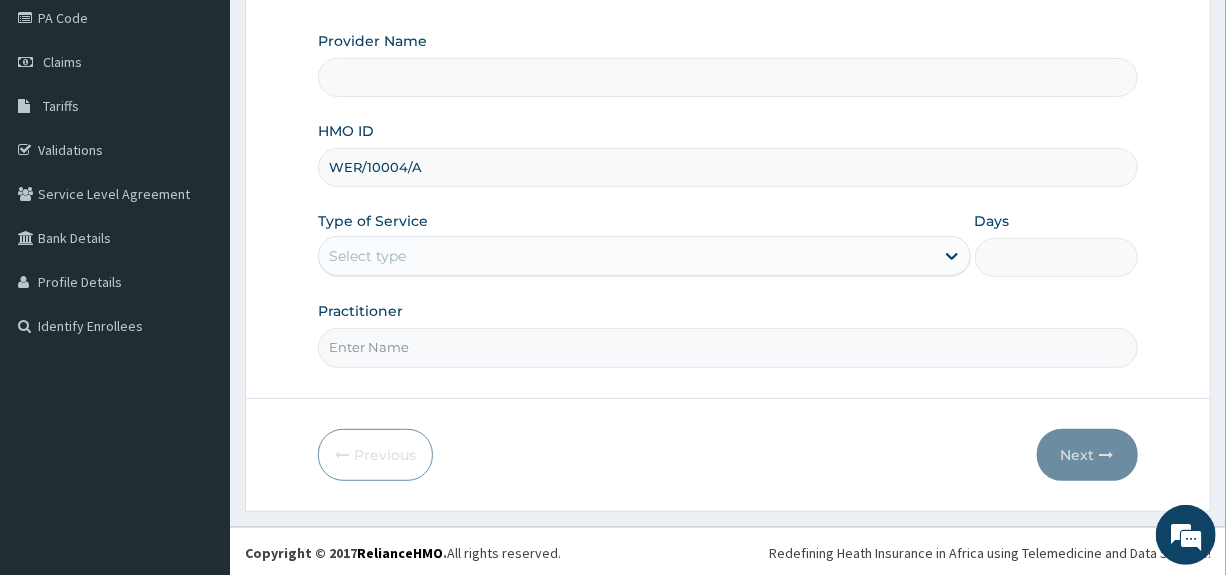 type on "WER/10004/A" 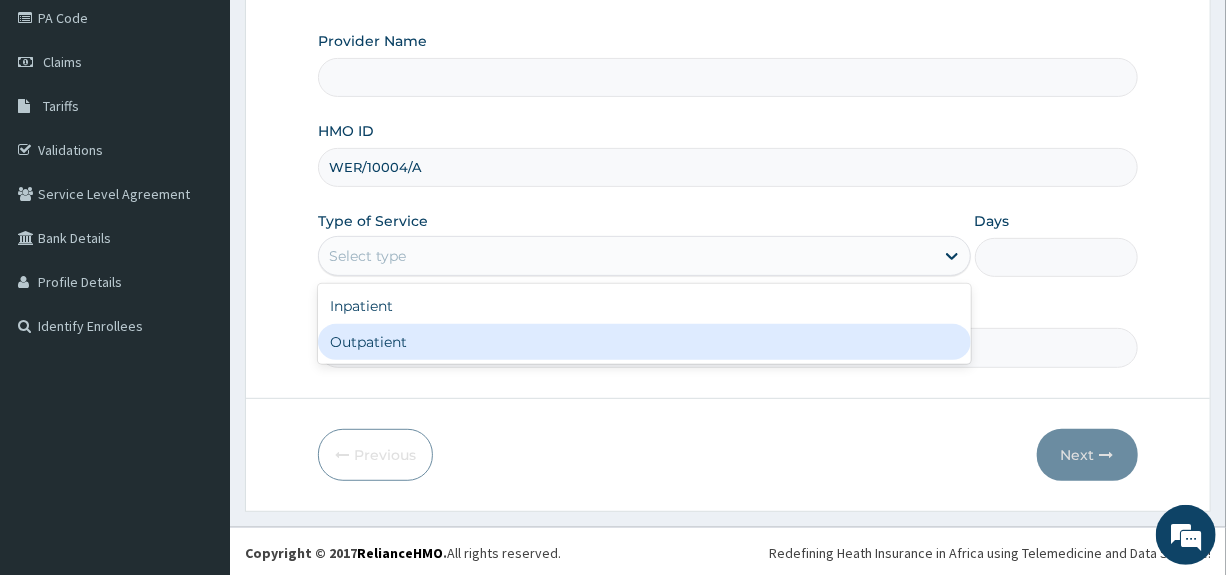click on "Outpatient" at bounding box center (644, 342) 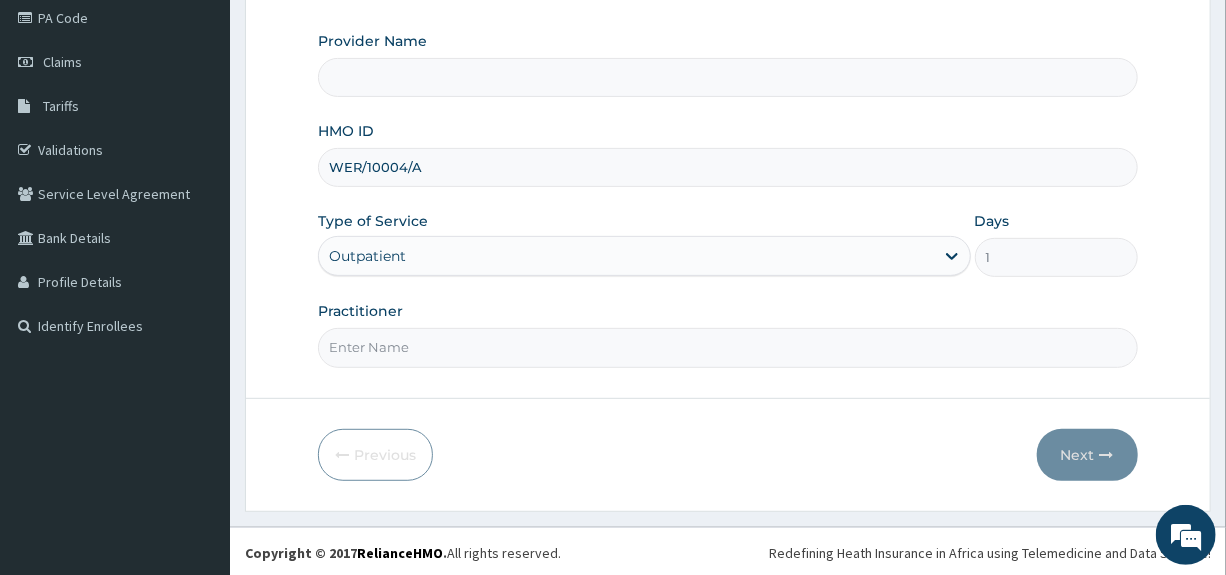 click on "Practitioner" at bounding box center (727, 347) 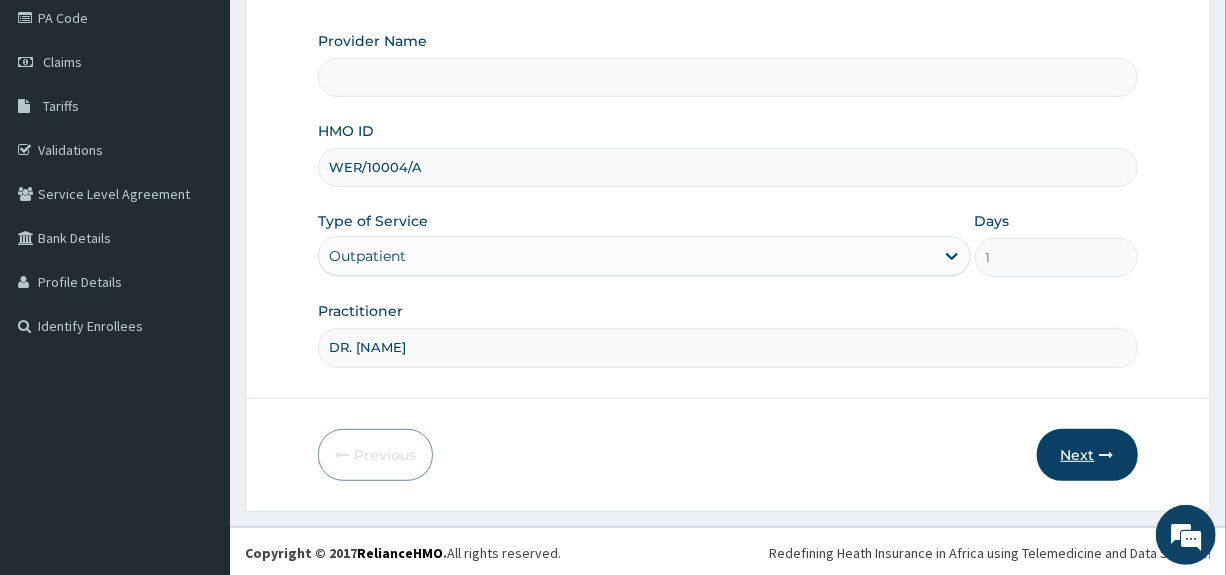 click on "Next" at bounding box center (1087, 455) 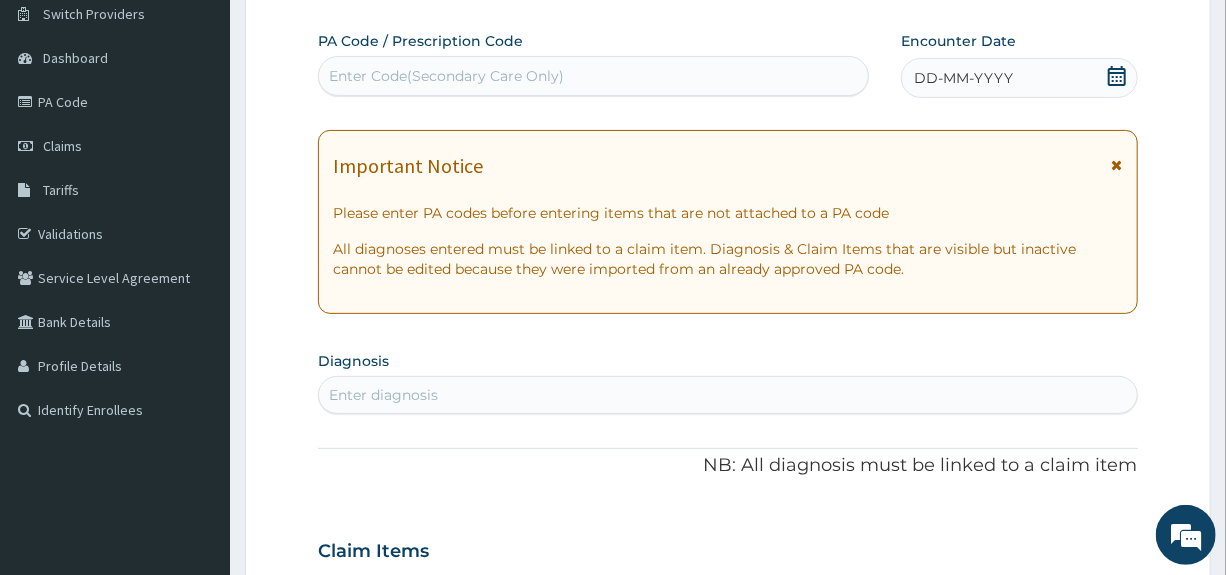 scroll, scrollTop: 0, scrollLeft: 0, axis: both 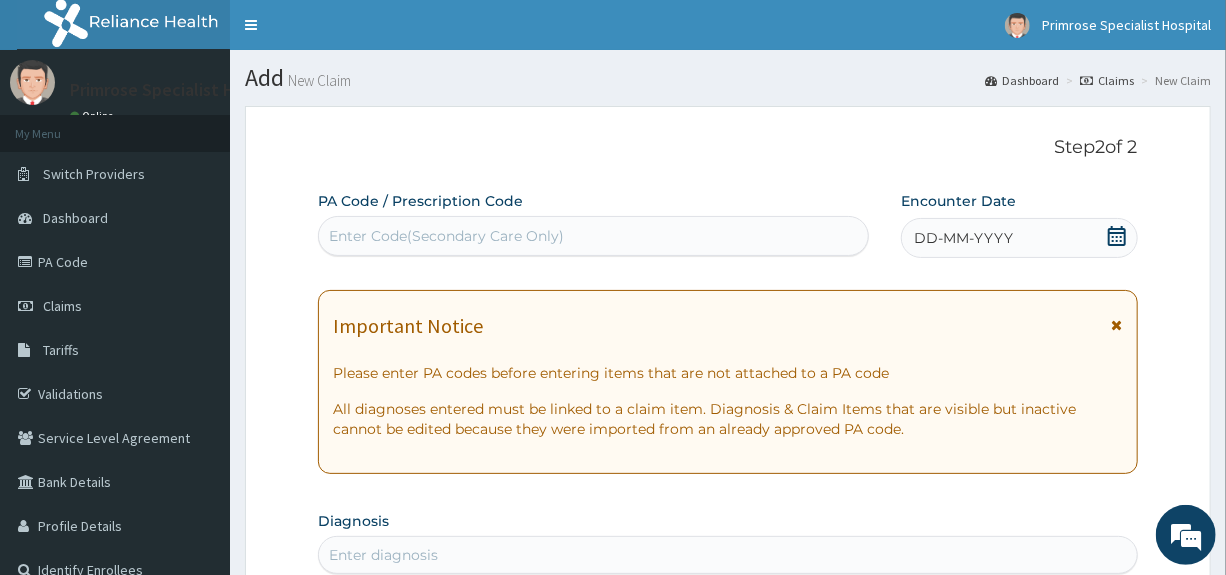 click 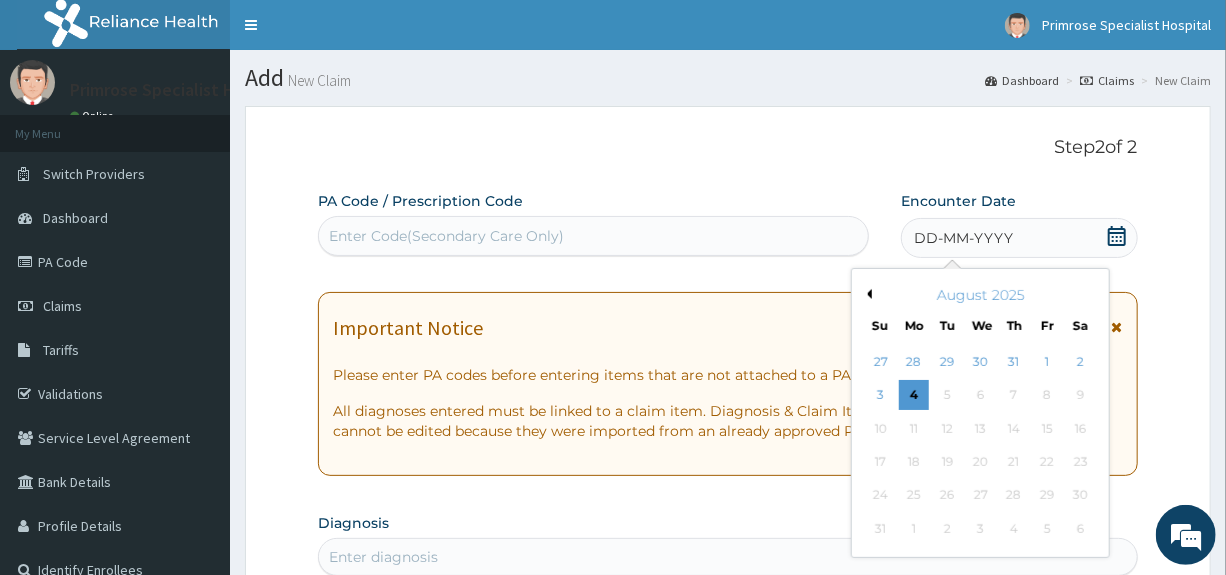 click on "Previous Month" at bounding box center [867, 294] 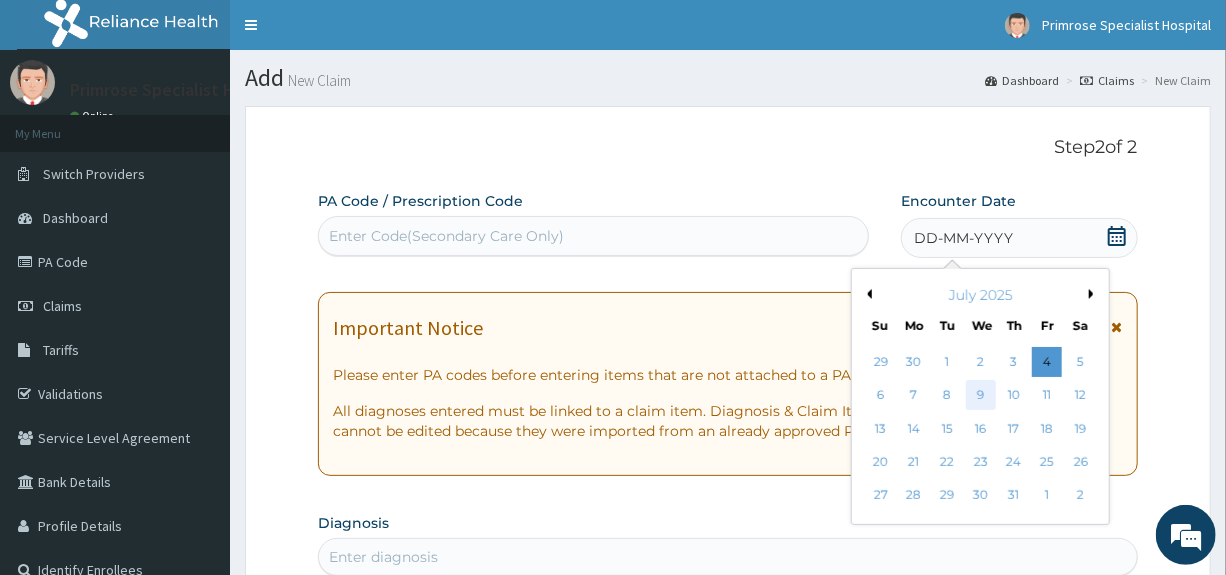 click on "9" at bounding box center (981, 396) 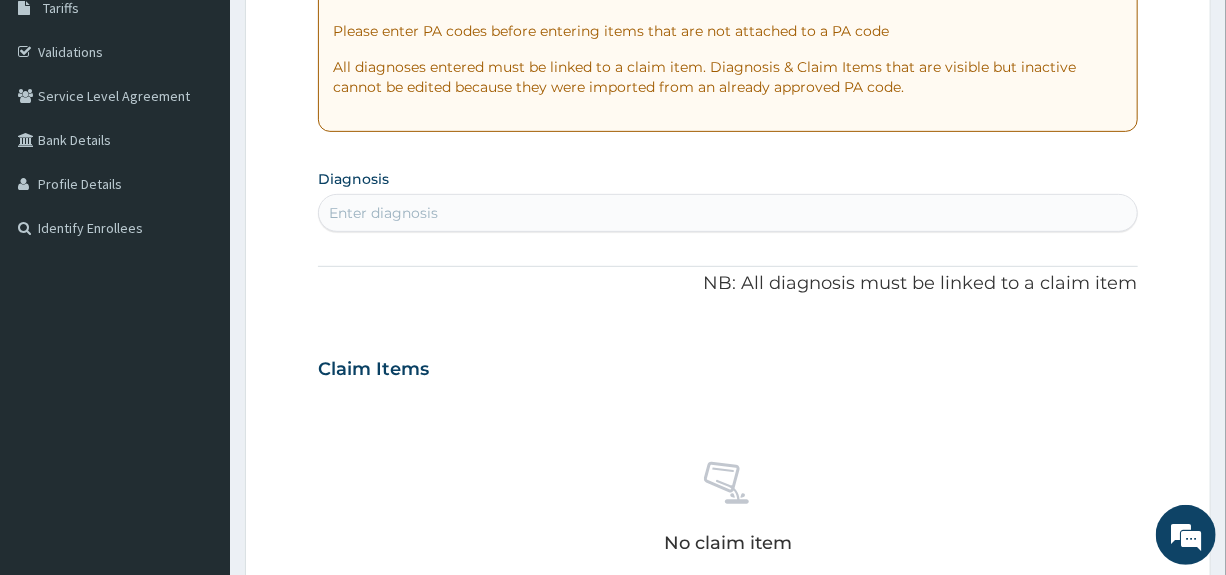 scroll, scrollTop: 400, scrollLeft: 0, axis: vertical 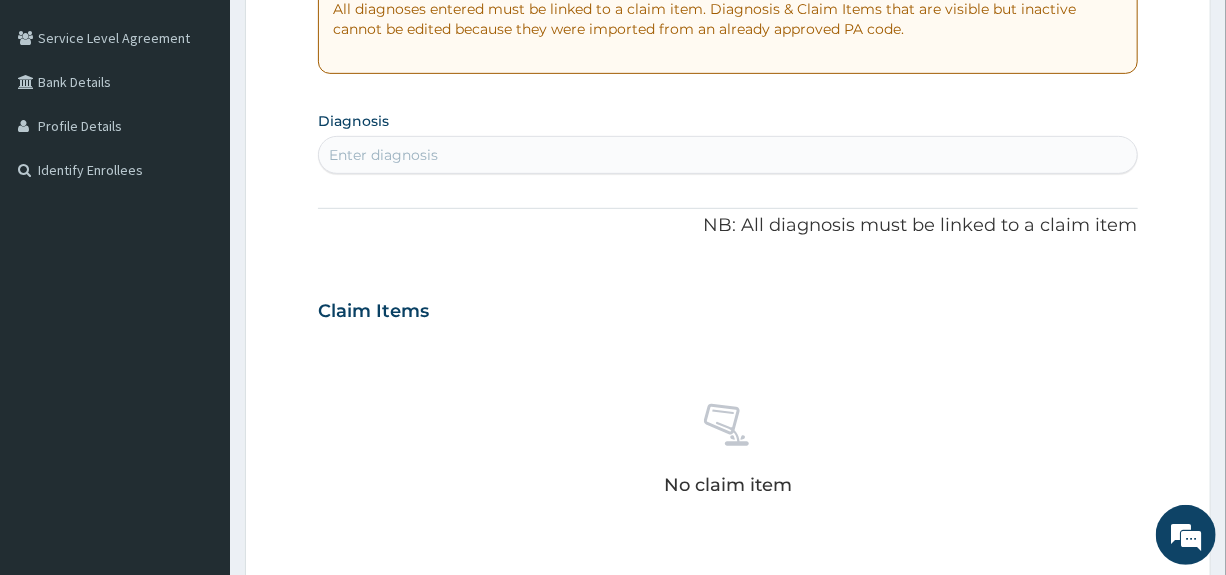 click on "Enter diagnosis" at bounding box center [727, 155] 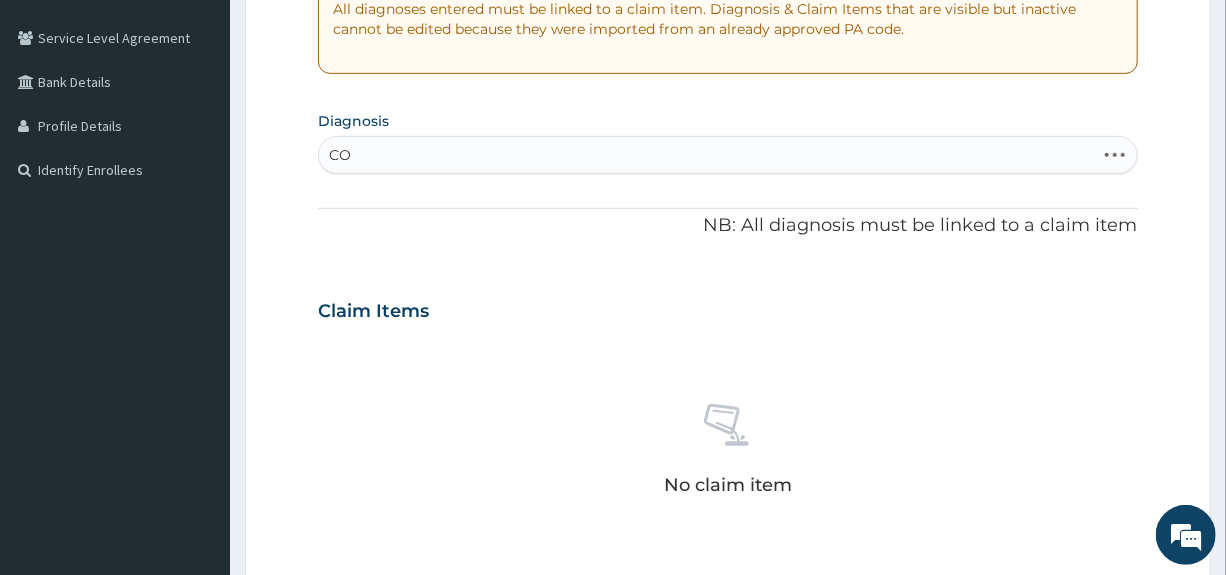 type on "C" 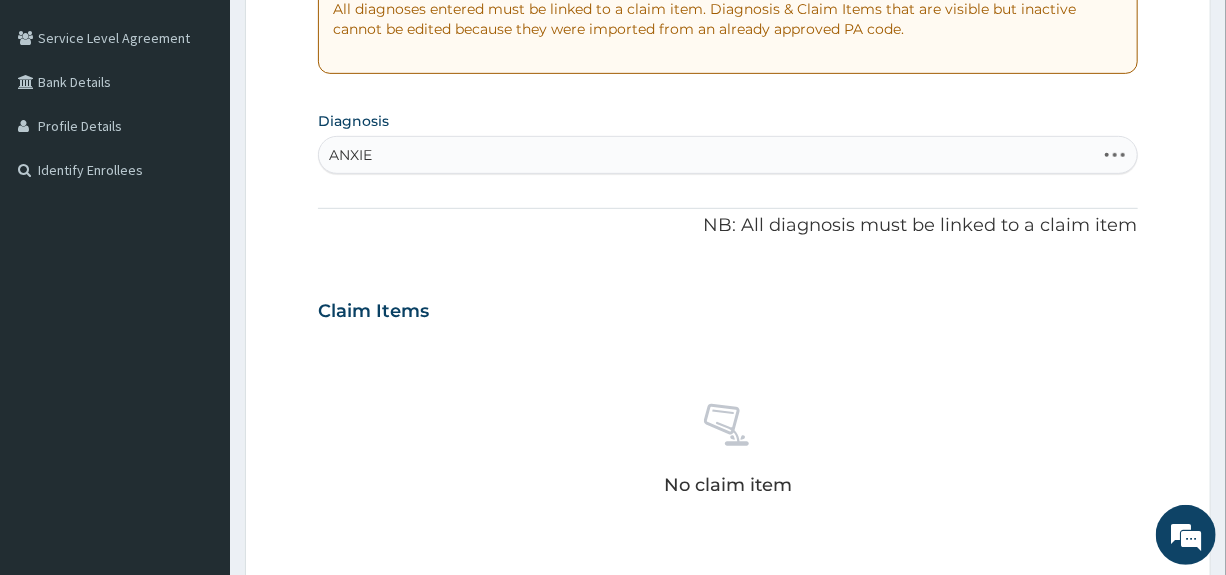 type on "ANXIET" 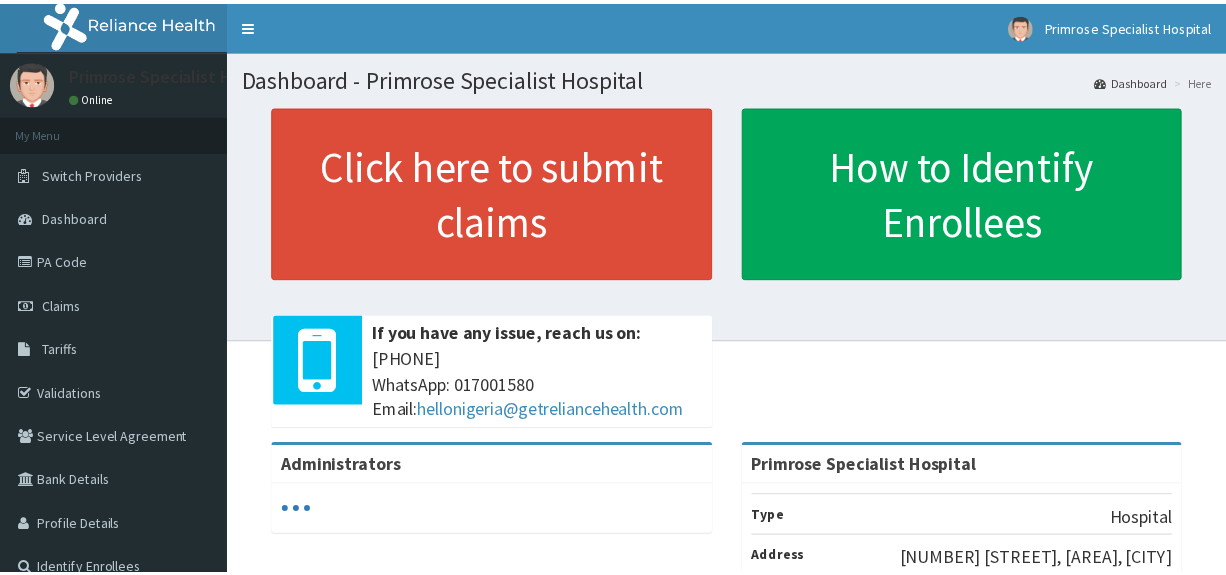 scroll, scrollTop: 0, scrollLeft: 0, axis: both 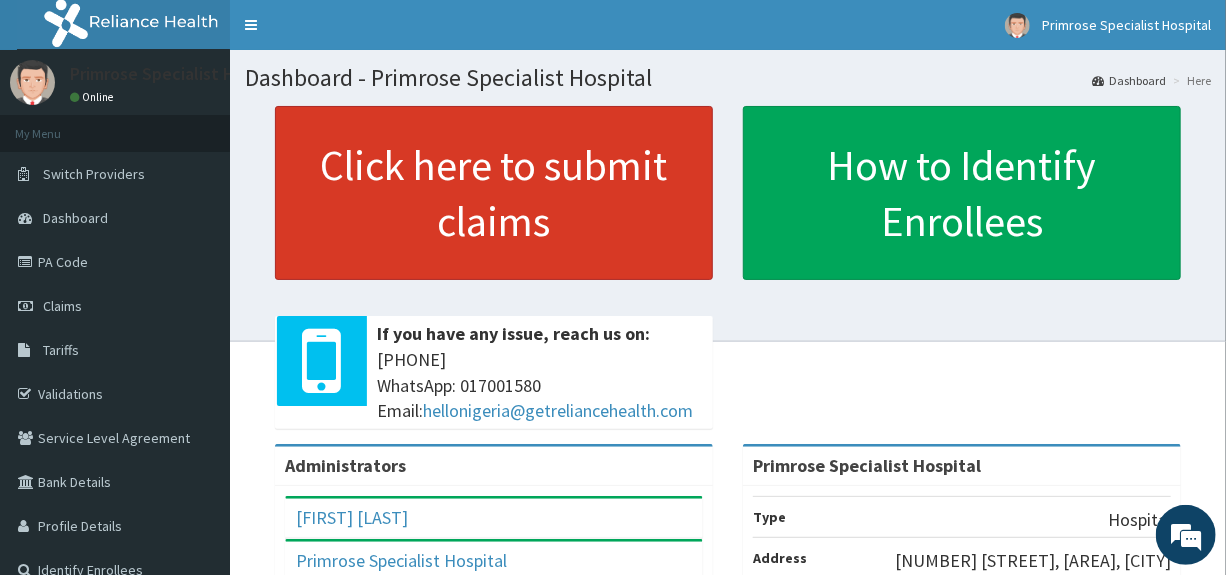 click on "Click here to submit claims" at bounding box center [494, 193] 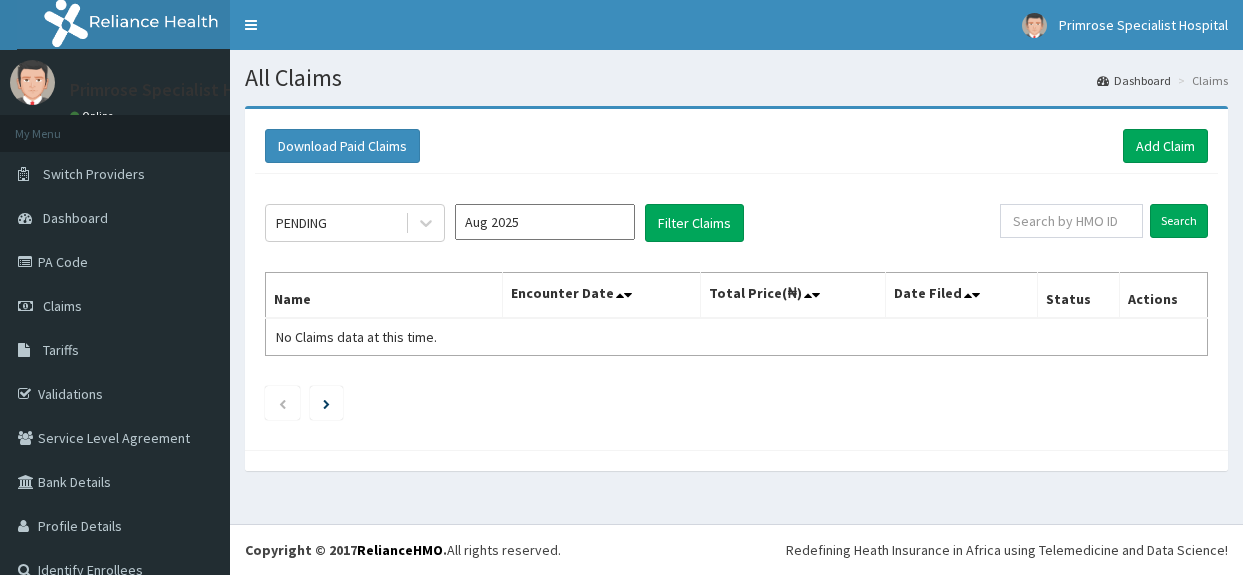 scroll, scrollTop: 0, scrollLeft: 0, axis: both 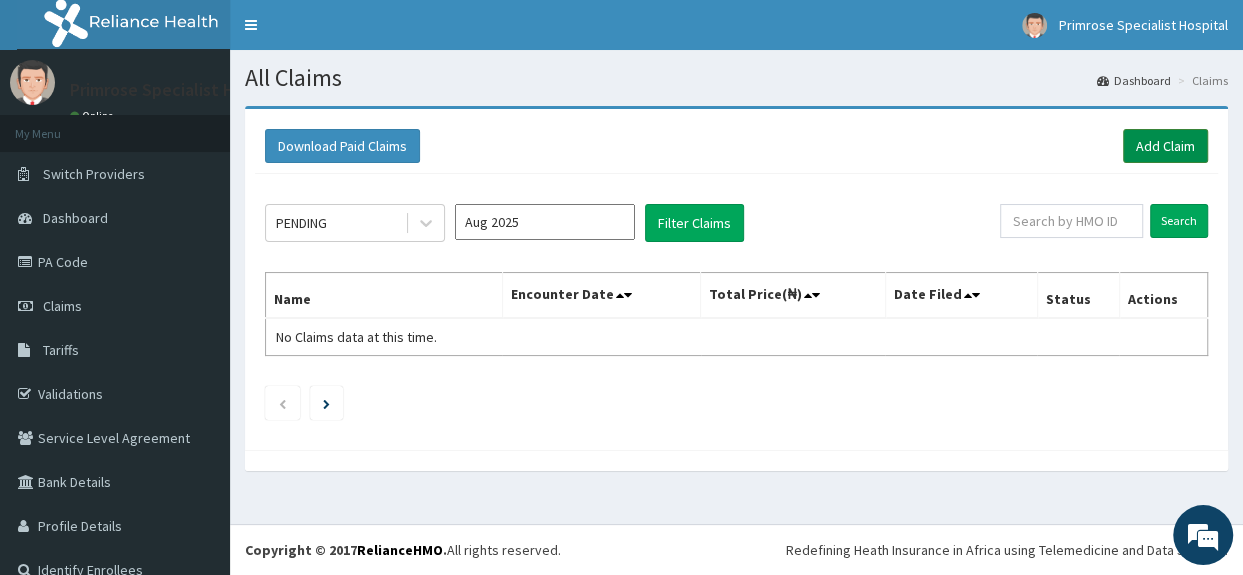 click on "Add Claim" at bounding box center (1165, 146) 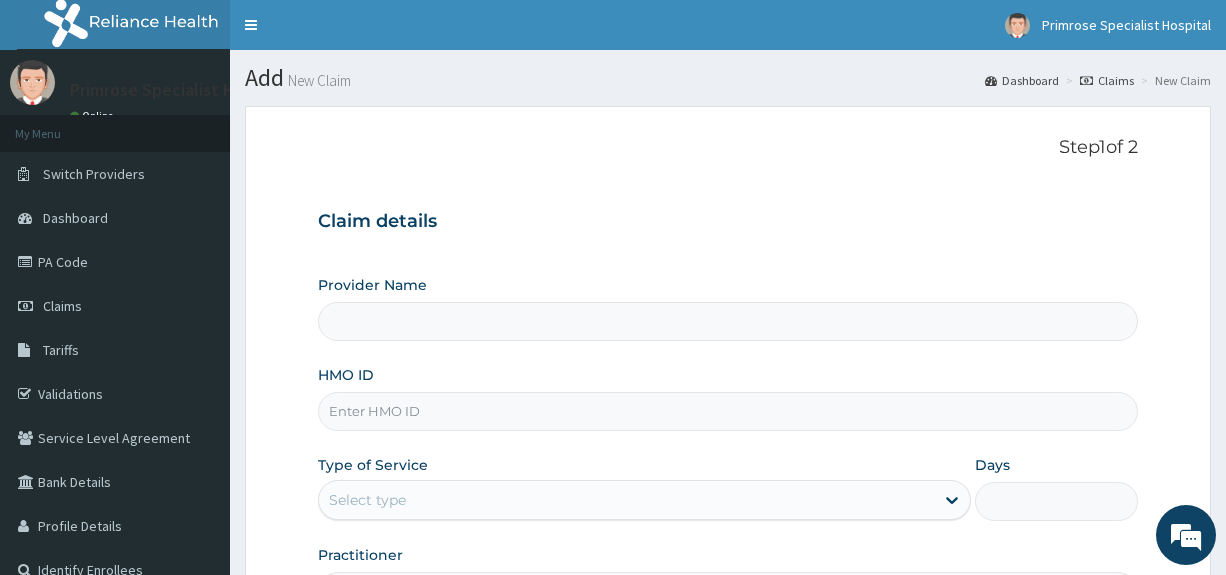 scroll, scrollTop: 0, scrollLeft: 0, axis: both 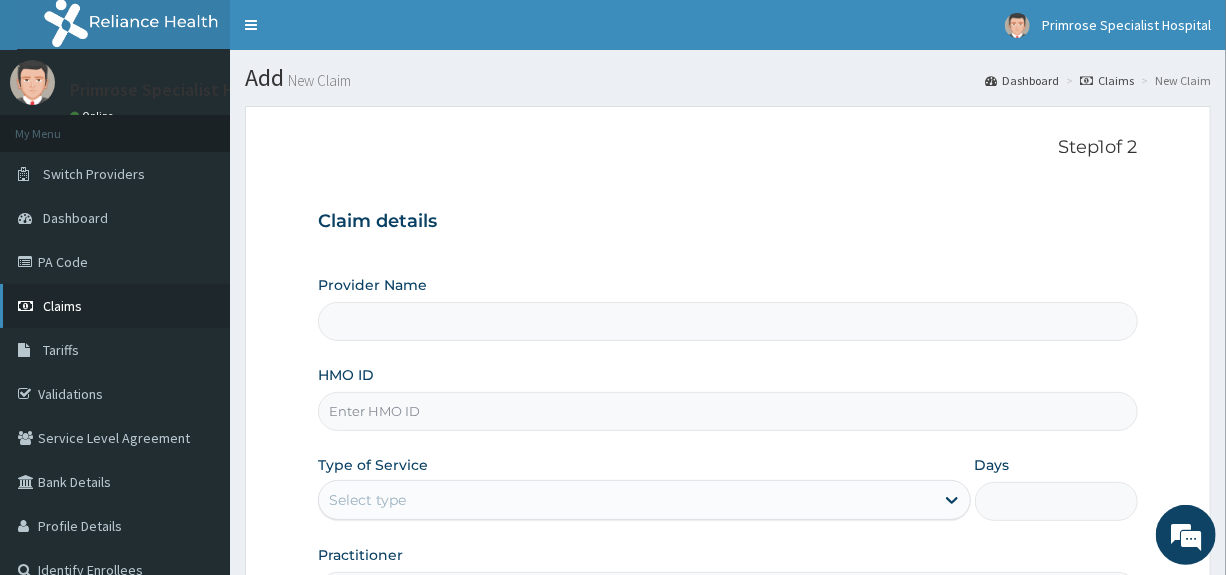type on "Primrose Specialist Hospital" 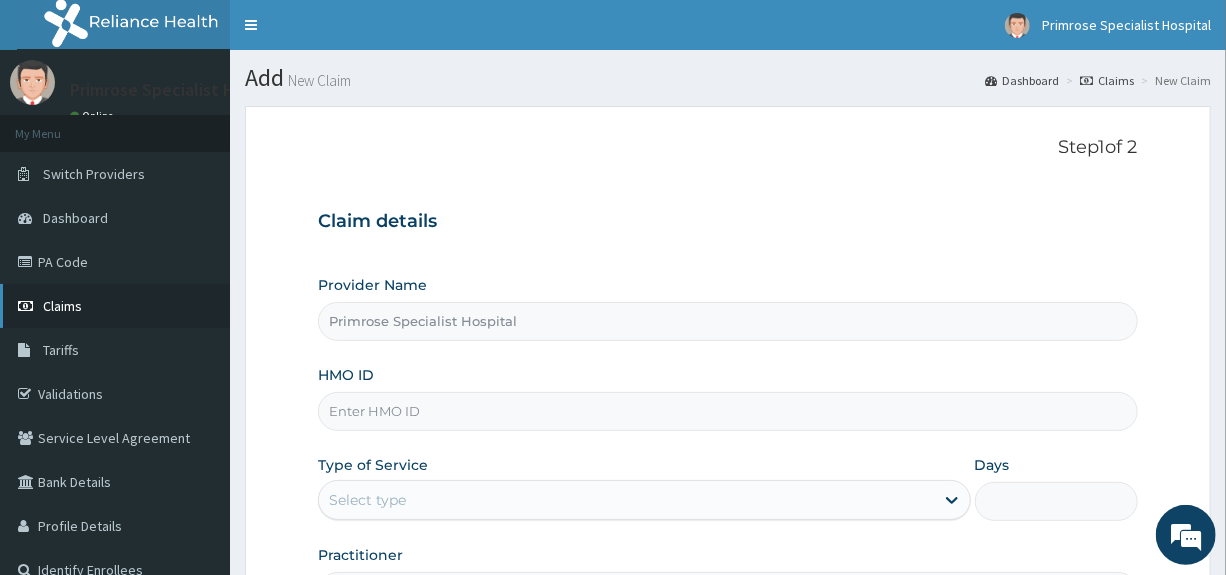 click on "Claims" at bounding box center [62, 306] 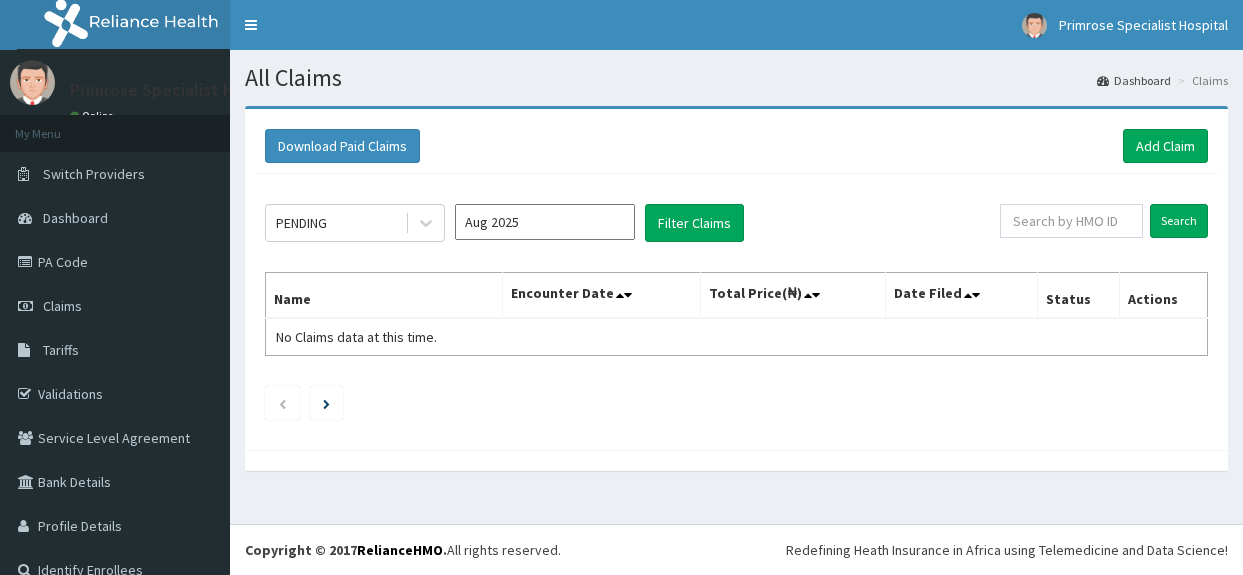 scroll, scrollTop: 0, scrollLeft: 0, axis: both 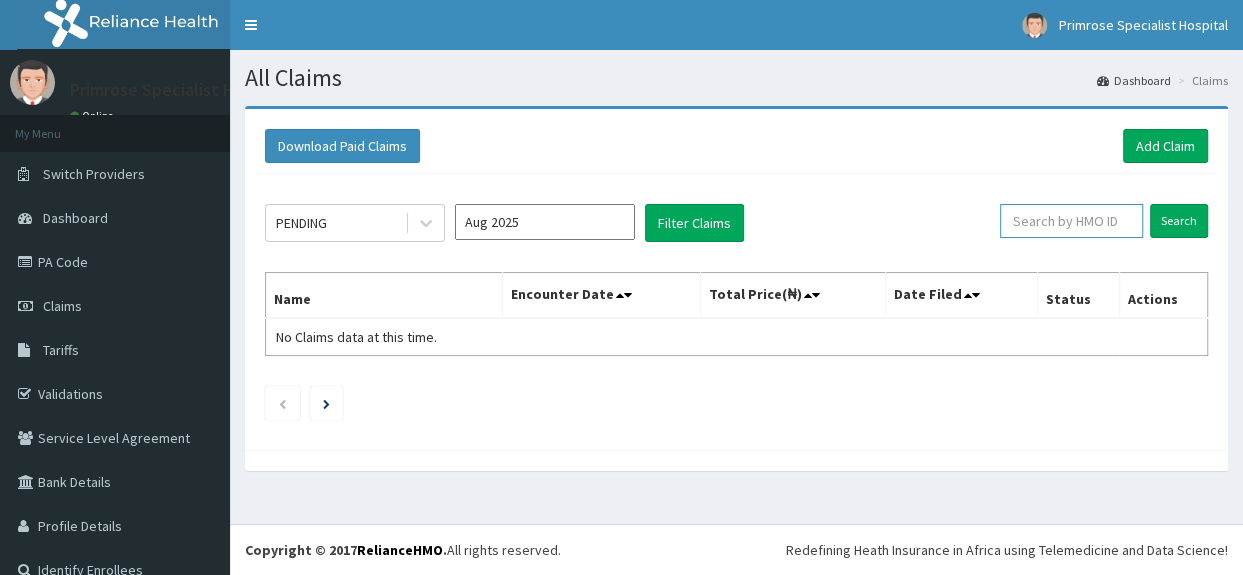 click at bounding box center [1071, 221] 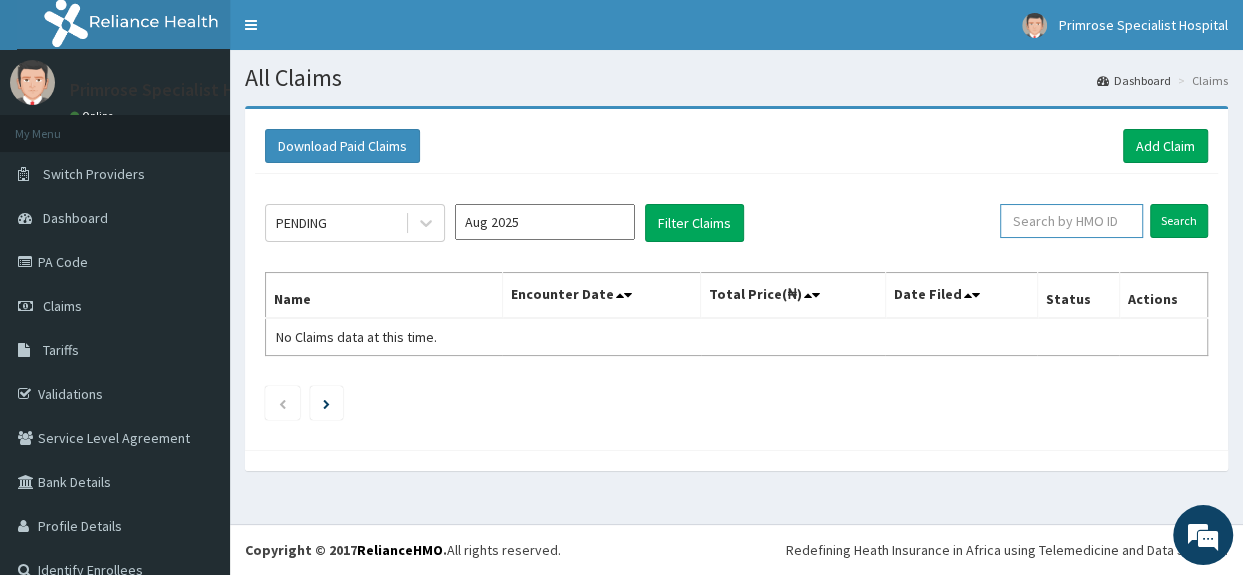 paste on "WER/10004/A" 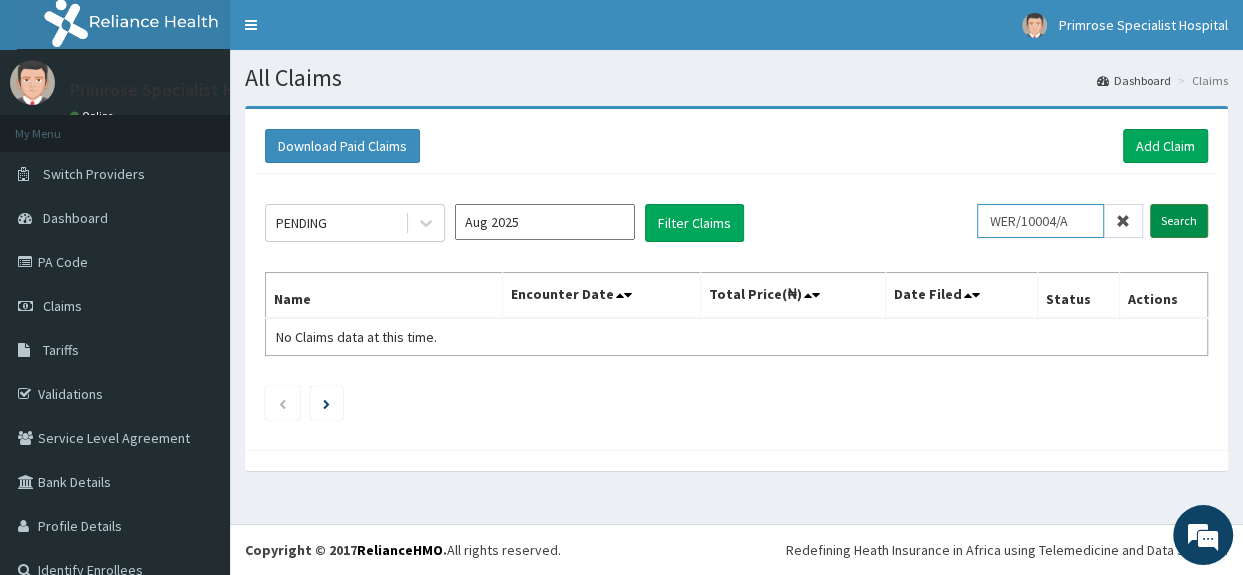 type on "WER/10004/A" 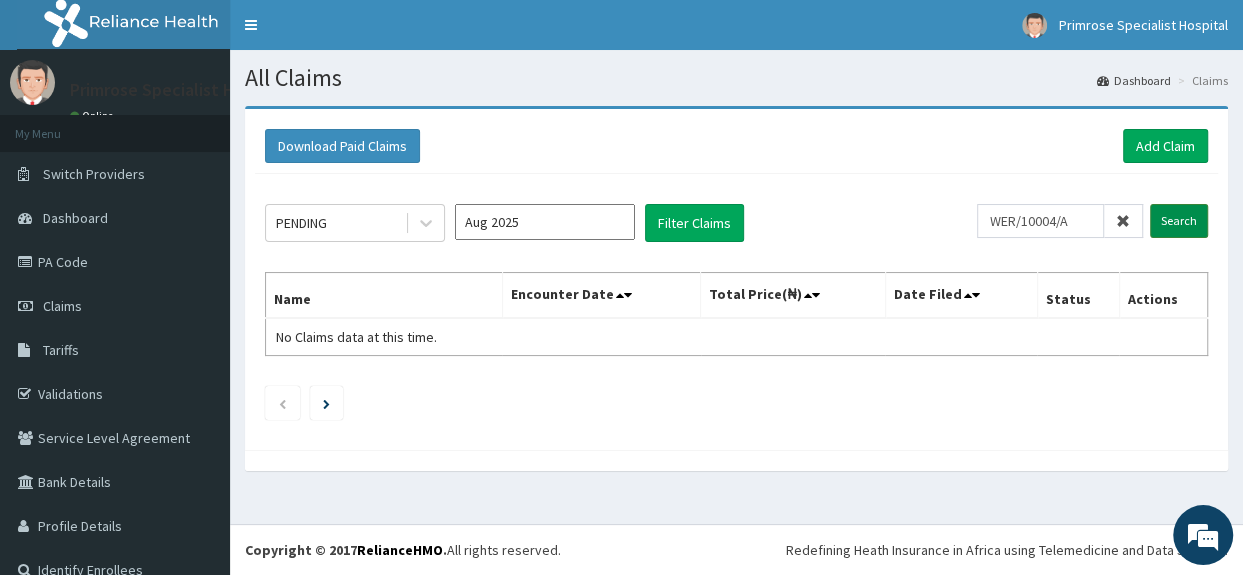 click on "Search" at bounding box center (1179, 221) 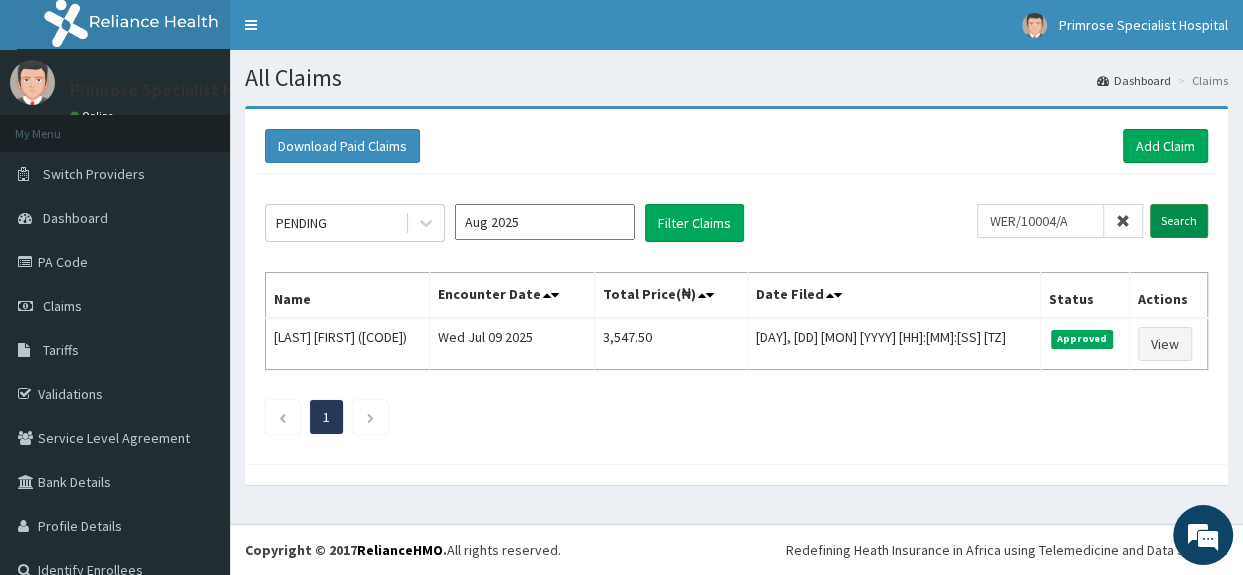 scroll, scrollTop: 0, scrollLeft: 0, axis: both 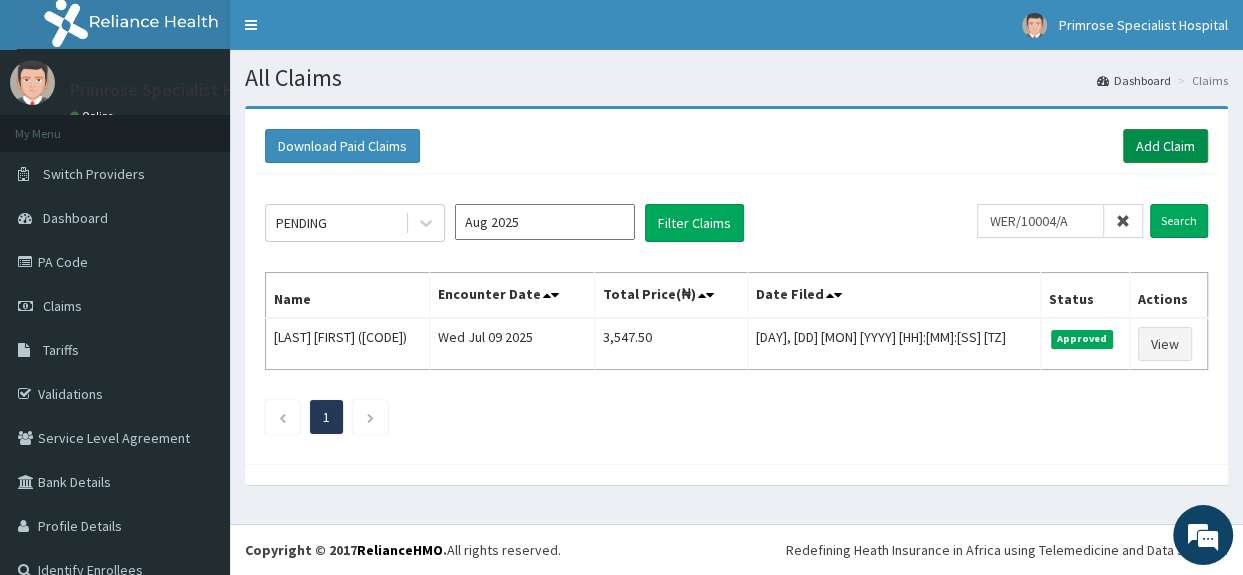 click on "Add Claim" at bounding box center [1165, 146] 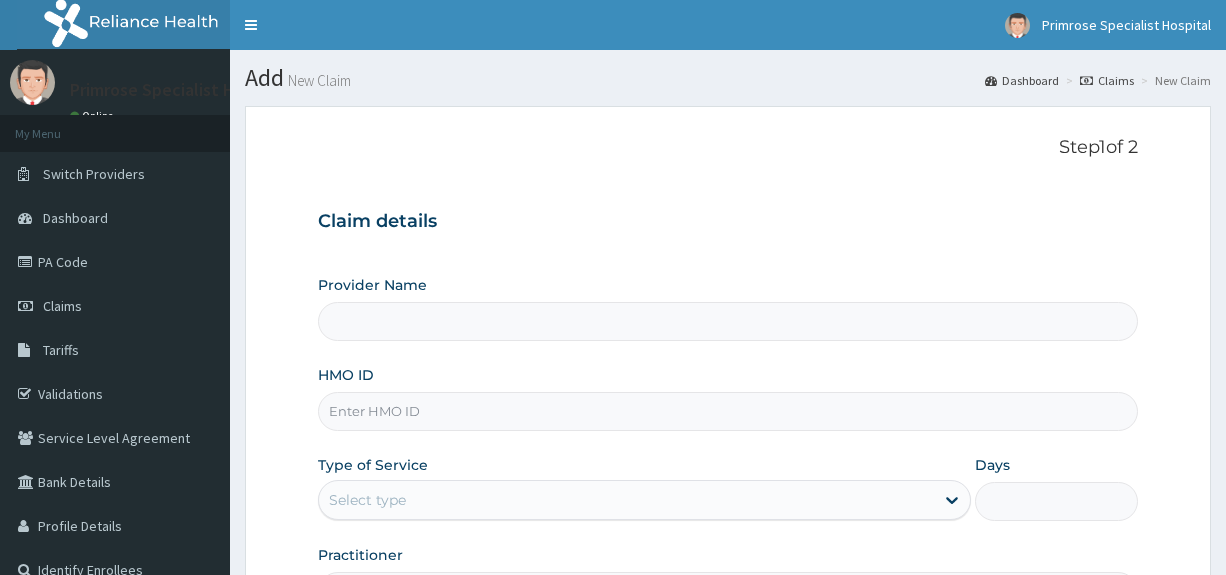 scroll, scrollTop: 0, scrollLeft: 0, axis: both 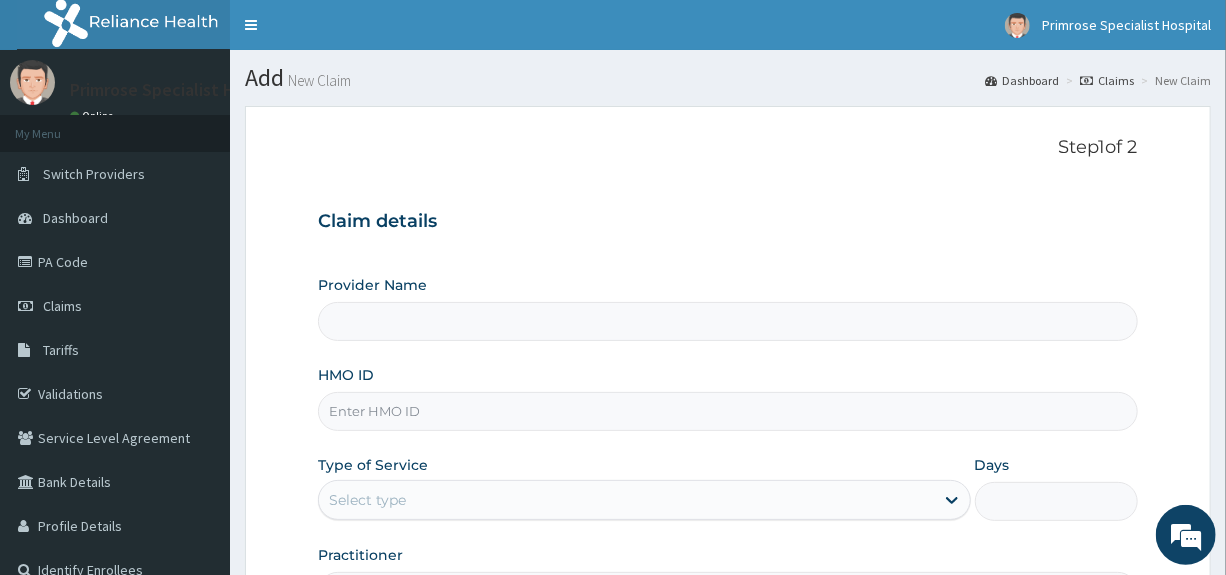 type on "Primrose Specialist Hospital" 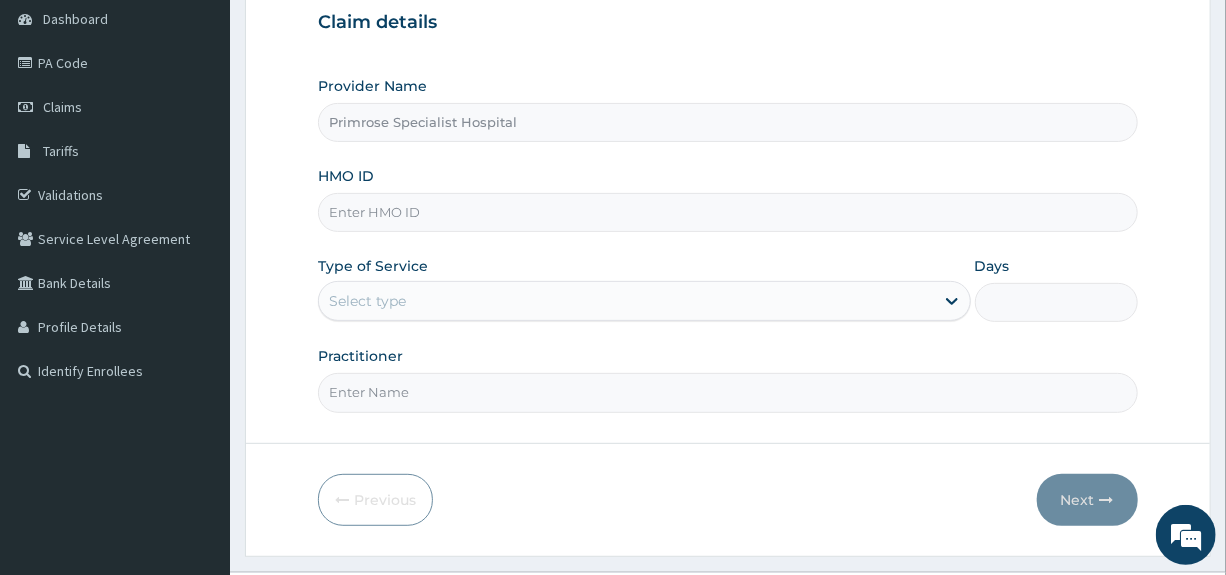 scroll, scrollTop: 200, scrollLeft: 0, axis: vertical 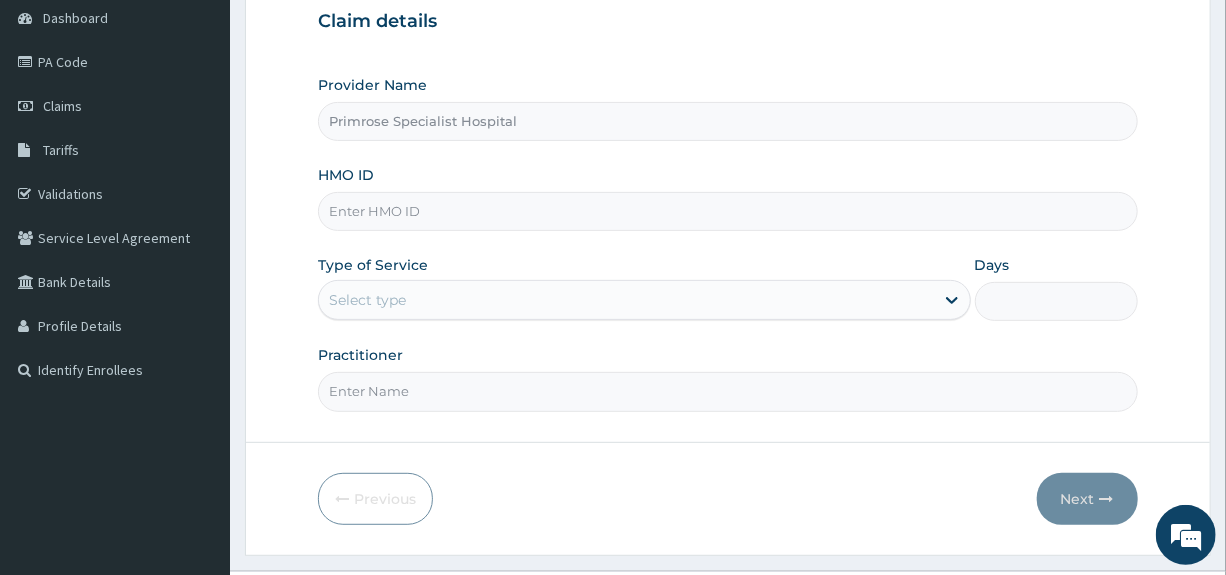 click on "HMO ID" at bounding box center [727, 211] 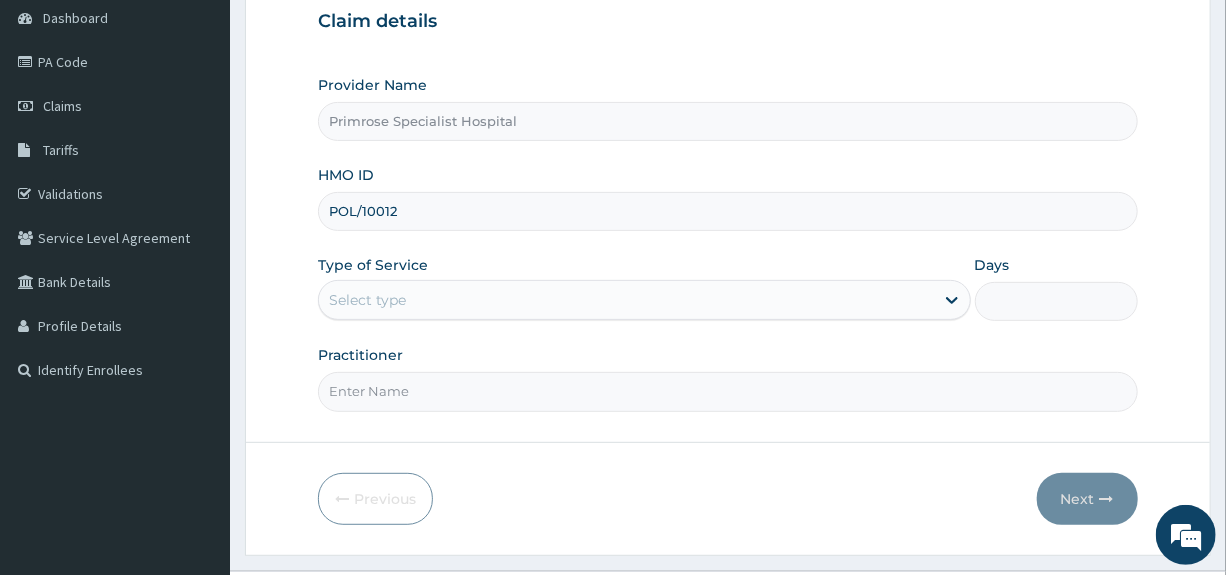 scroll, scrollTop: 0, scrollLeft: 0, axis: both 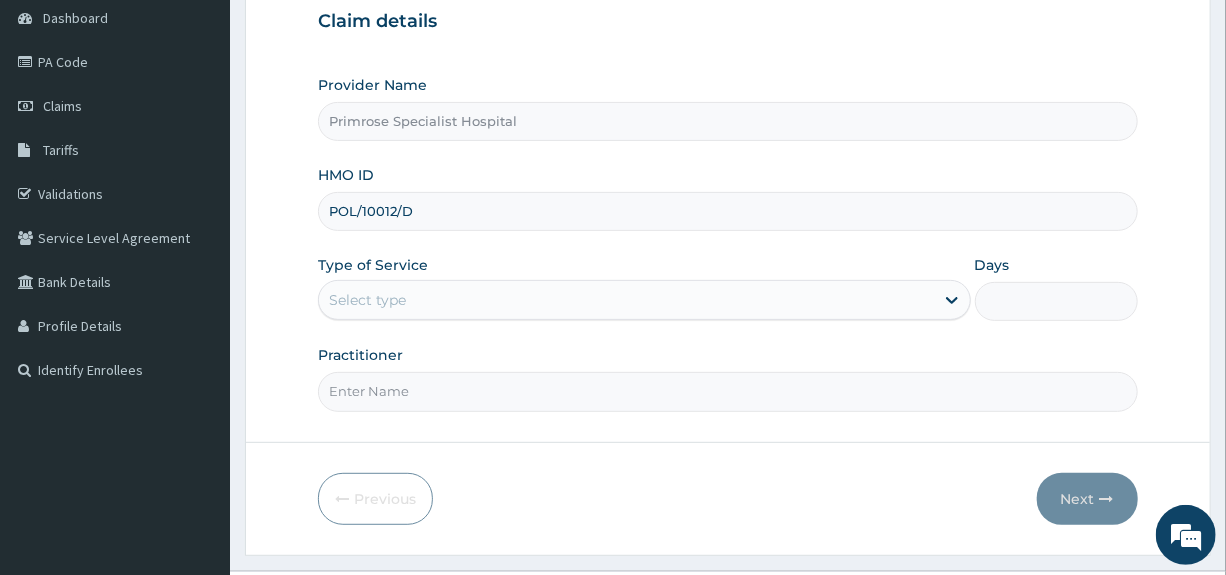 type on "POL/10012/D" 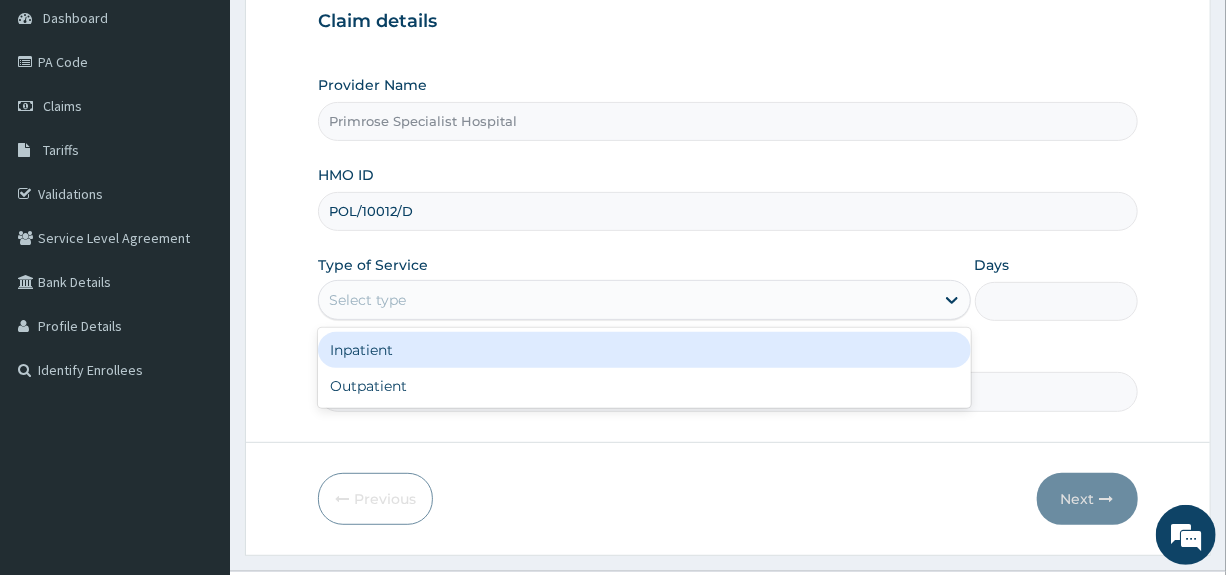 click on "Select type" at bounding box center [626, 300] 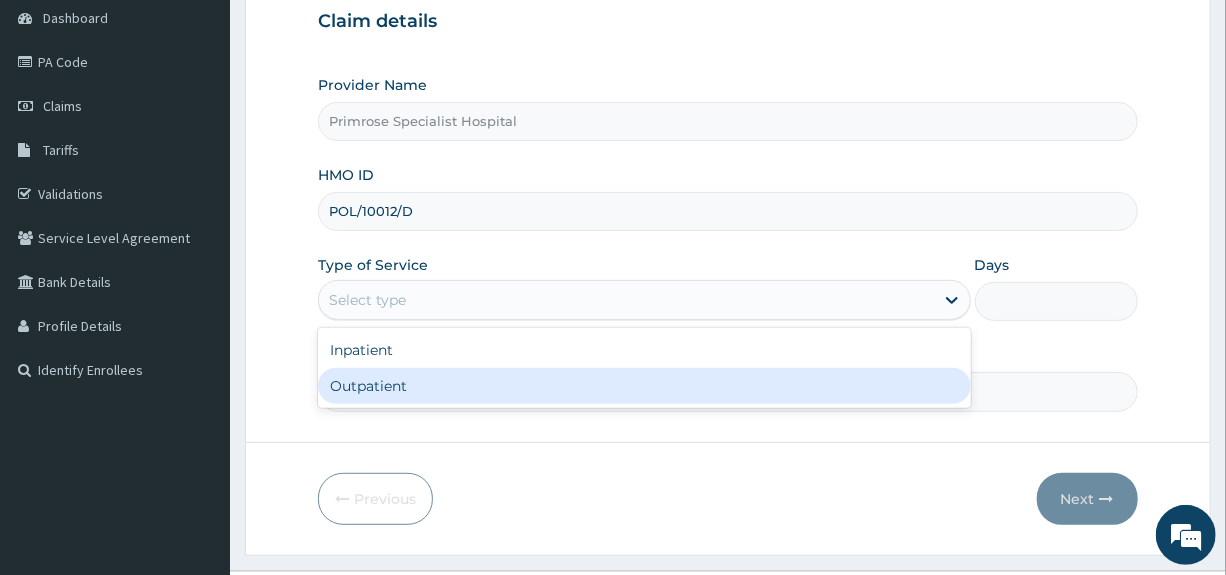 click on "Outpatient" at bounding box center (644, 386) 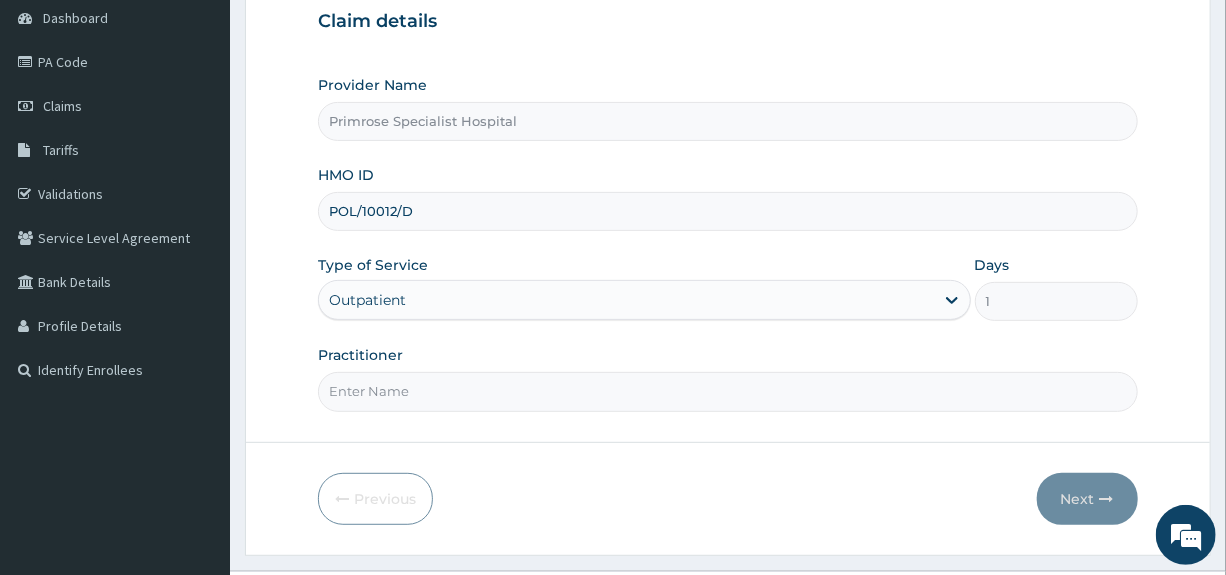 click on "Practitioner" at bounding box center (727, 391) 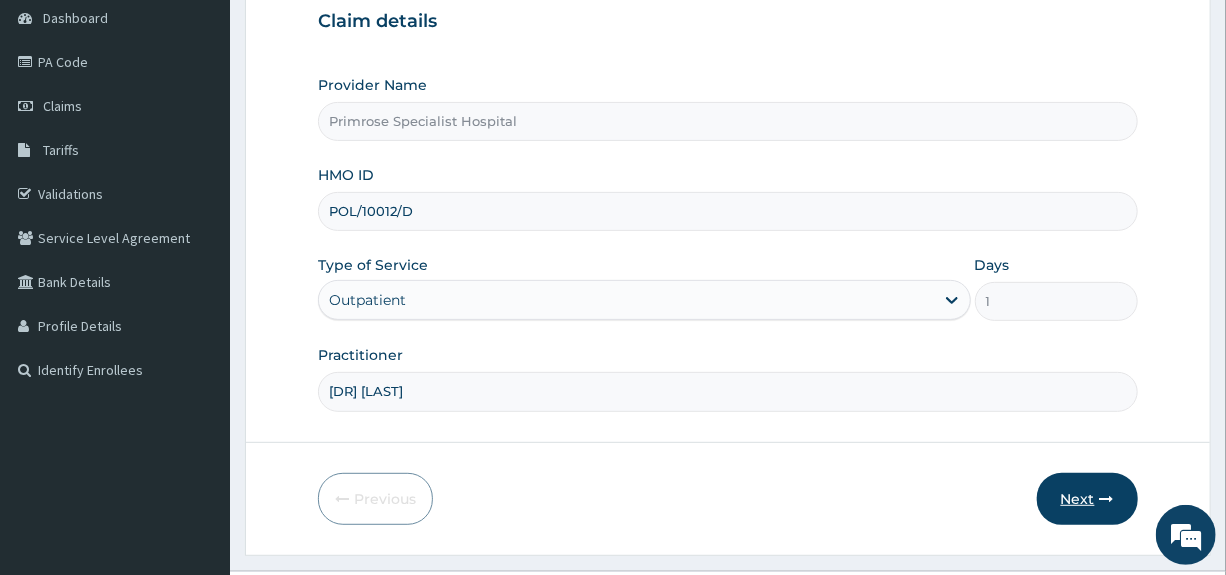 click on "Next" at bounding box center [1087, 499] 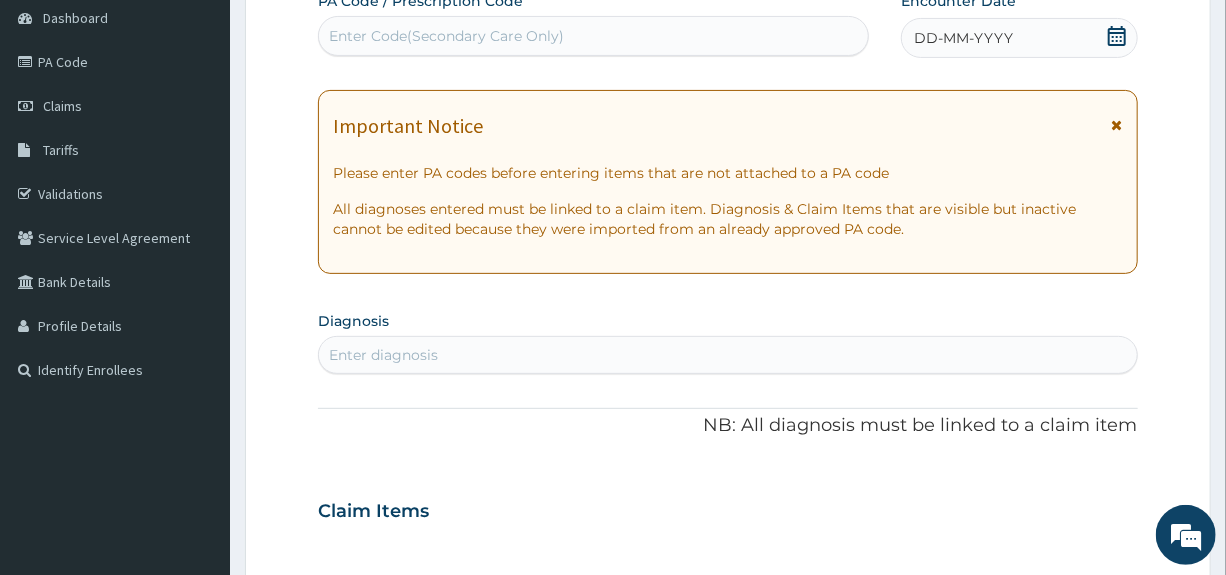 click 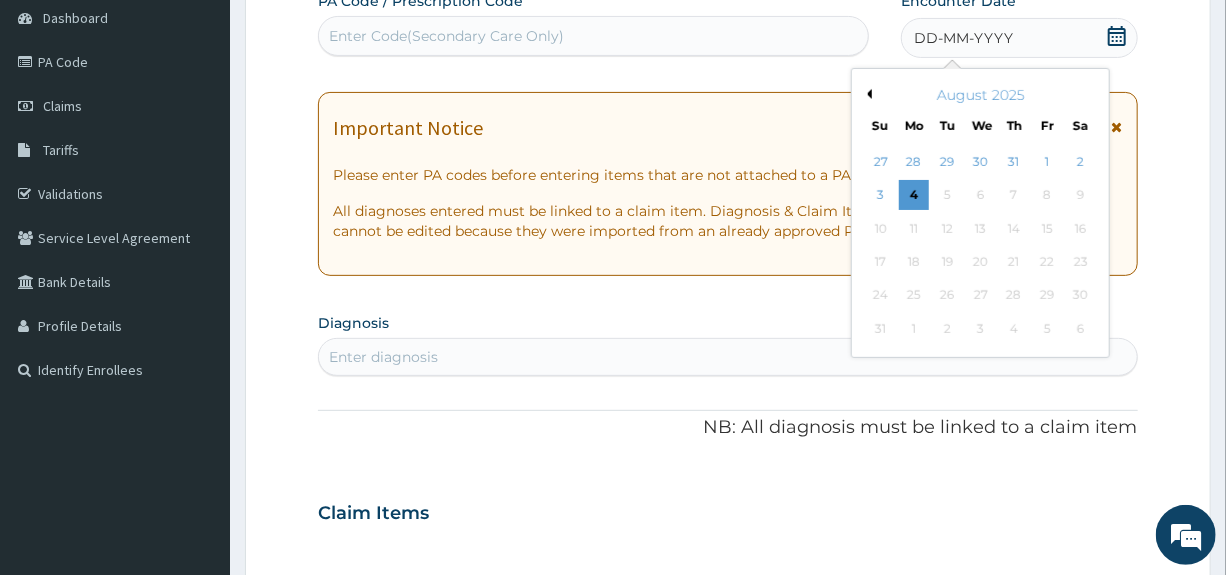 click on "Previous Month" at bounding box center (867, 94) 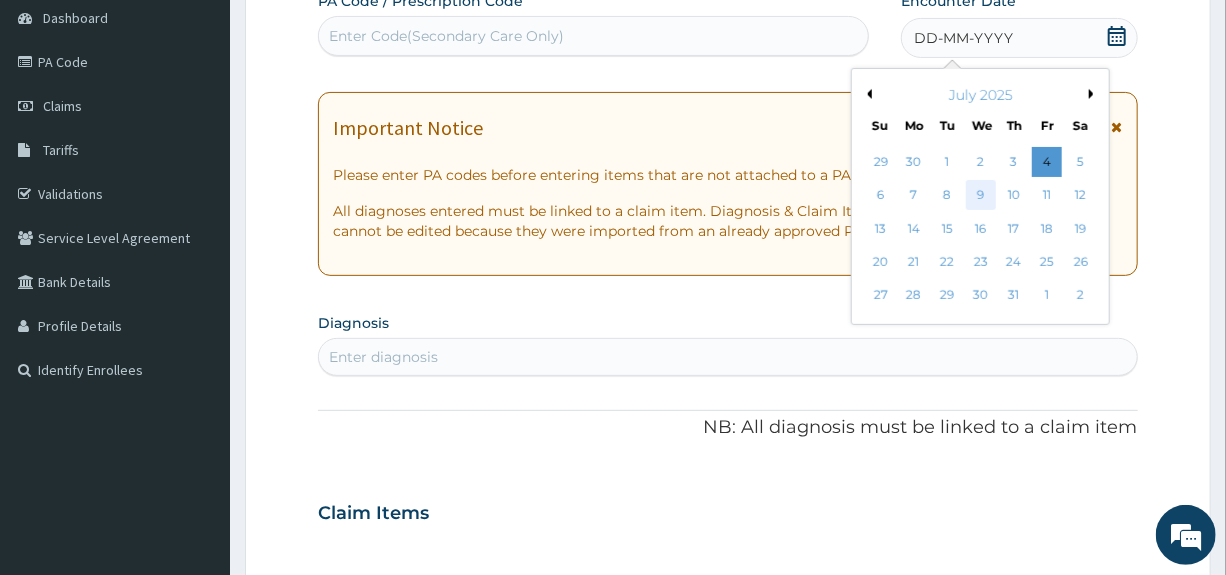 click on "9" at bounding box center [981, 196] 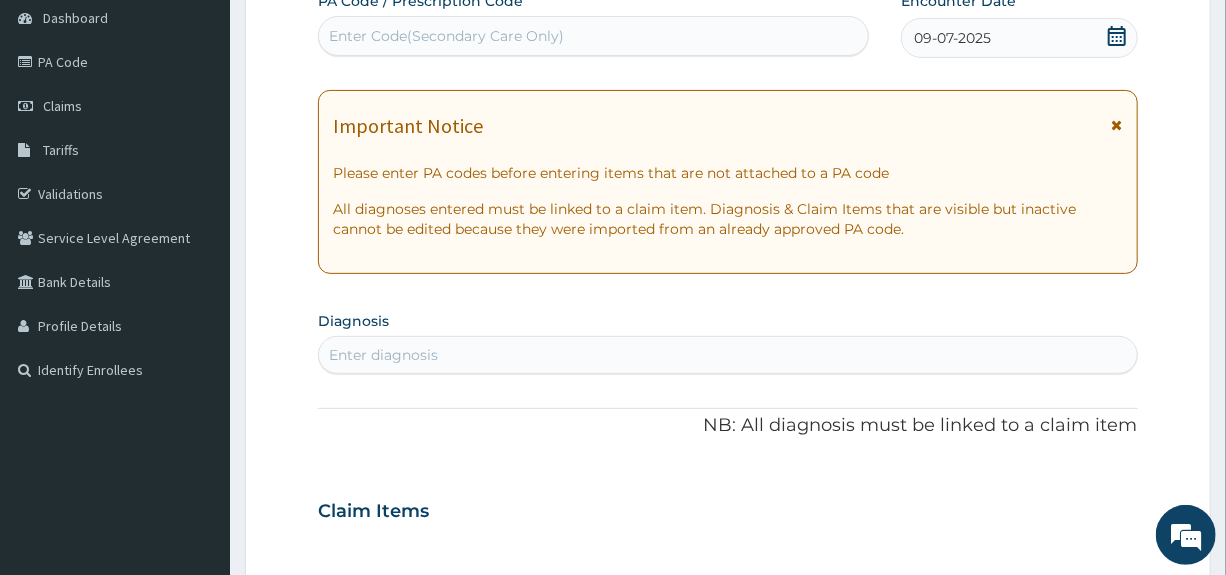 click on "Enter diagnosis" at bounding box center (383, 355) 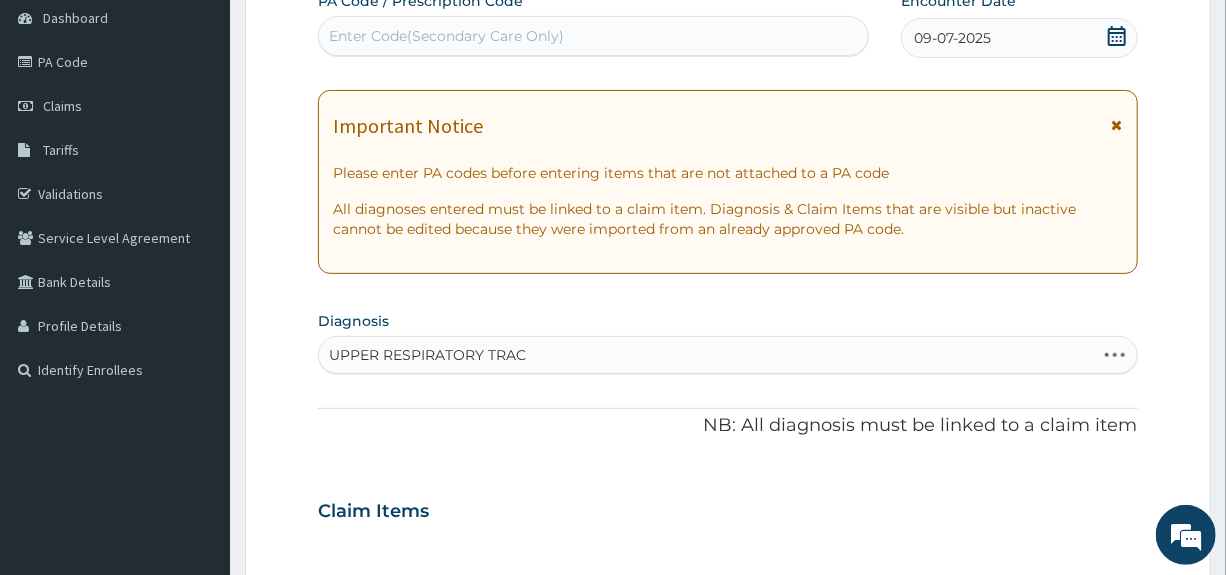 type on "UPPER RESPIRATORY TRACT" 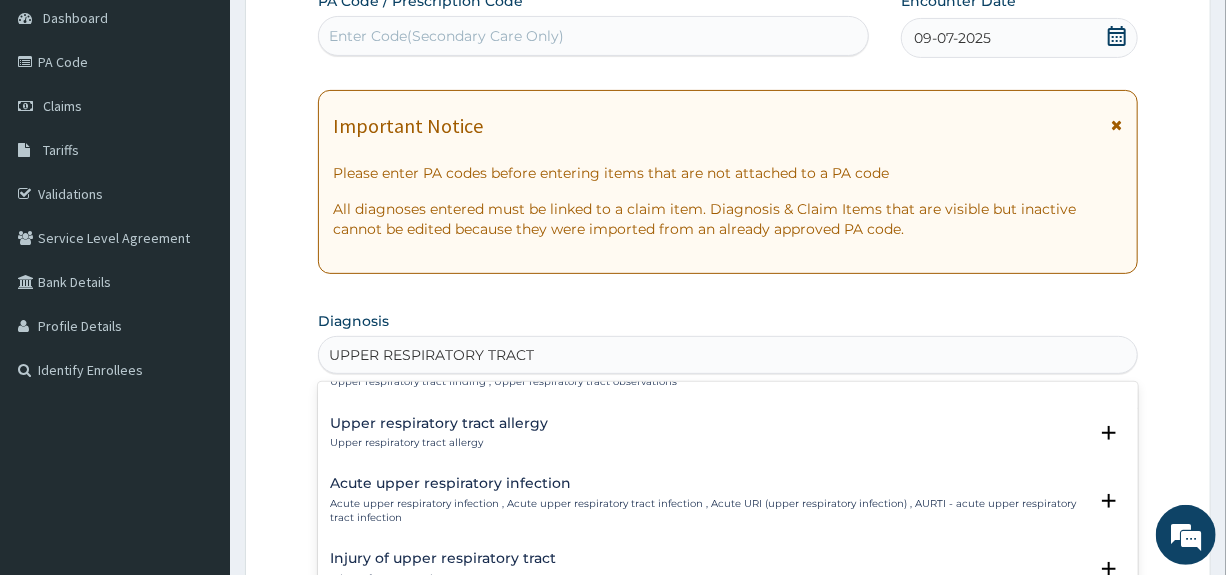 scroll, scrollTop: 200, scrollLeft: 0, axis: vertical 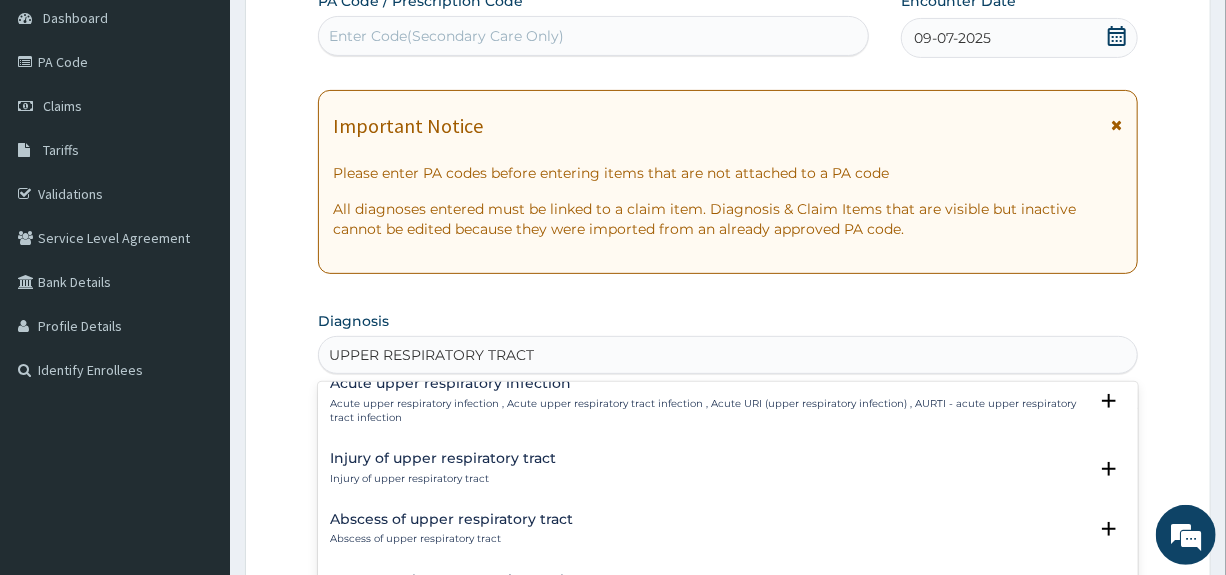 click on "Acute upper respiratory infection , Acute upper respiratory tract infection , Acute URI (upper respiratory infection) , AURTI - acute upper respiratory tract infection" at bounding box center (708, 411) 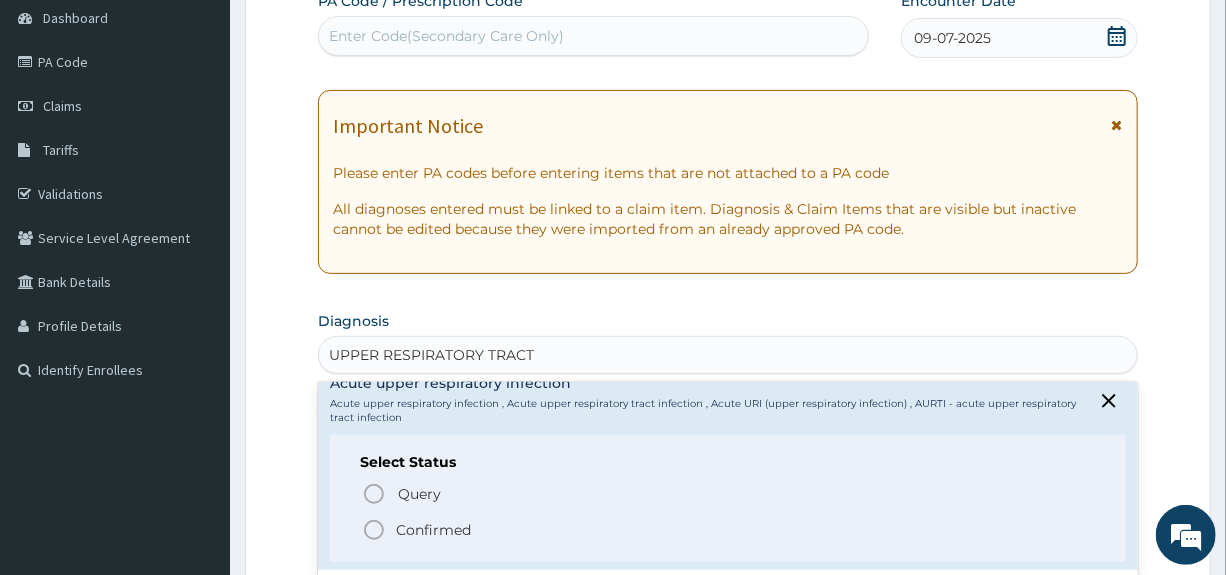 click on "Confirmed" at bounding box center [433, 530] 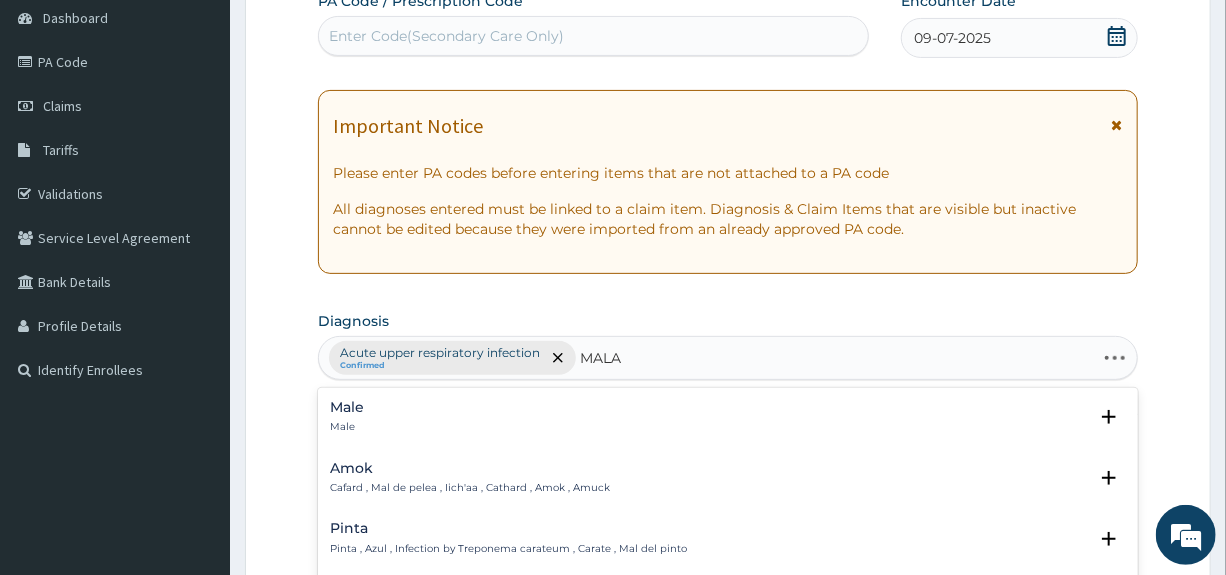 type on "MALAR" 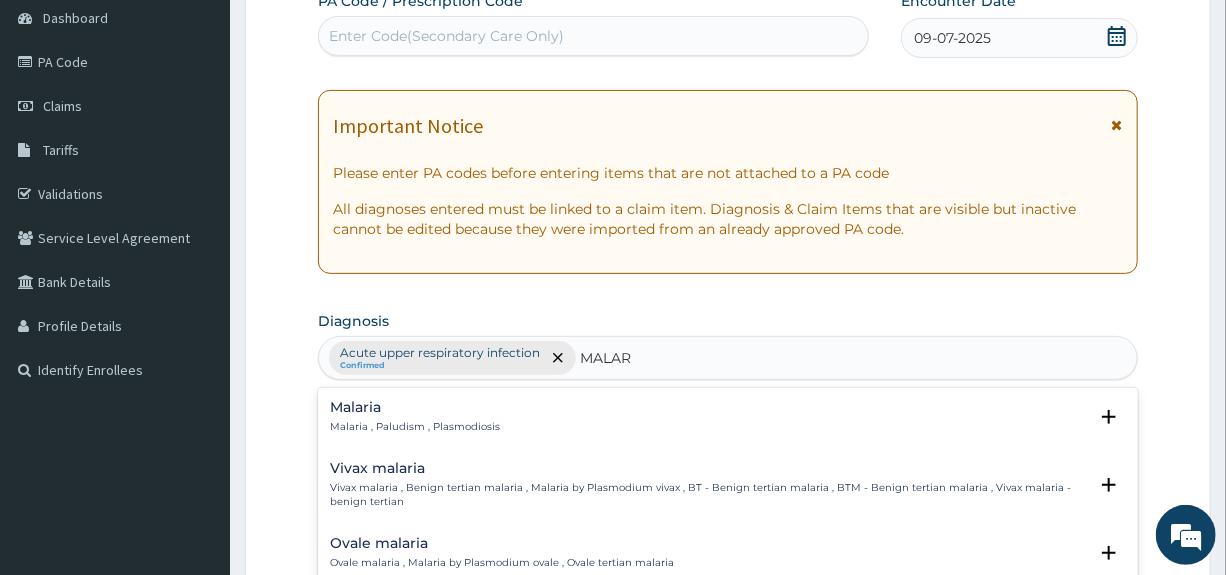 click on "Malaria" at bounding box center [415, 407] 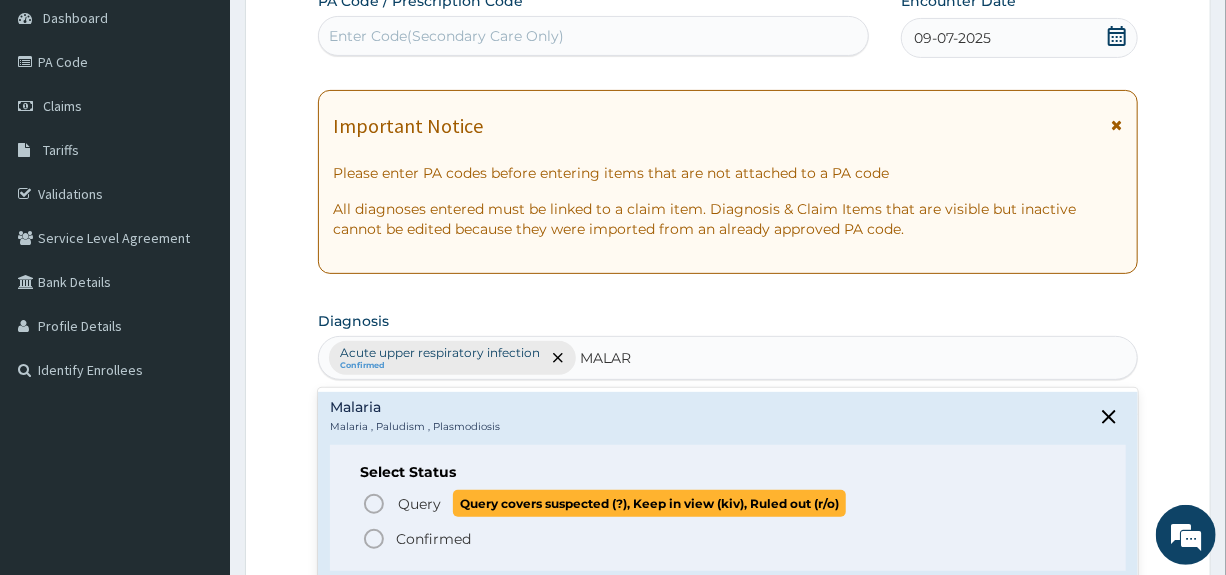 click on "Query" at bounding box center (419, 504) 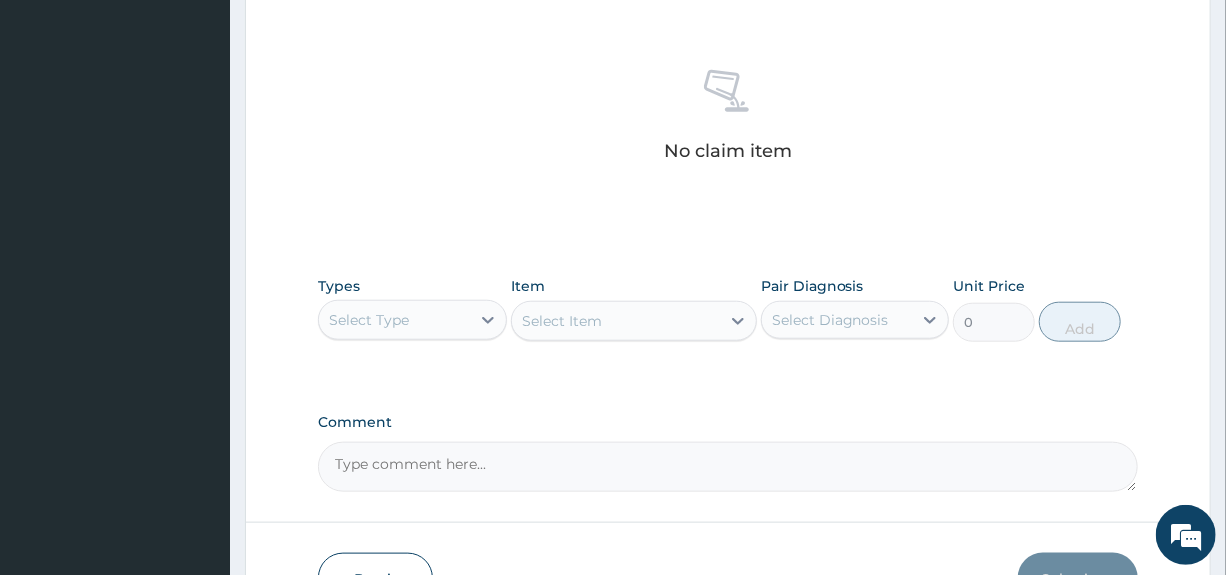 scroll, scrollTop: 800, scrollLeft: 0, axis: vertical 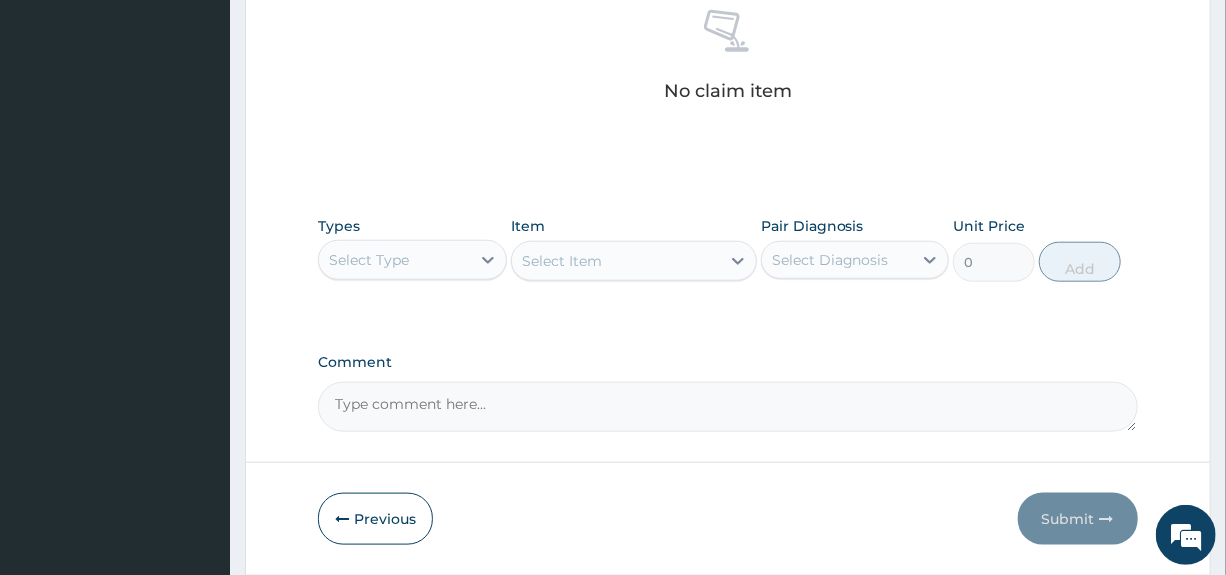 click on "Select Type" at bounding box center (394, 260) 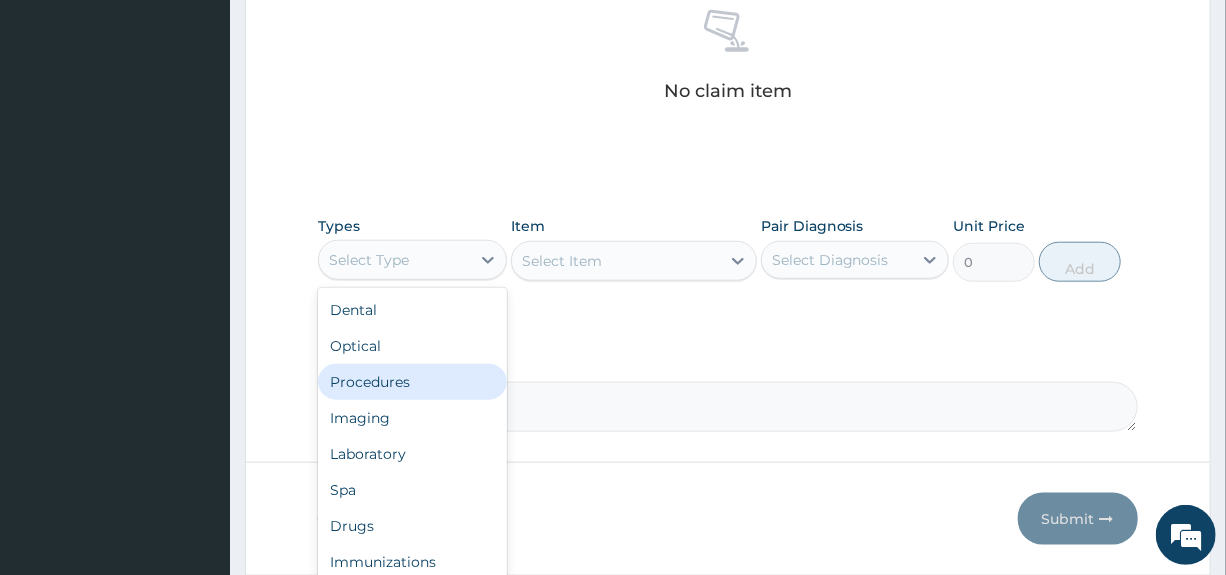 click on "Procedures" at bounding box center (412, 382) 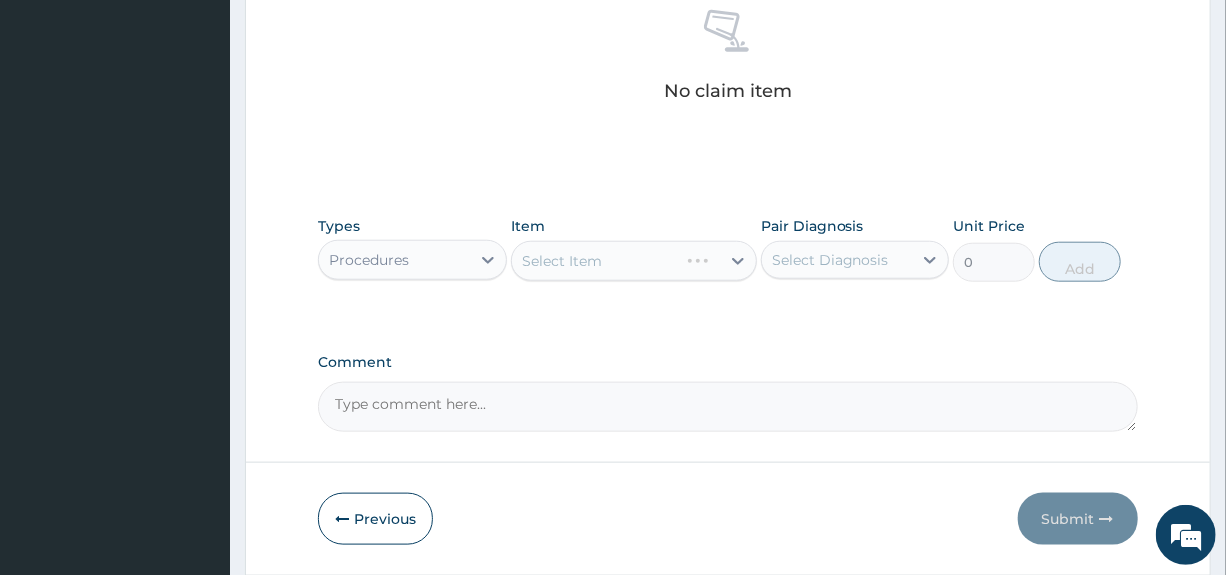 click on "Select Diagnosis" at bounding box center (837, 260) 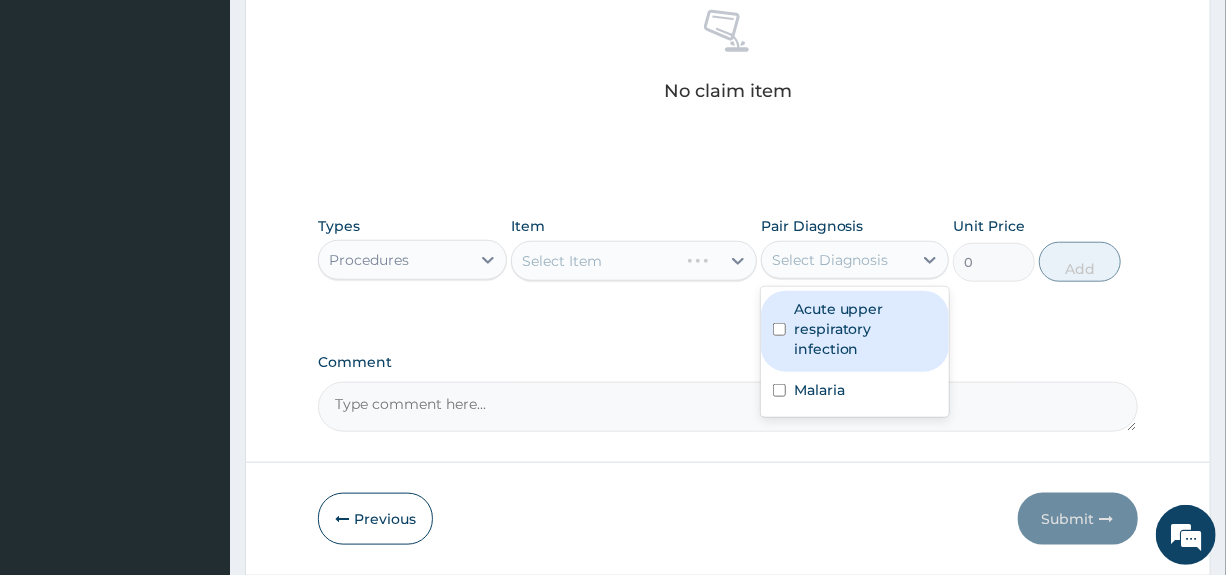 drag, startPoint x: 847, startPoint y: 332, endPoint x: 830, endPoint y: 358, distance: 31.06445 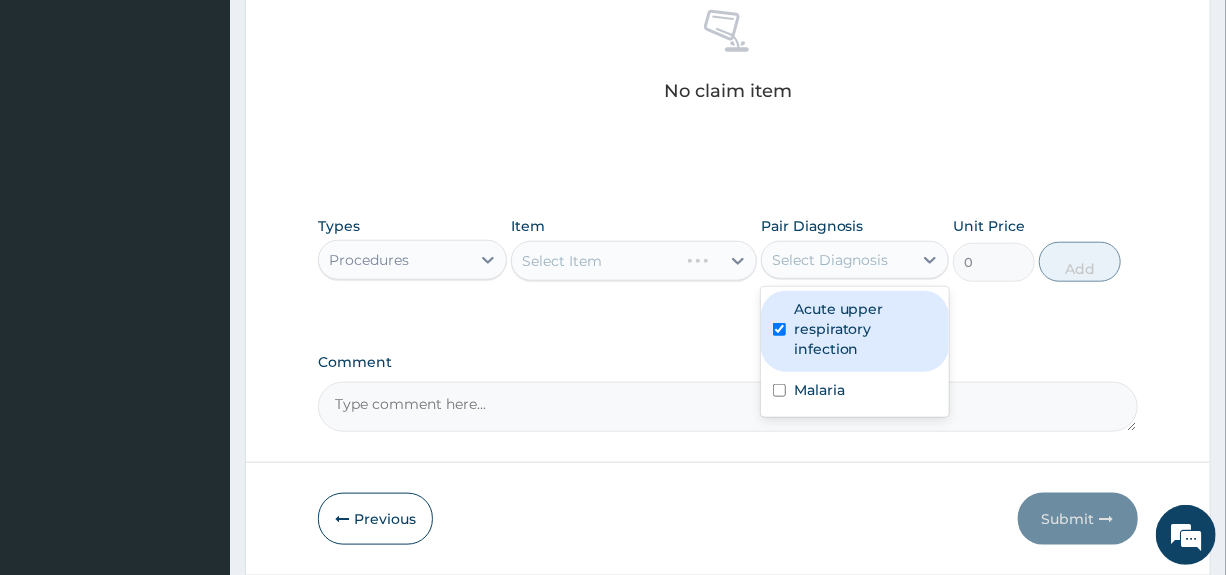 checkbox on "true" 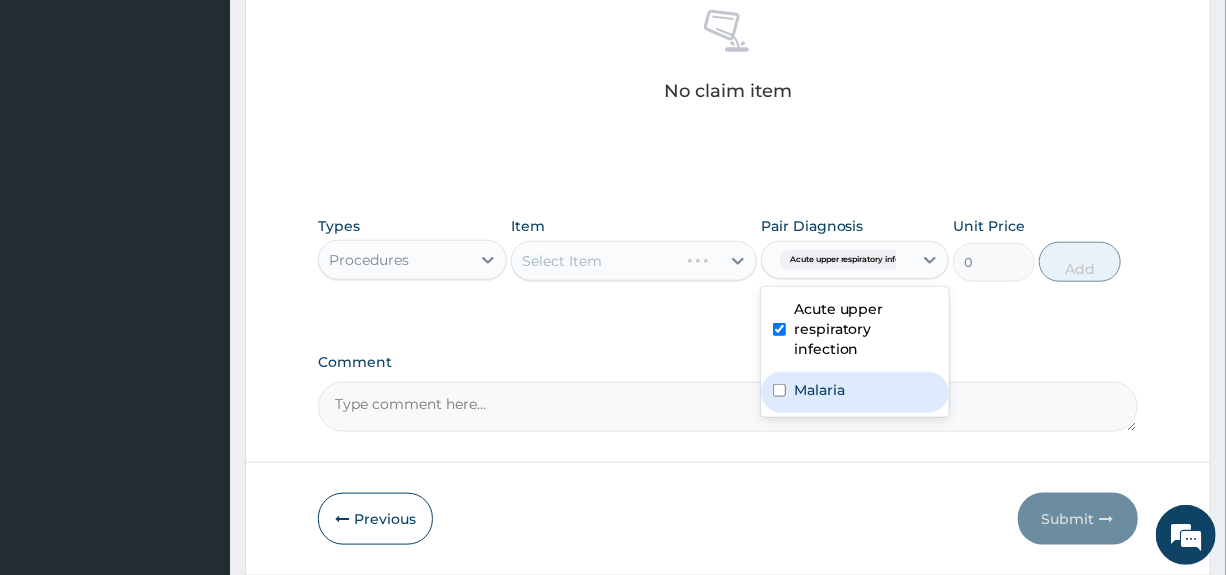 drag, startPoint x: 824, startPoint y: 366, endPoint x: 731, endPoint y: 342, distance: 96.04687 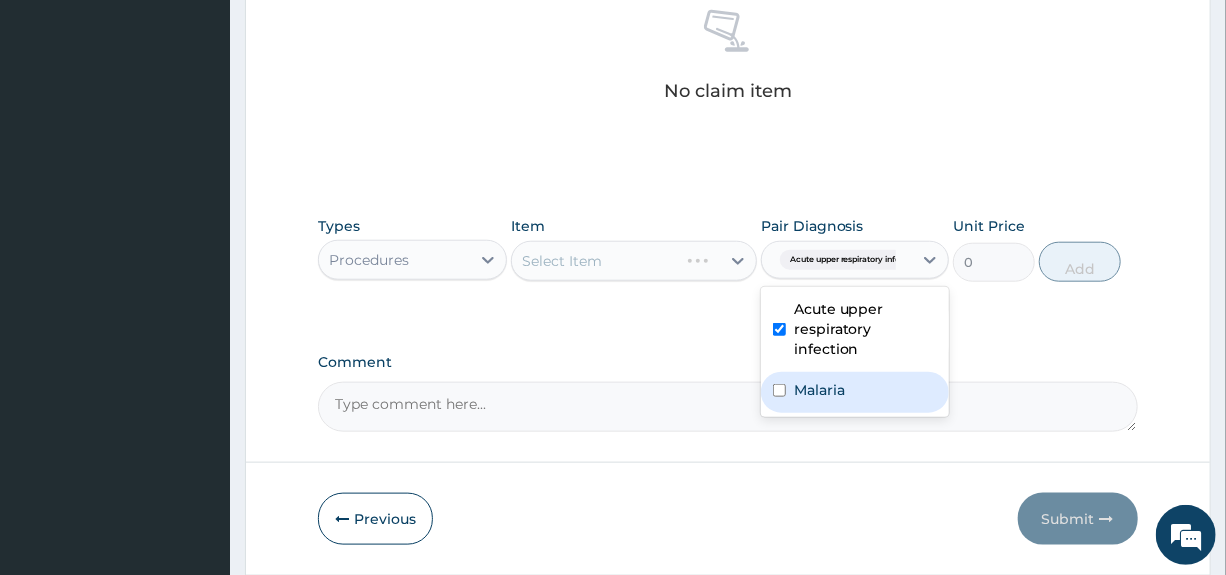 click on "Malaria" at bounding box center [819, 390] 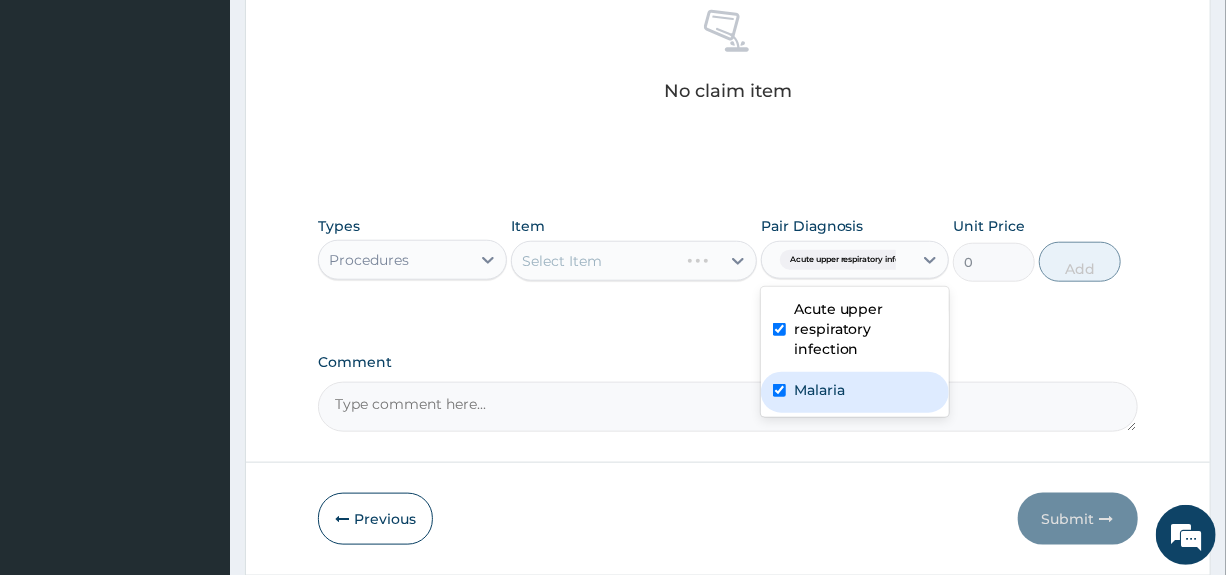 checkbox on "true" 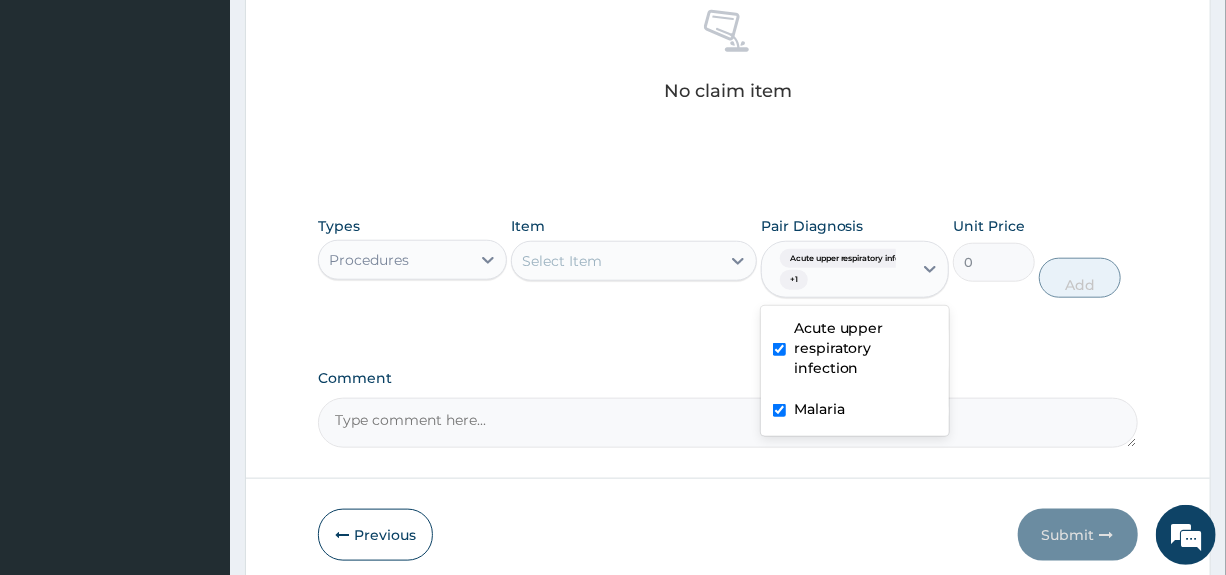 click on "Select Item" at bounding box center [616, 261] 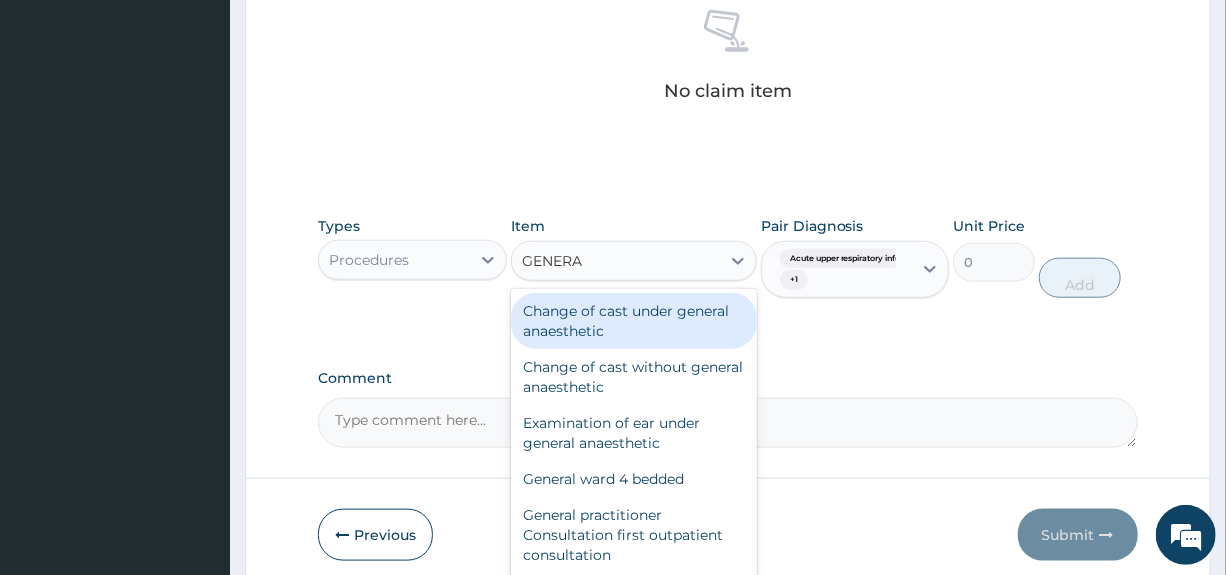 type on "GENERAL" 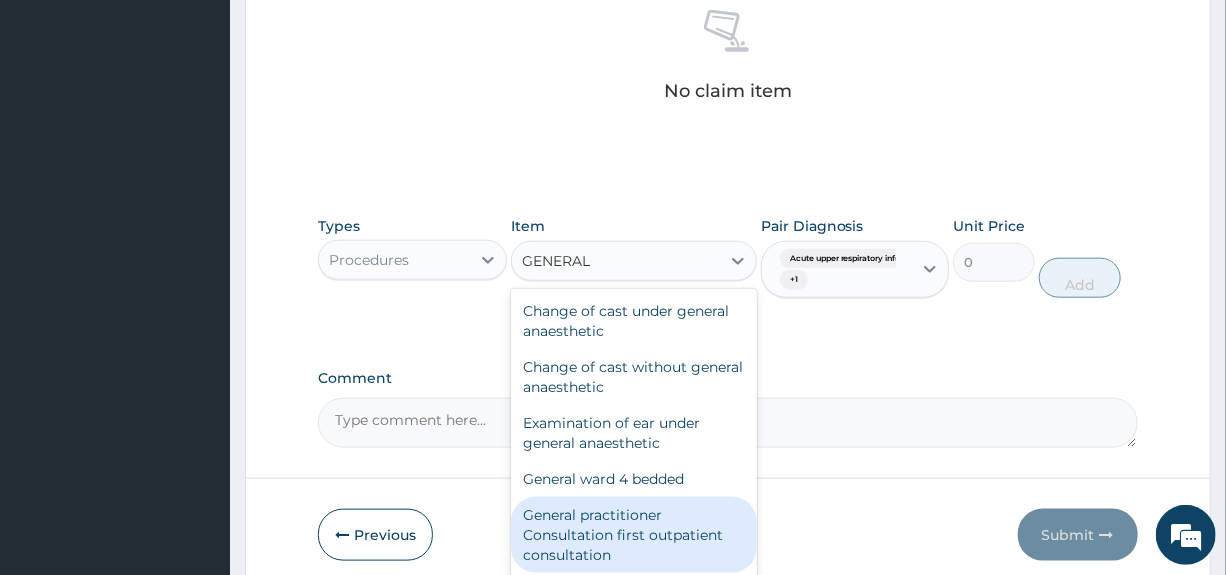 click on "General practitioner Consultation first outpatient consultation" at bounding box center [634, 535] 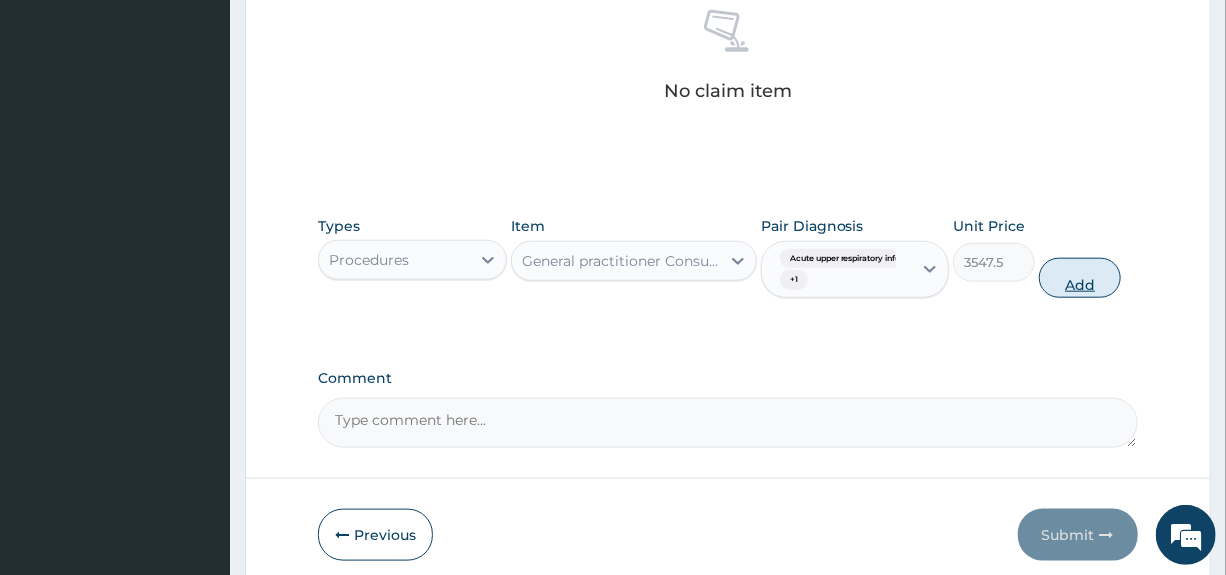 click on "Add" at bounding box center [1080, 278] 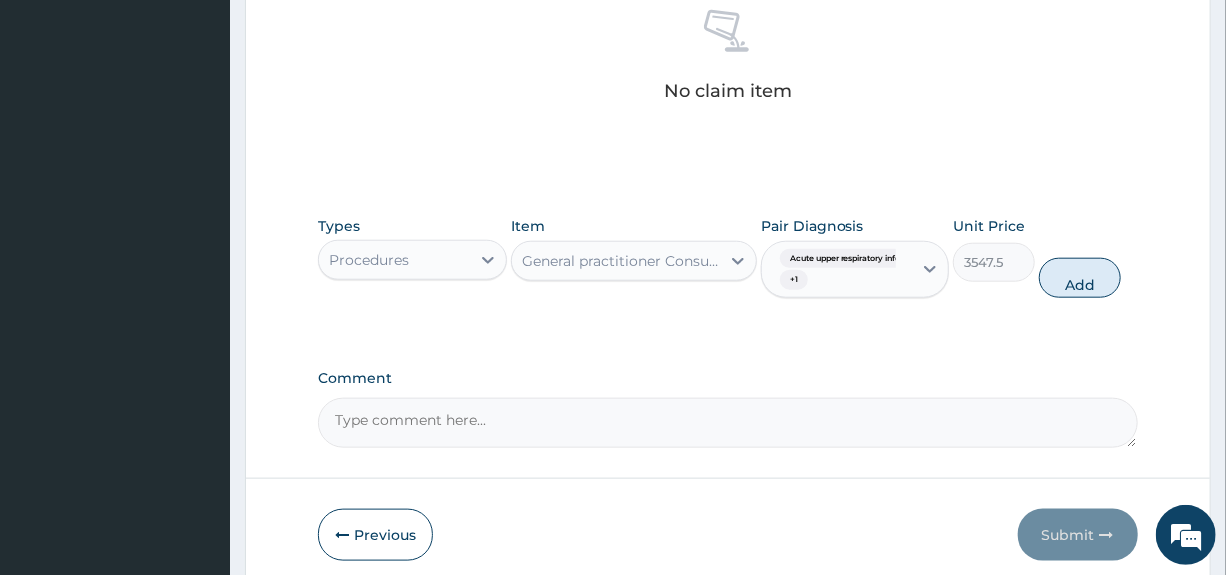 type on "0" 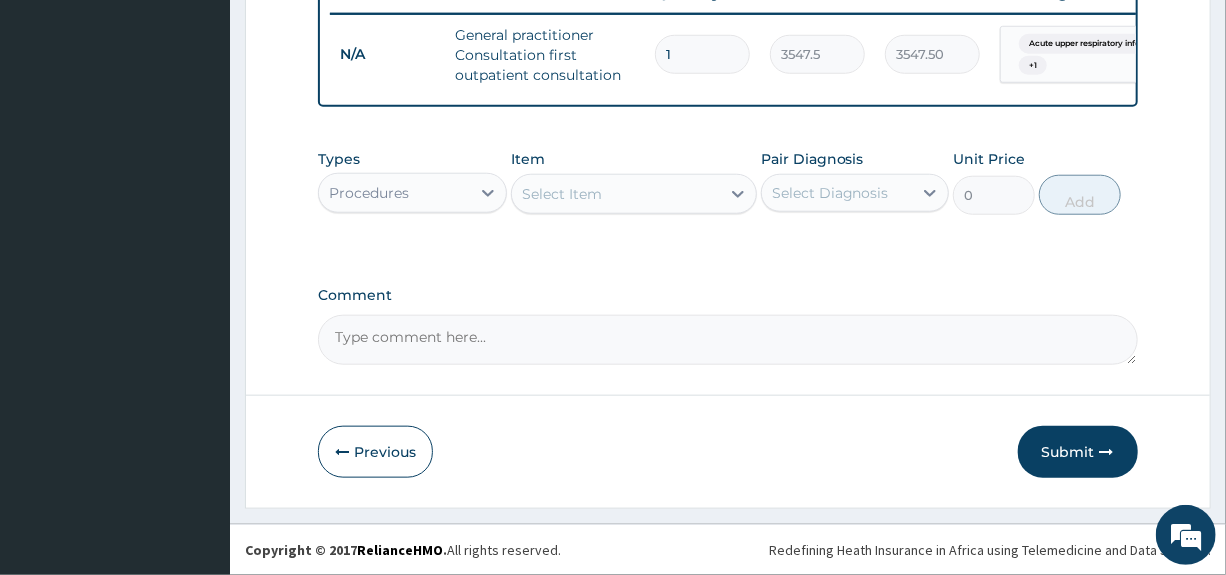 scroll, scrollTop: 797, scrollLeft: 0, axis: vertical 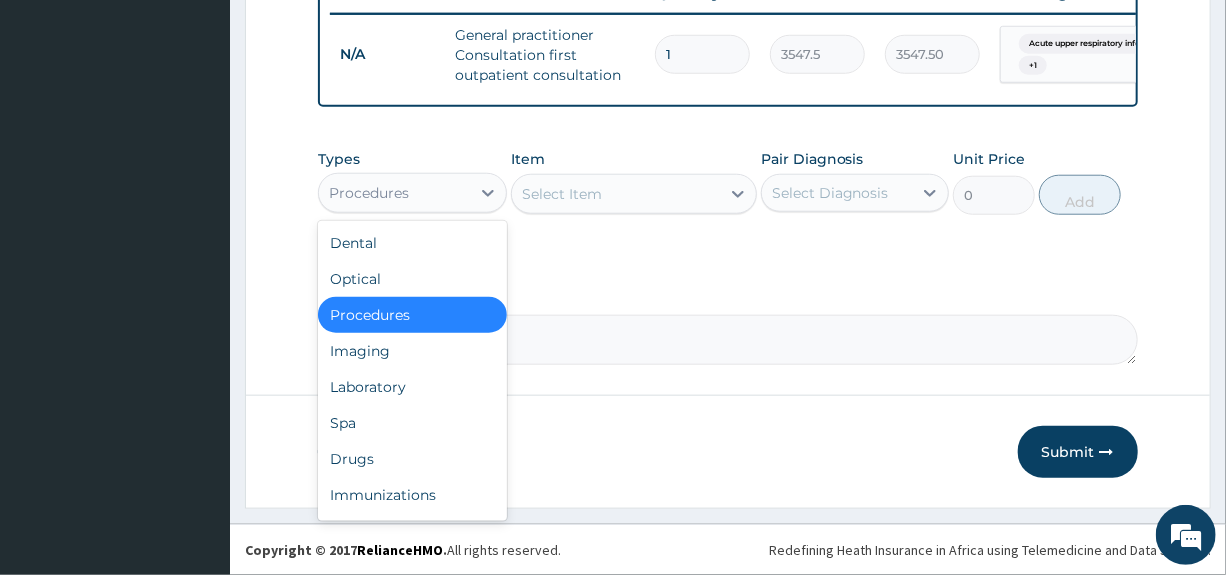 click on "Procedures" at bounding box center (394, 193) 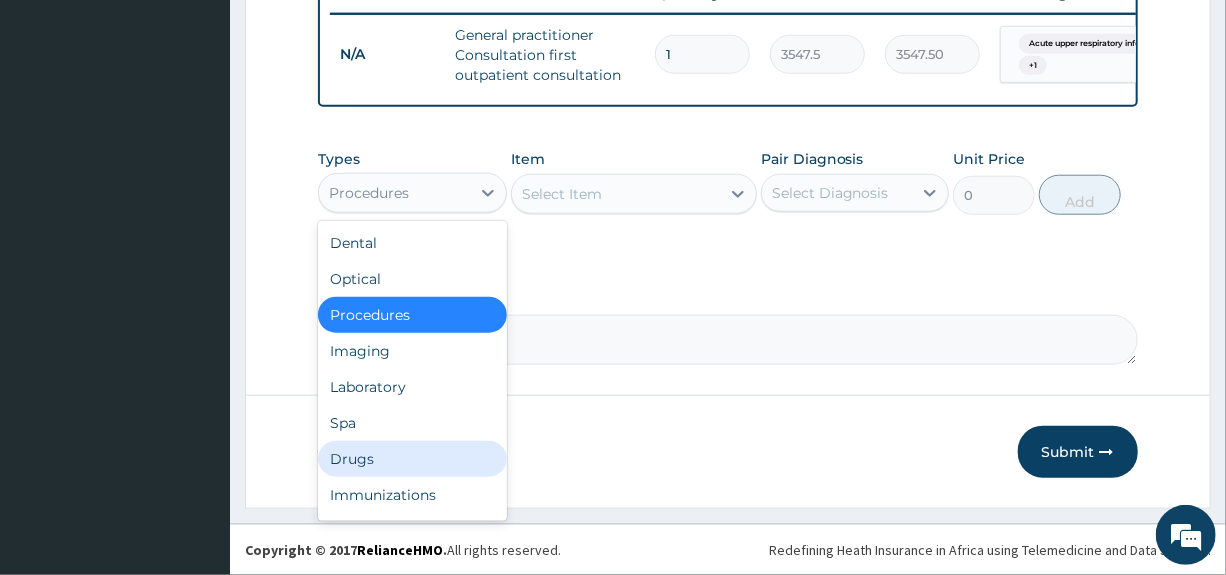 click on "Drugs" at bounding box center [412, 459] 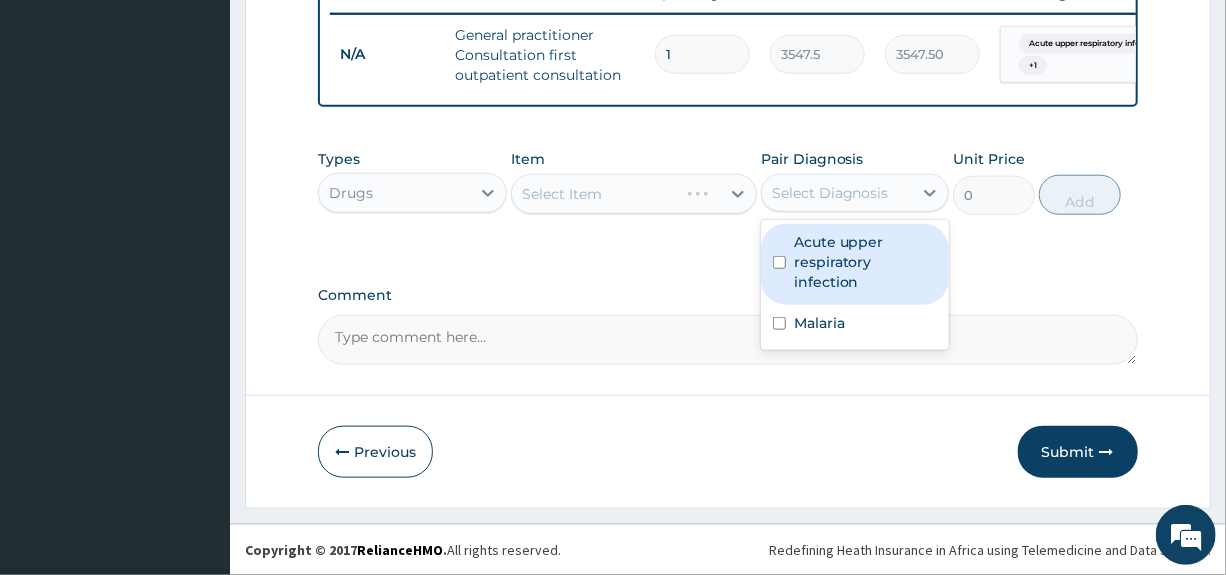 click on "Select Diagnosis" at bounding box center [837, 193] 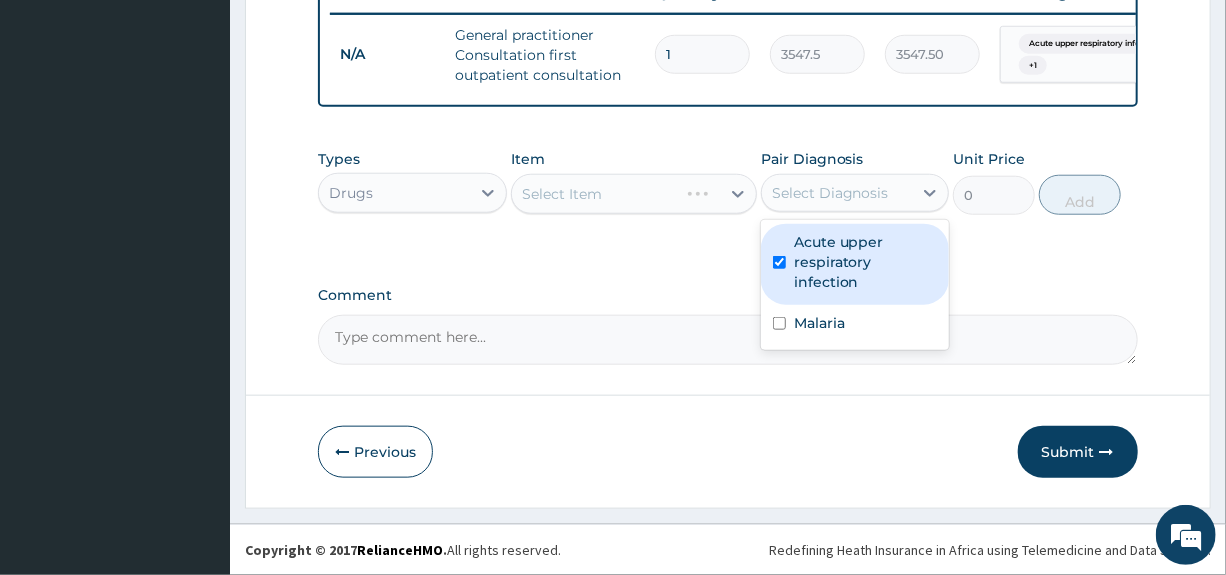 checkbox on "true" 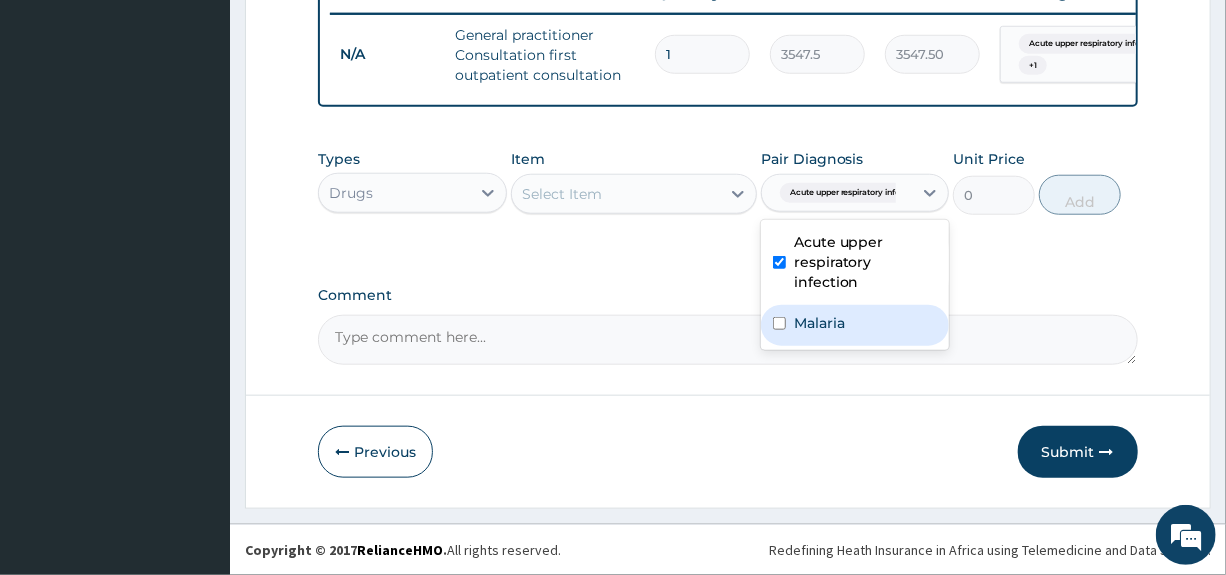 drag, startPoint x: 815, startPoint y: 296, endPoint x: 798, endPoint y: 296, distance: 17 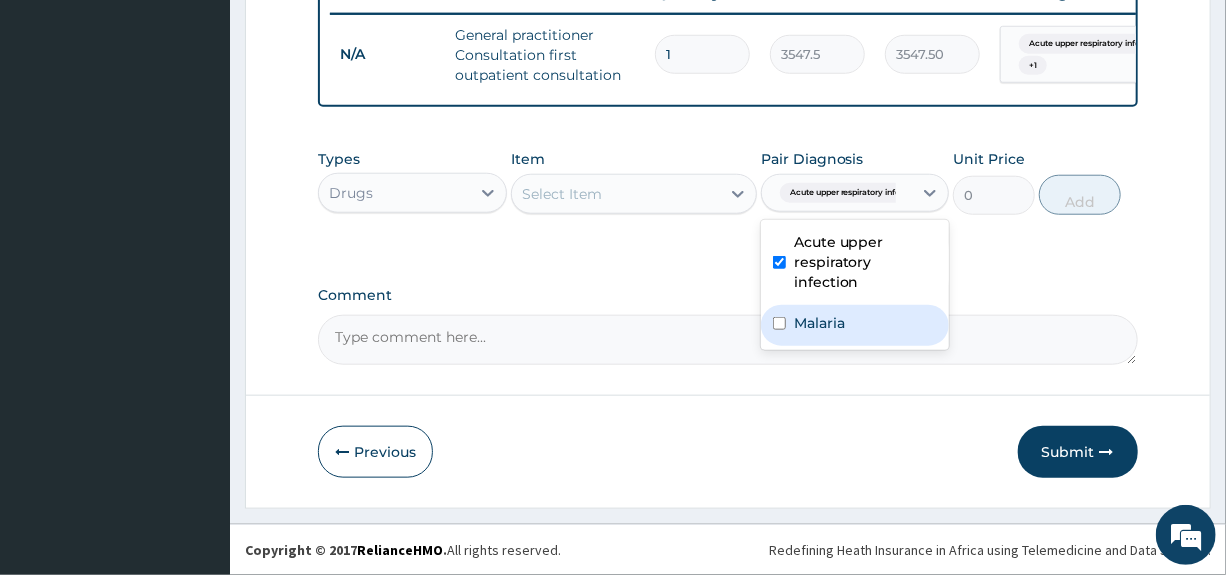 click on "Malaria" at bounding box center (819, 323) 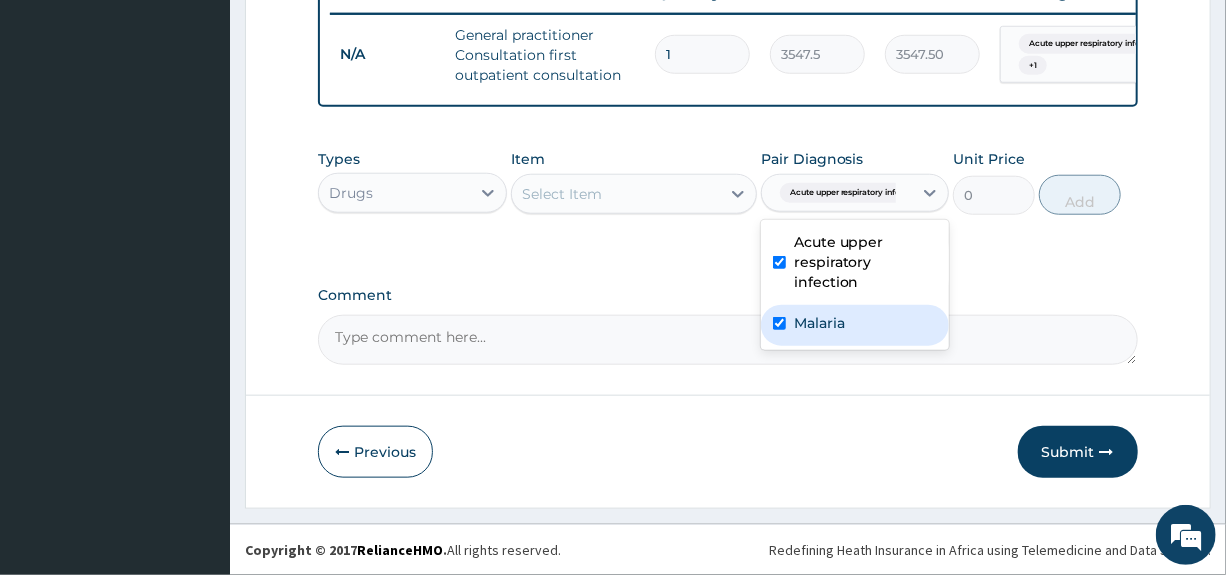 checkbox on "true" 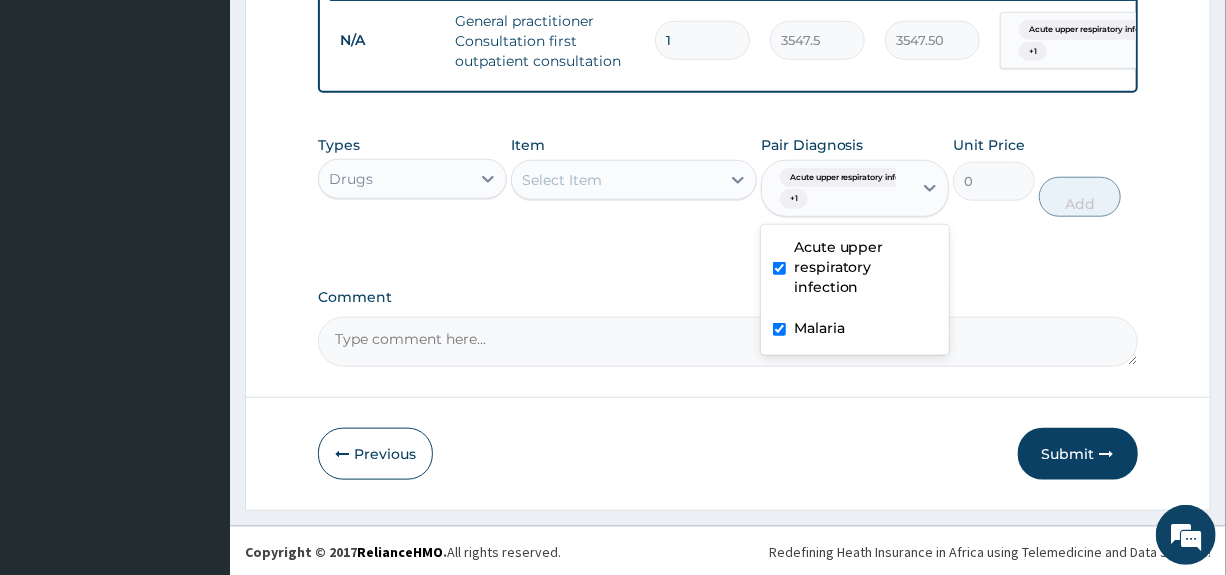 click on "Select Item" at bounding box center [616, 180] 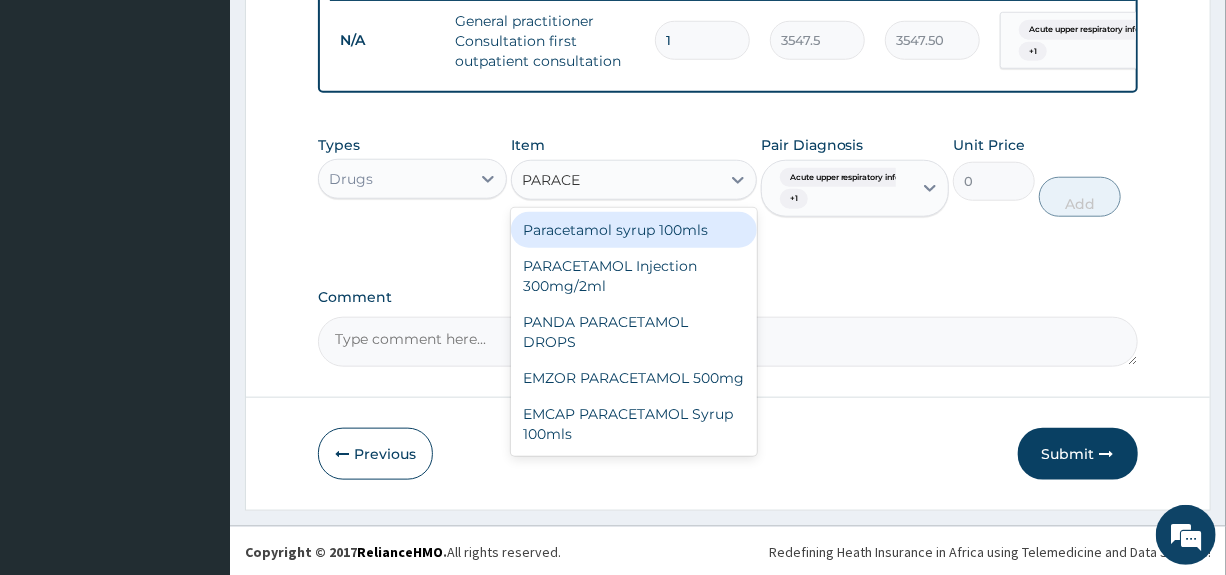 type on "PARACET" 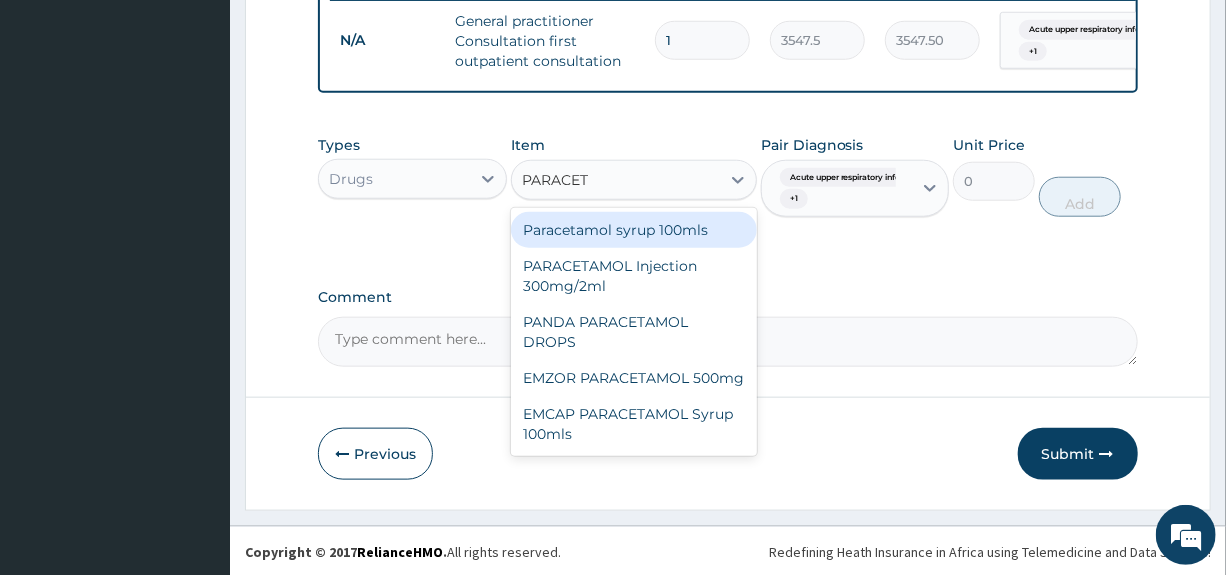 click on "Paracetamol syrup 100mls" at bounding box center [634, 230] 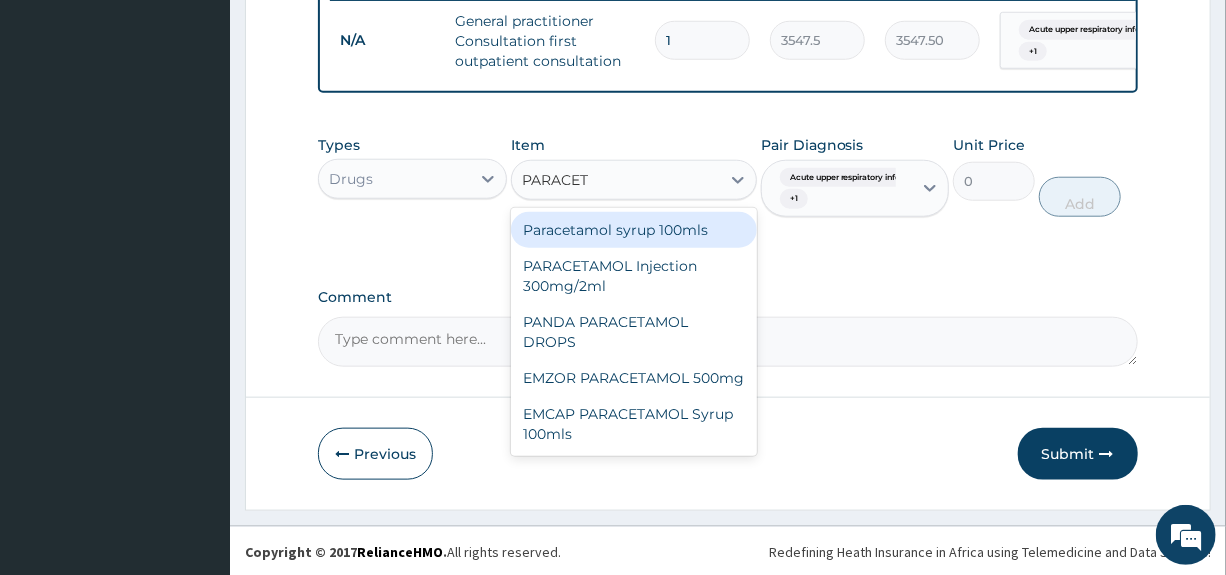 type 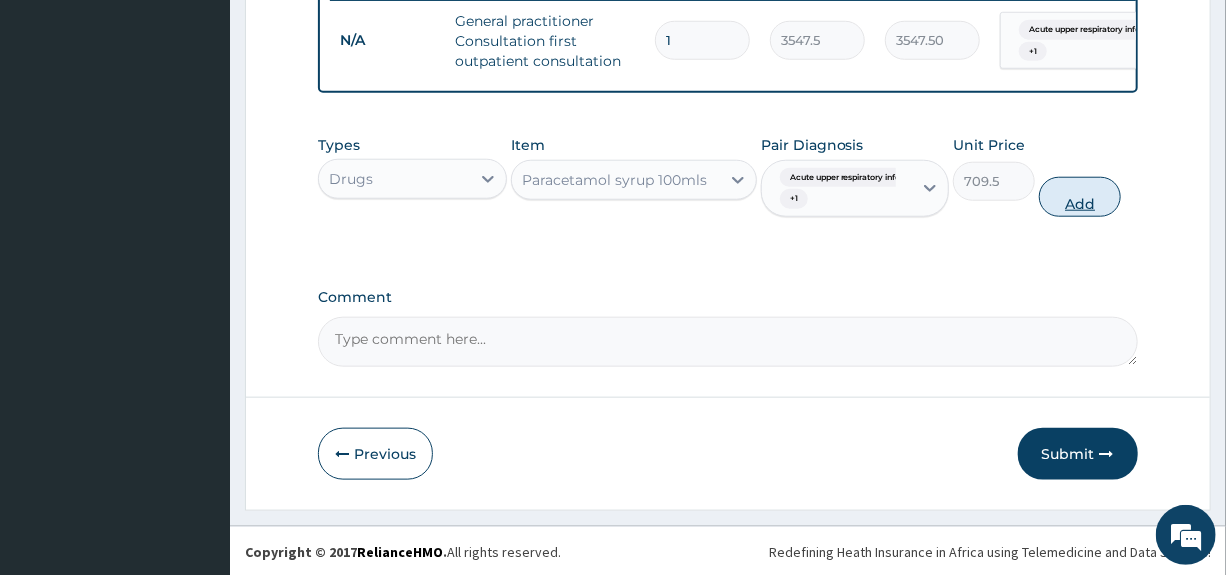 click on "Add" at bounding box center (1080, 197) 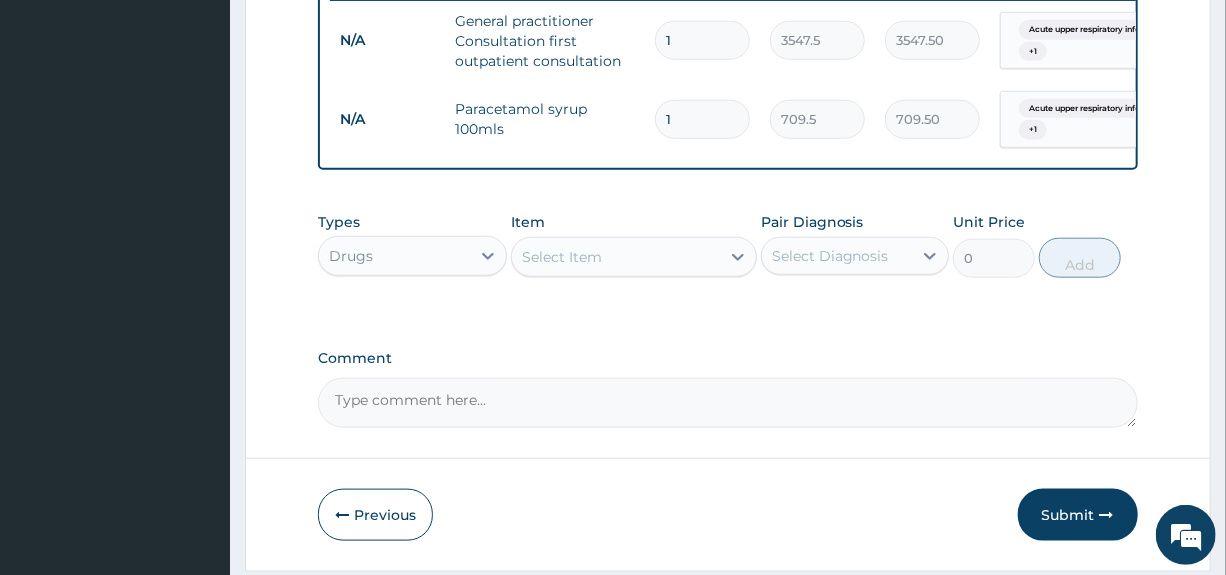 click on "Select Item" at bounding box center [562, 257] 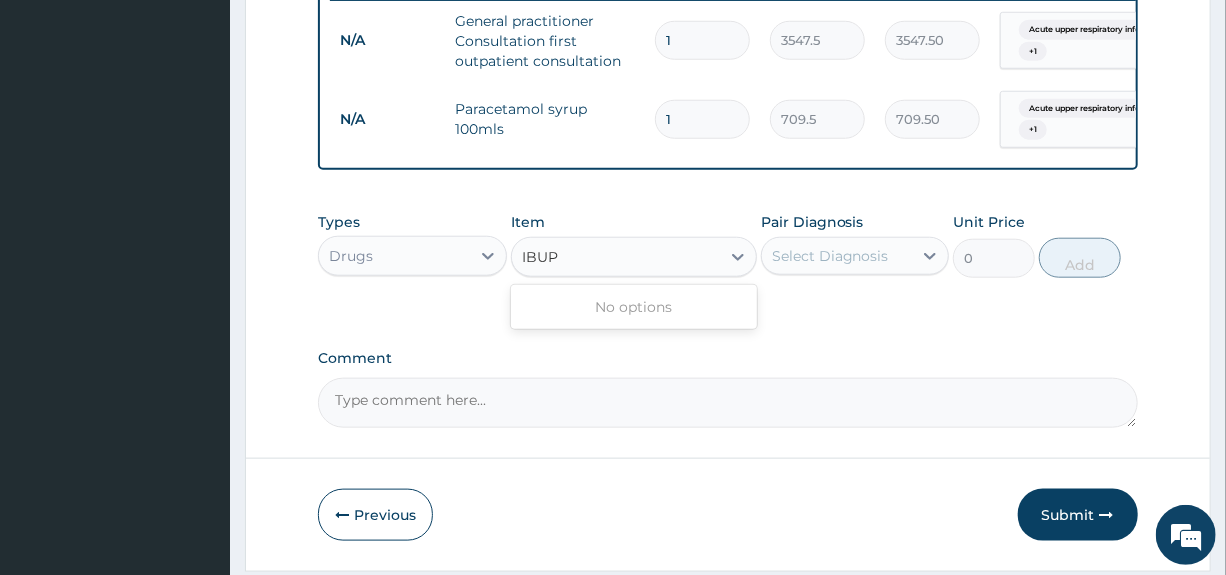 type on "IBU" 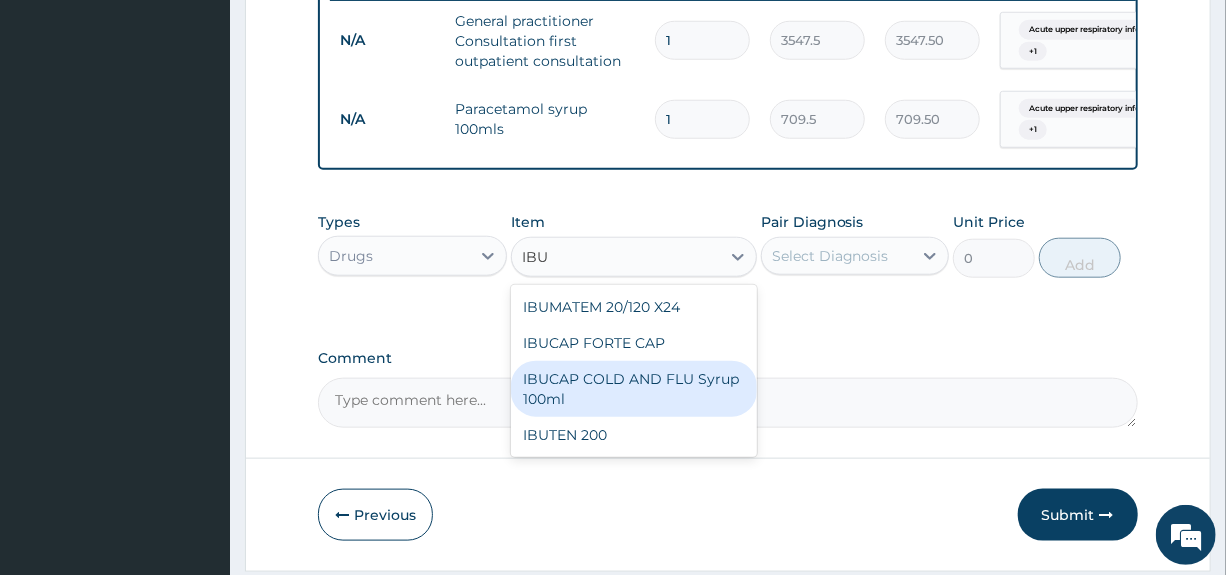 click on "IBUCAP COLD AND FLU Syrup 100ml" at bounding box center (634, 389) 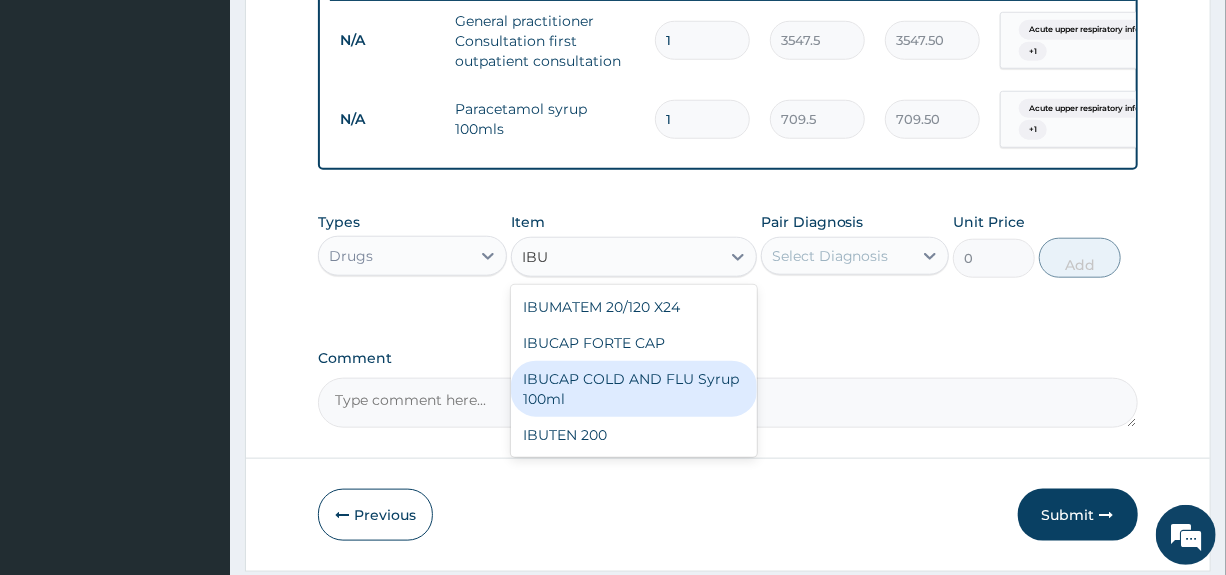 type 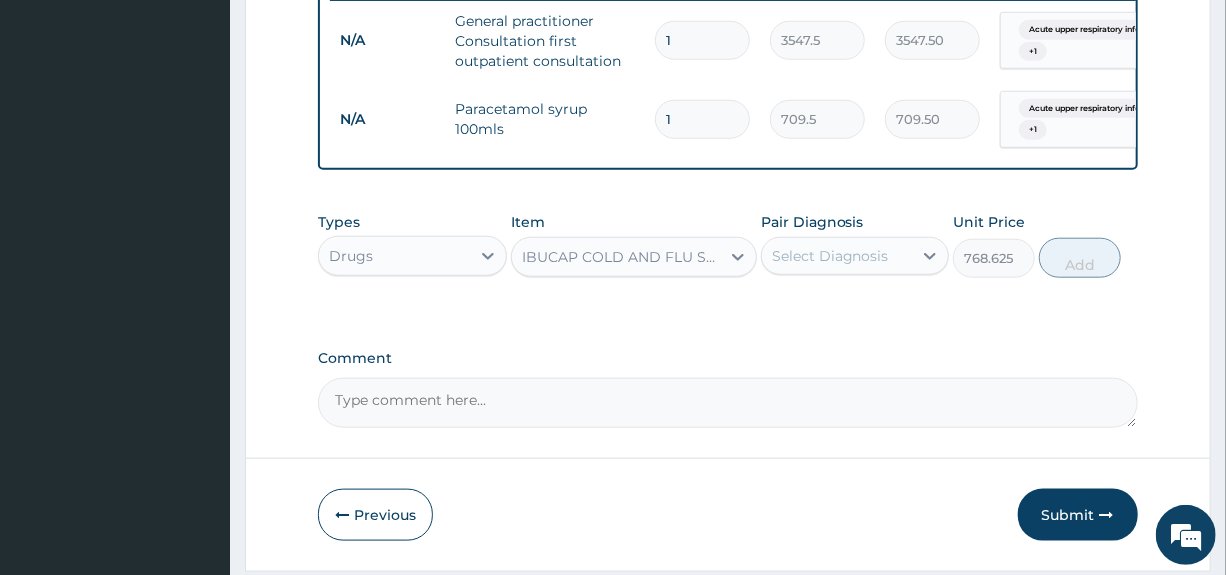 click on "Select Diagnosis" at bounding box center (830, 256) 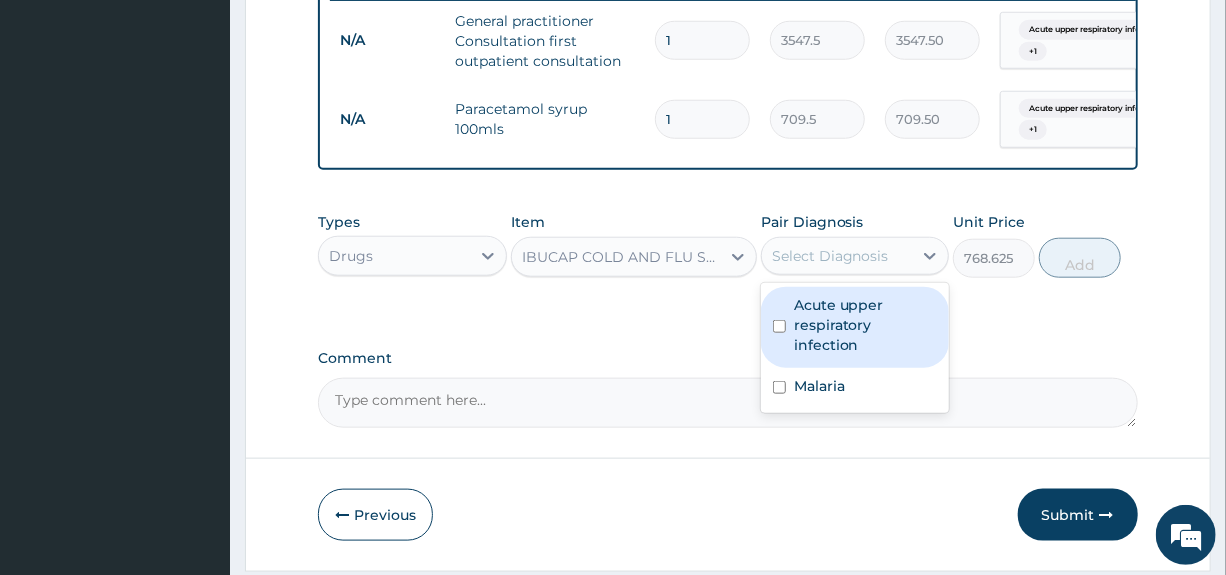 drag, startPoint x: 811, startPoint y: 323, endPoint x: 812, endPoint y: 343, distance: 20.024984 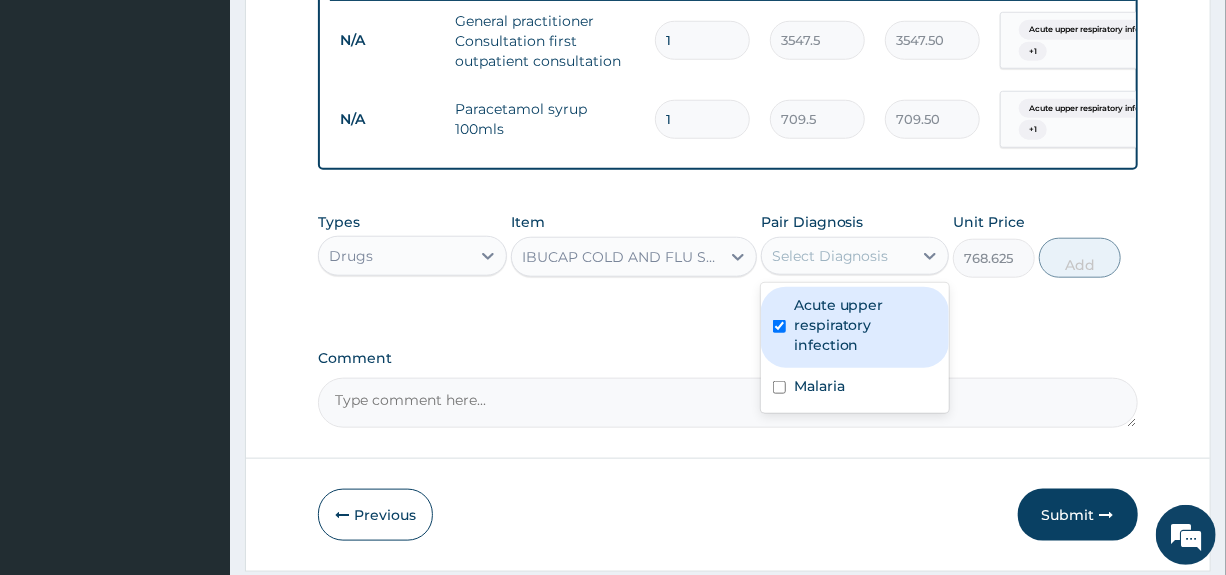 checkbox on "true" 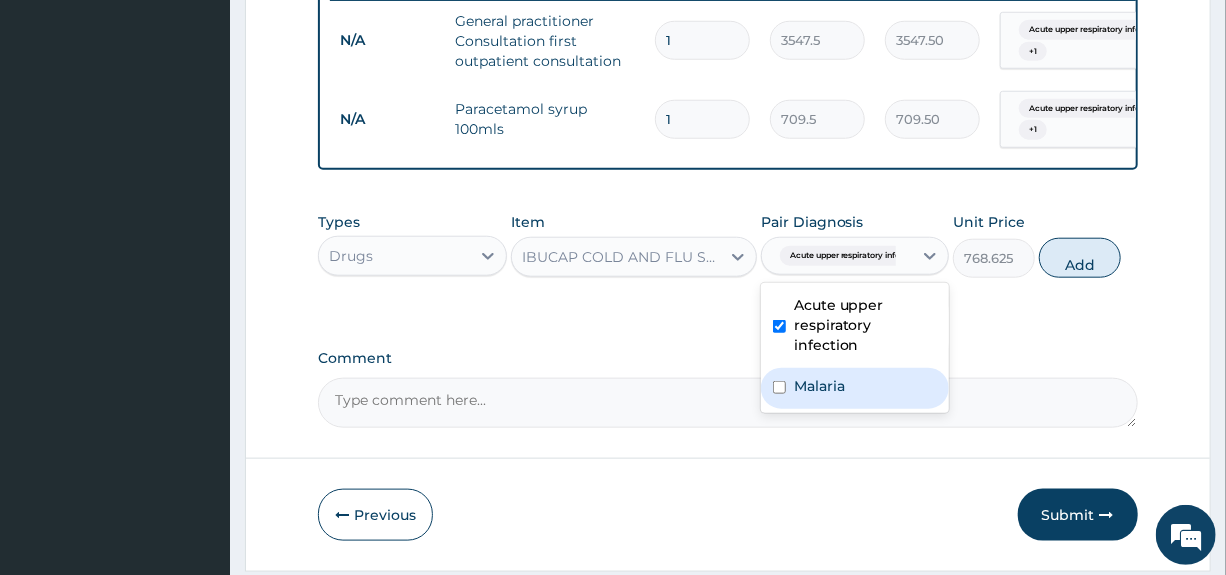 click on "Malaria" at bounding box center (819, 386) 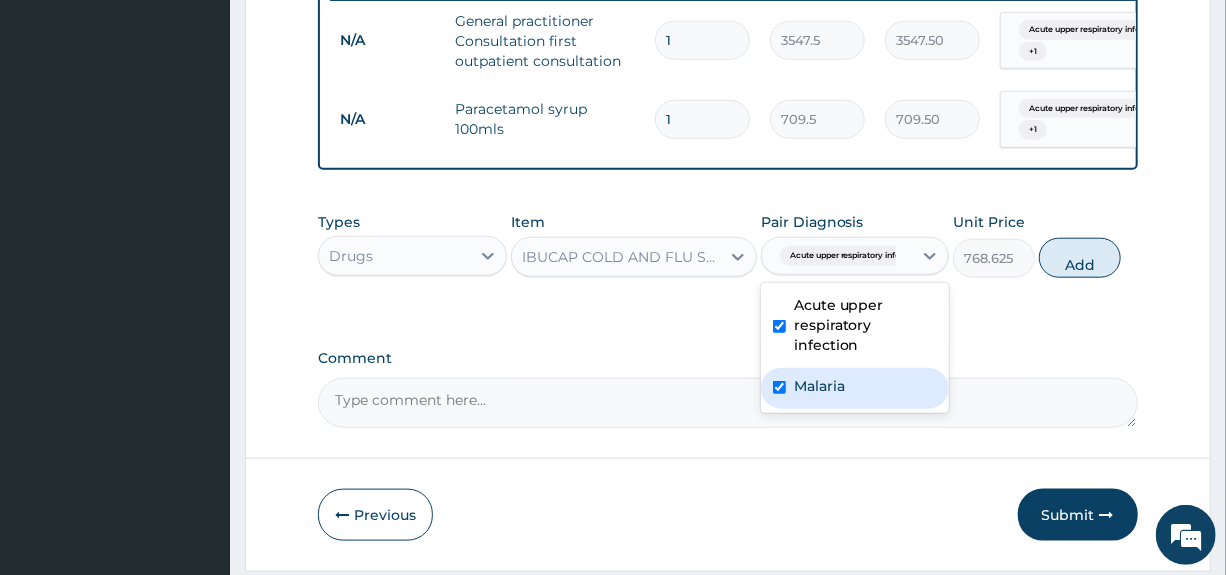 checkbox on "true" 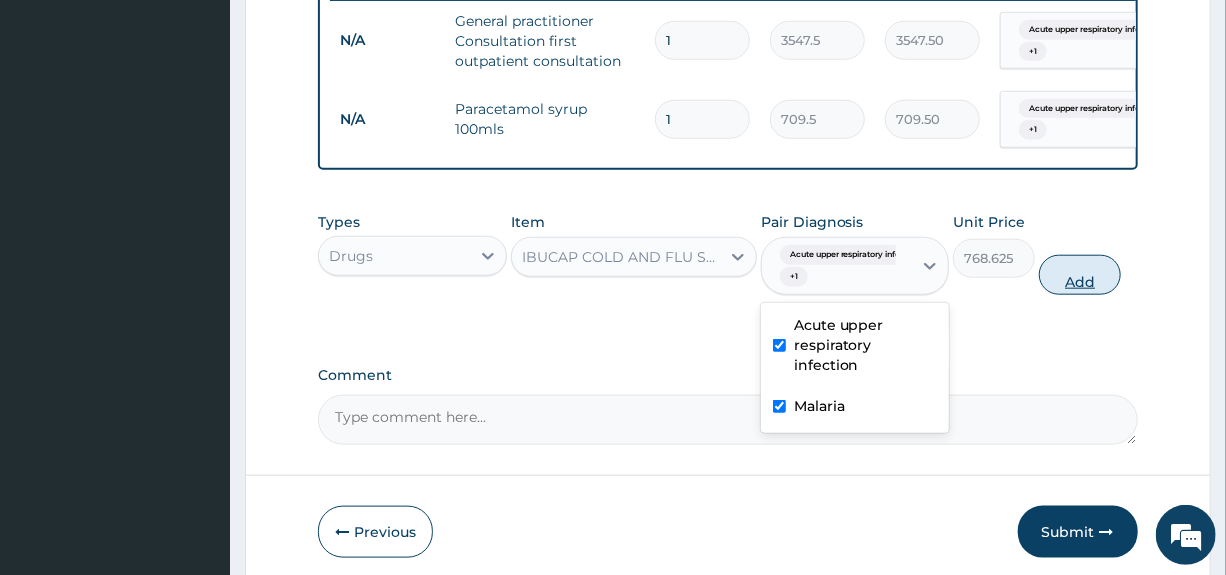 click on "Add" at bounding box center [1080, 275] 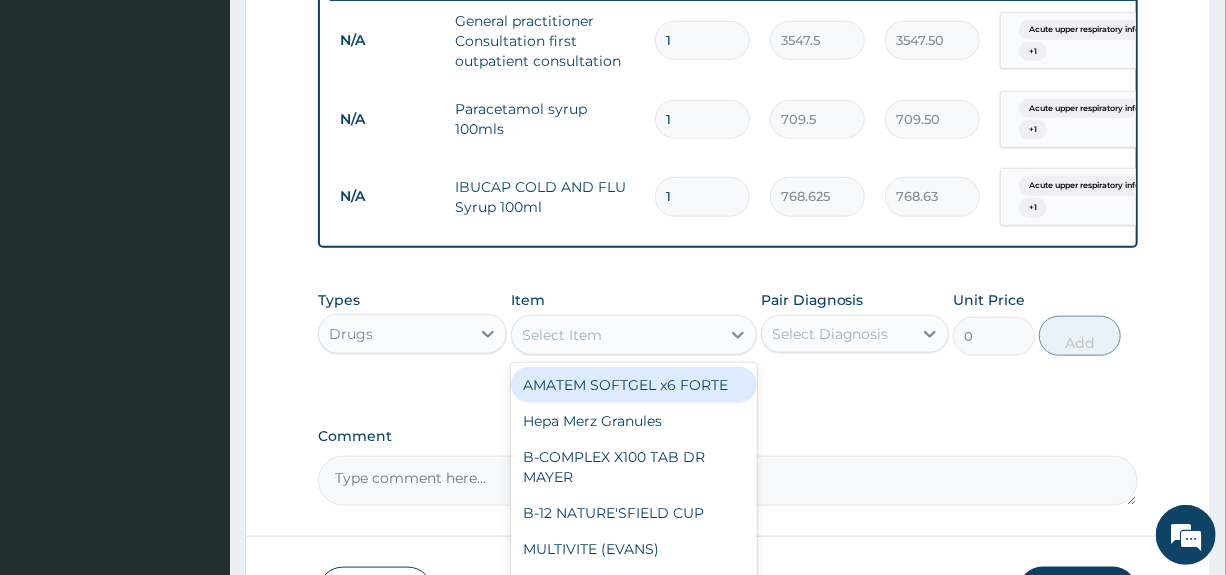 click on "Select Item" at bounding box center [562, 335] 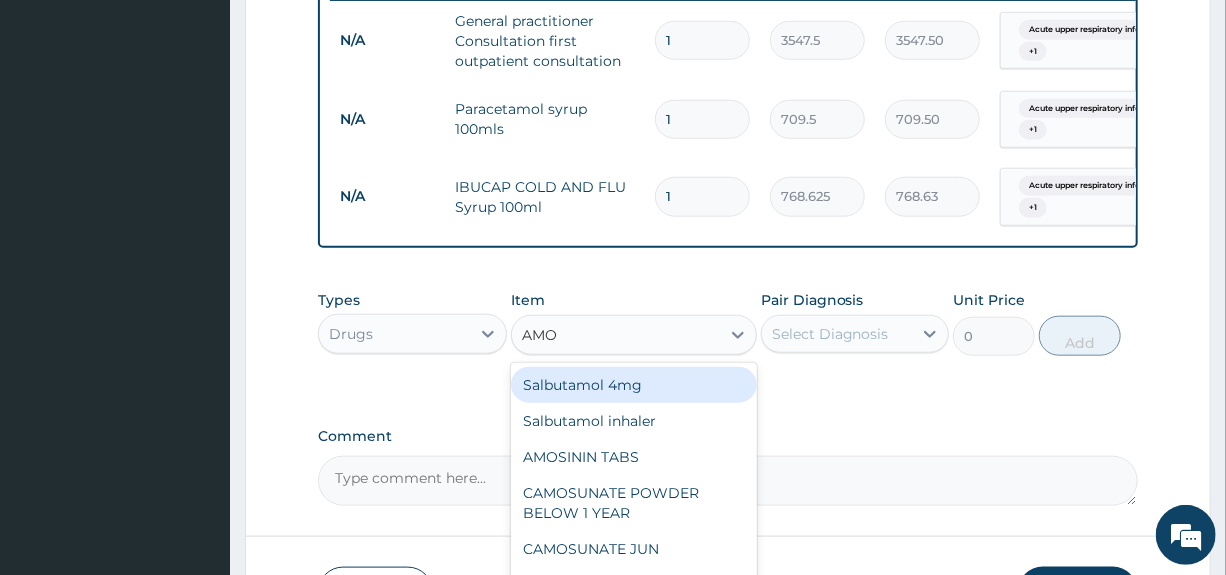 type on "AMOX" 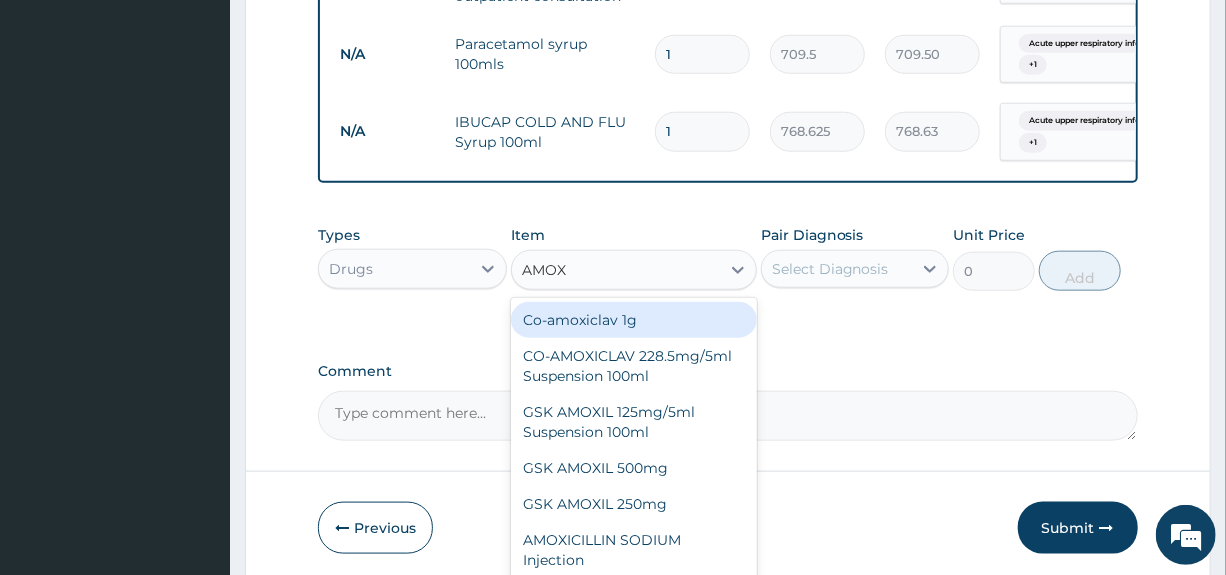 scroll, scrollTop: 897, scrollLeft: 0, axis: vertical 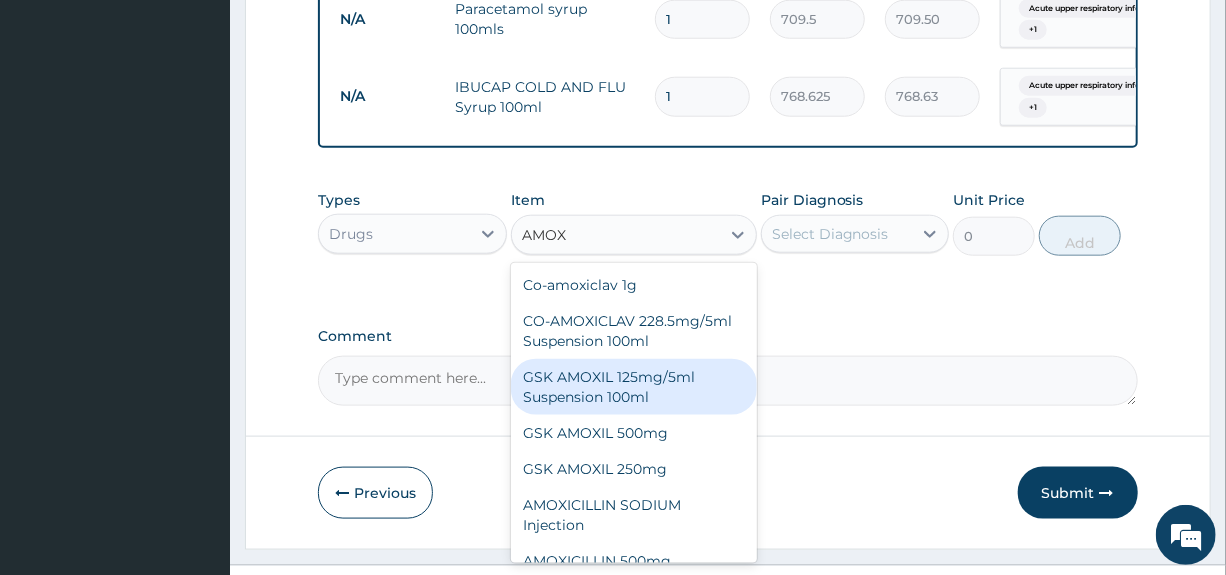 click on "GSK AMOXIL 125mg/5ml Suspension 100ml" at bounding box center [634, 387] 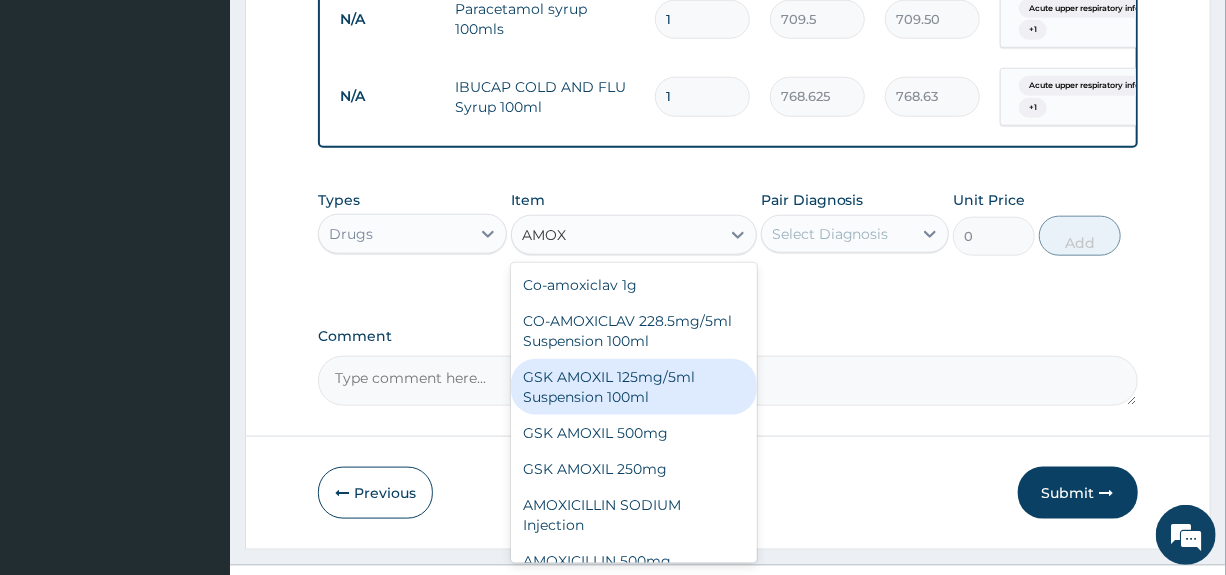type 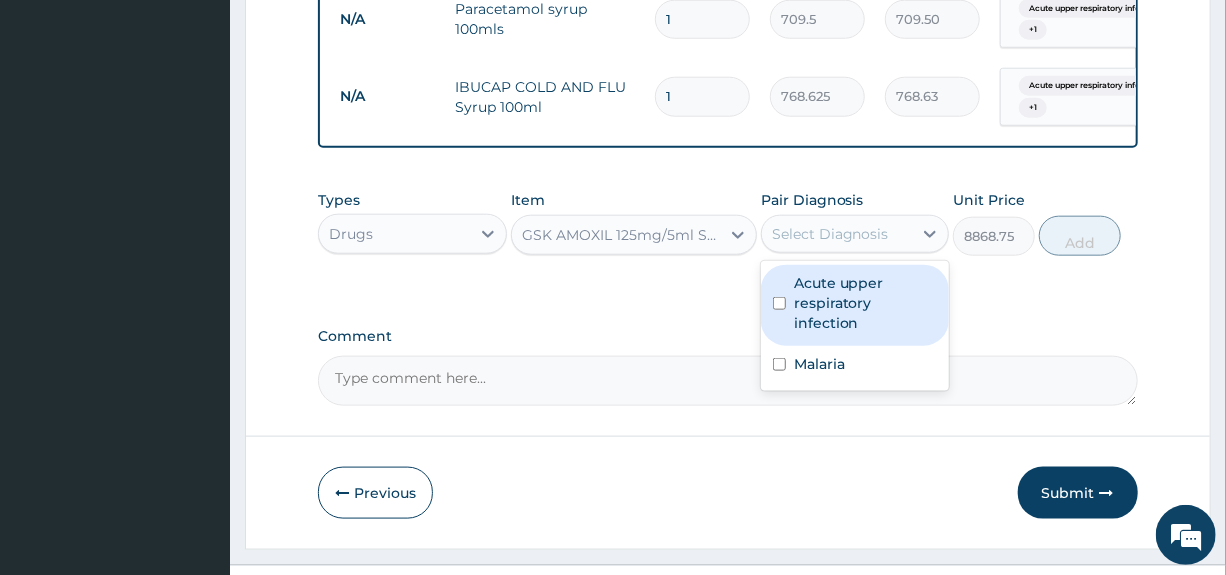 click on "Select Diagnosis" at bounding box center [830, 234] 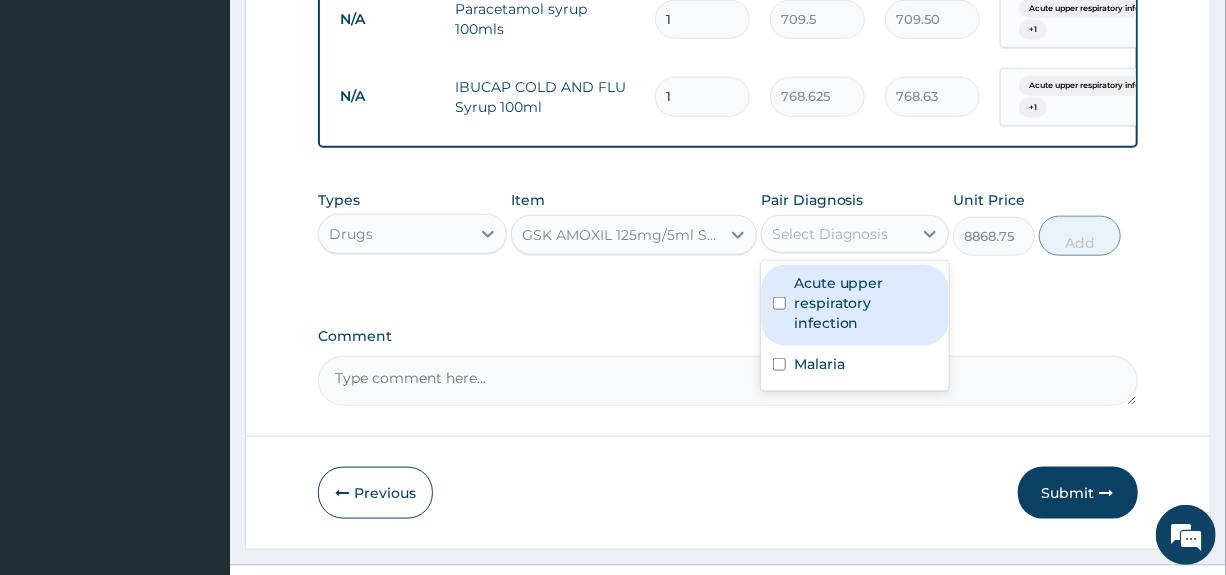 click on "Acute upper respiratory infection" at bounding box center (865, 303) 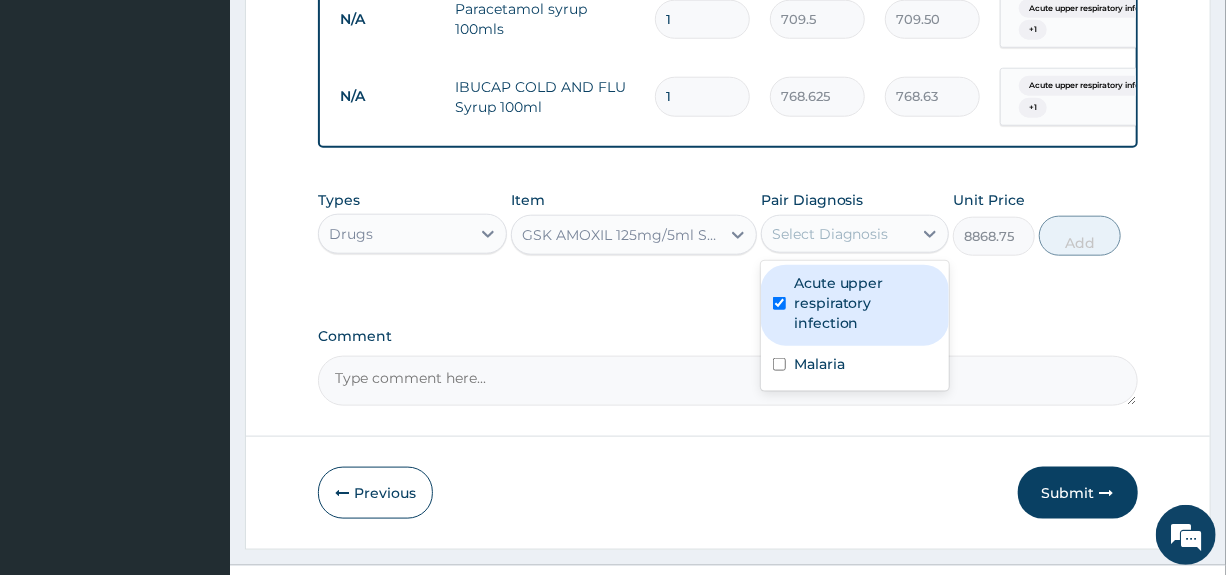 checkbox on "true" 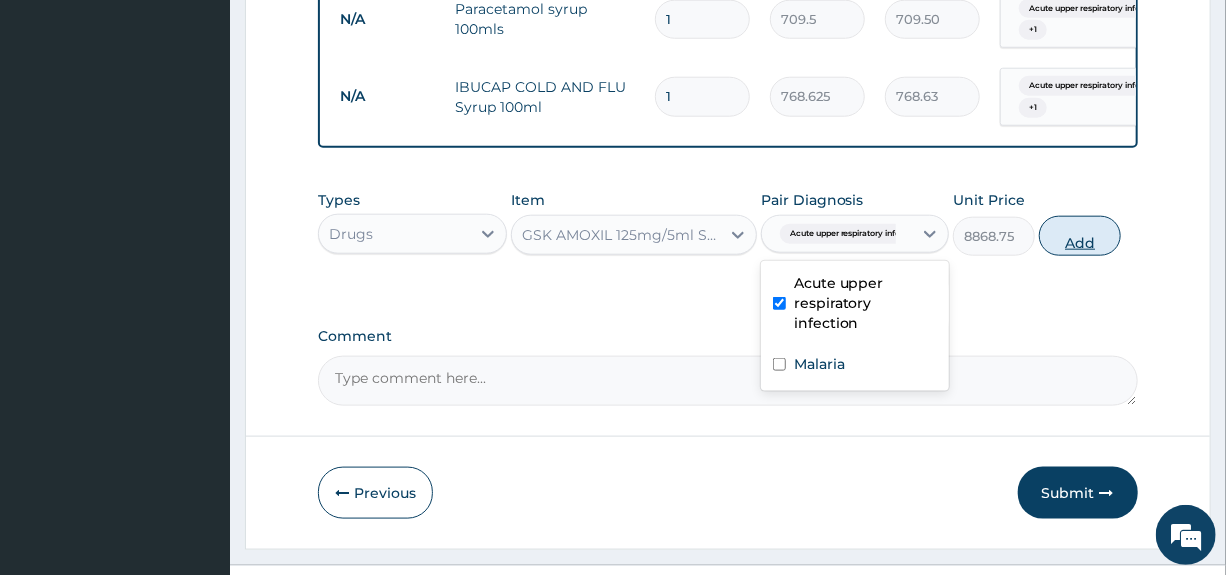 click on "Add" at bounding box center [1080, 236] 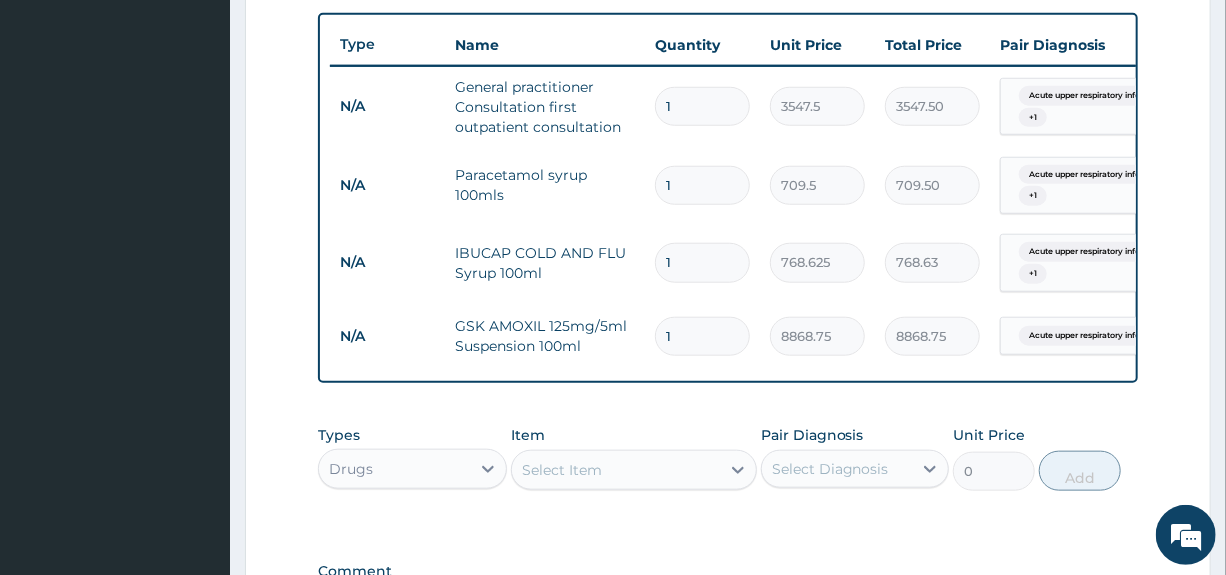 scroll, scrollTop: 697, scrollLeft: 0, axis: vertical 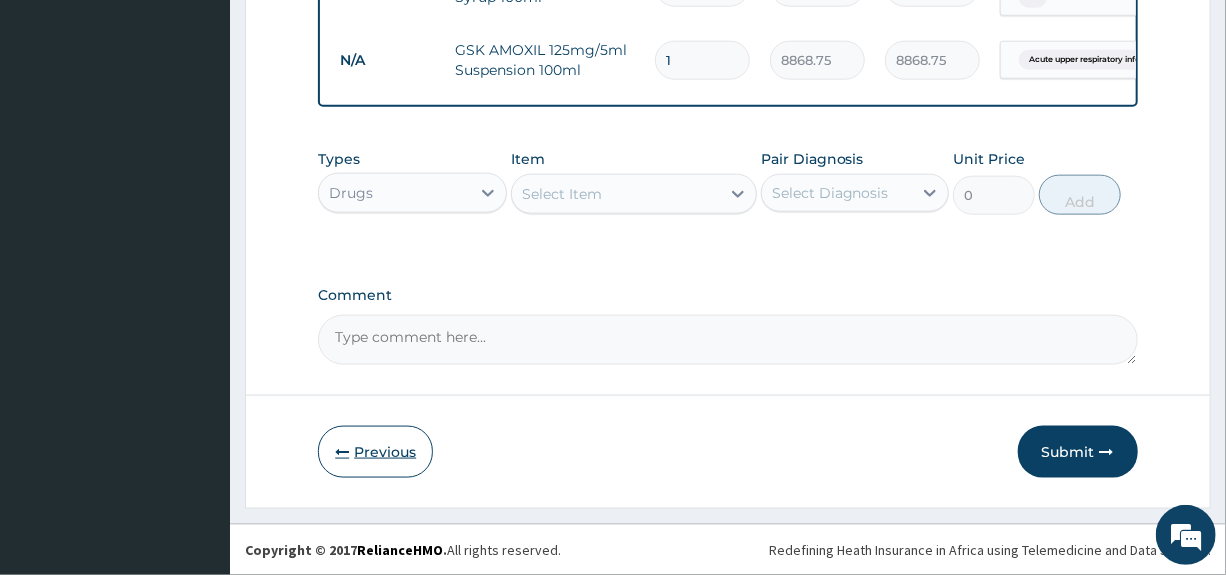 click on "Previous" at bounding box center [375, 452] 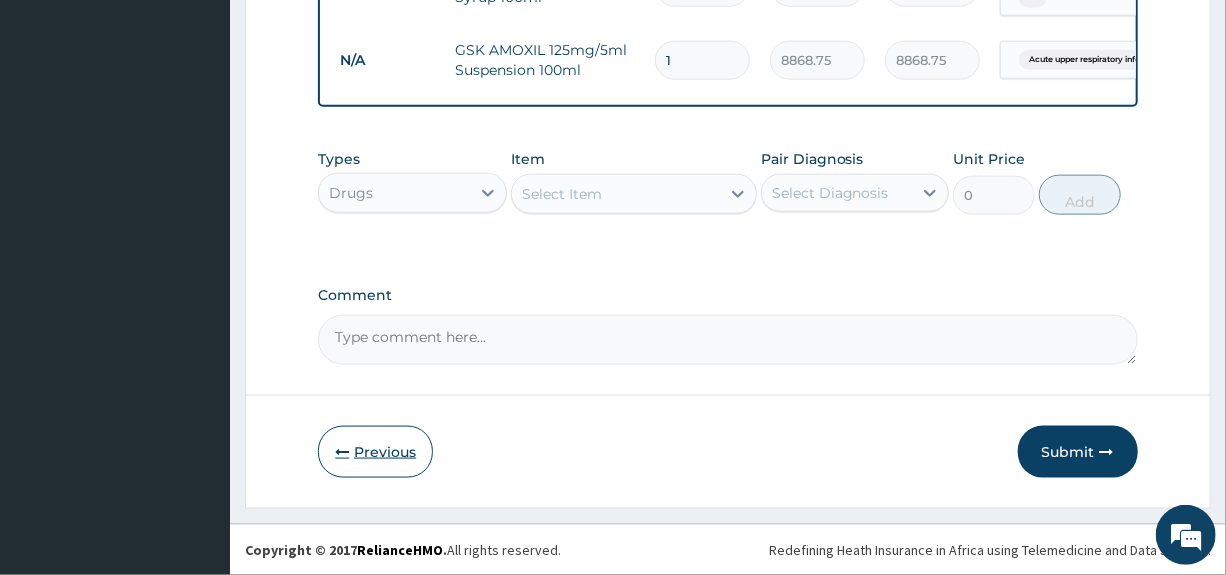 scroll, scrollTop: 244, scrollLeft: 0, axis: vertical 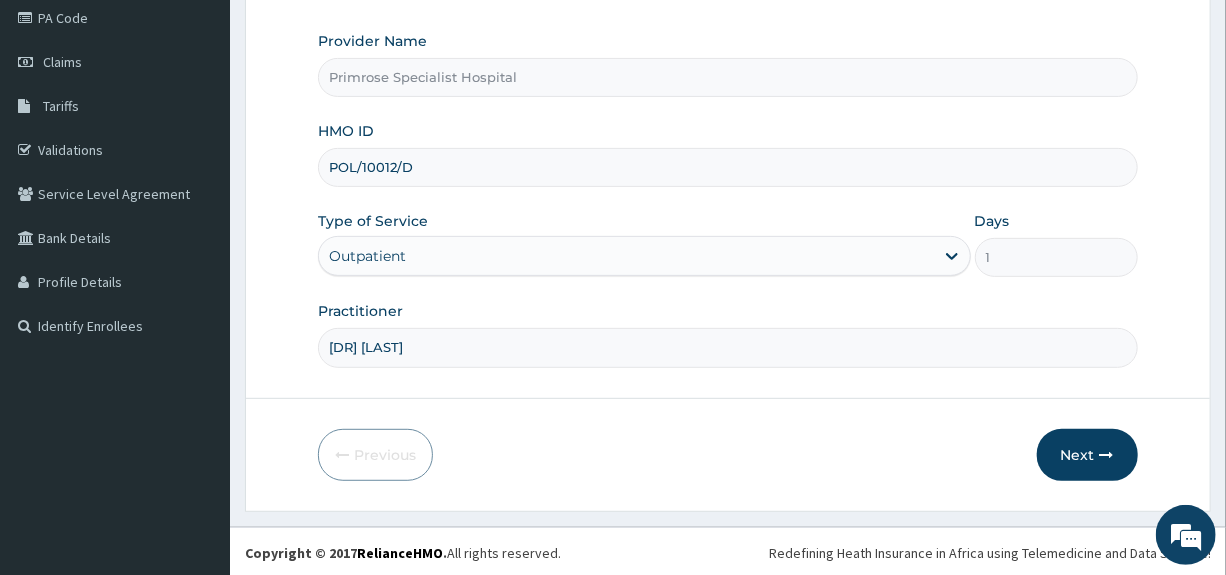 drag, startPoint x: 437, startPoint y: 161, endPoint x: 313, endPoint y: 172, distance: 124.486946 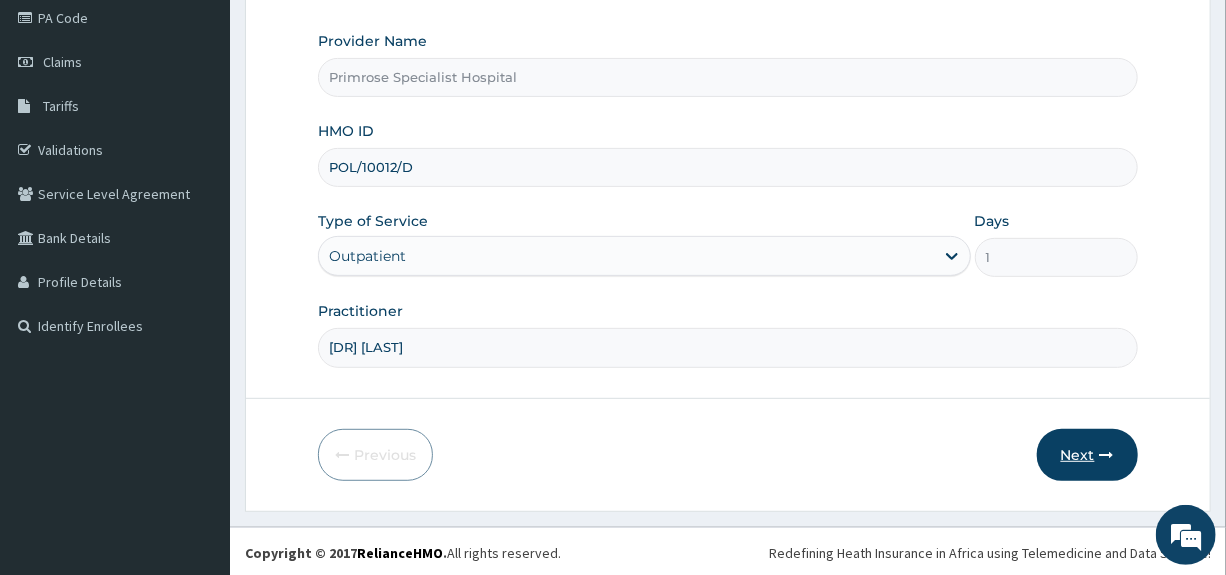 click on "Next" at bounding box center (1087, 455) 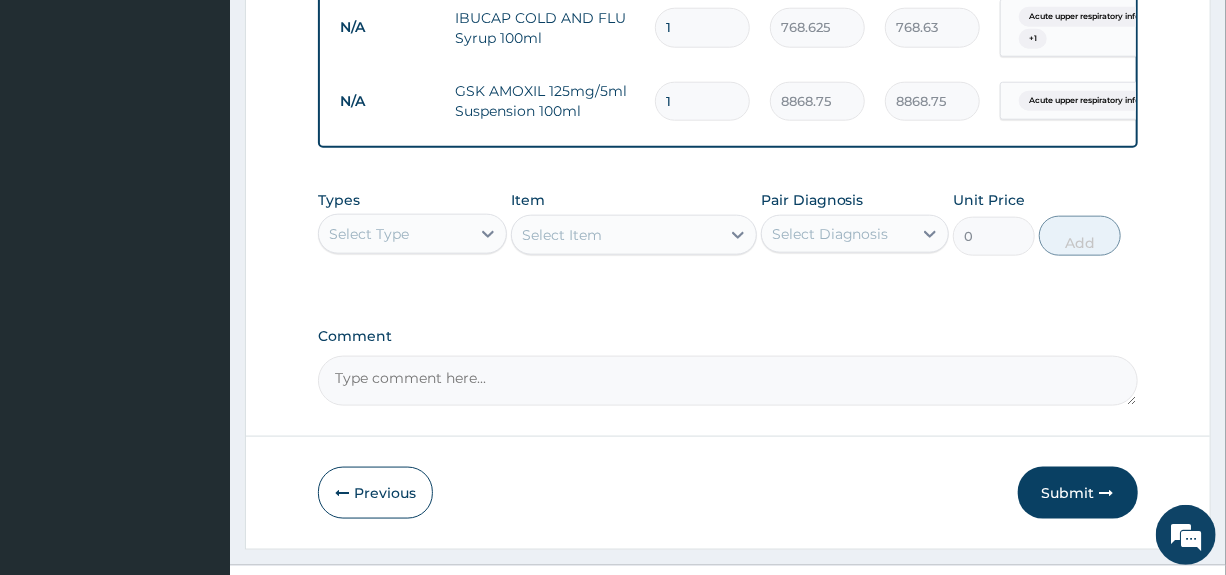 scroll, scrollTop: 1020, scrollLeft: 0, axis: vertical 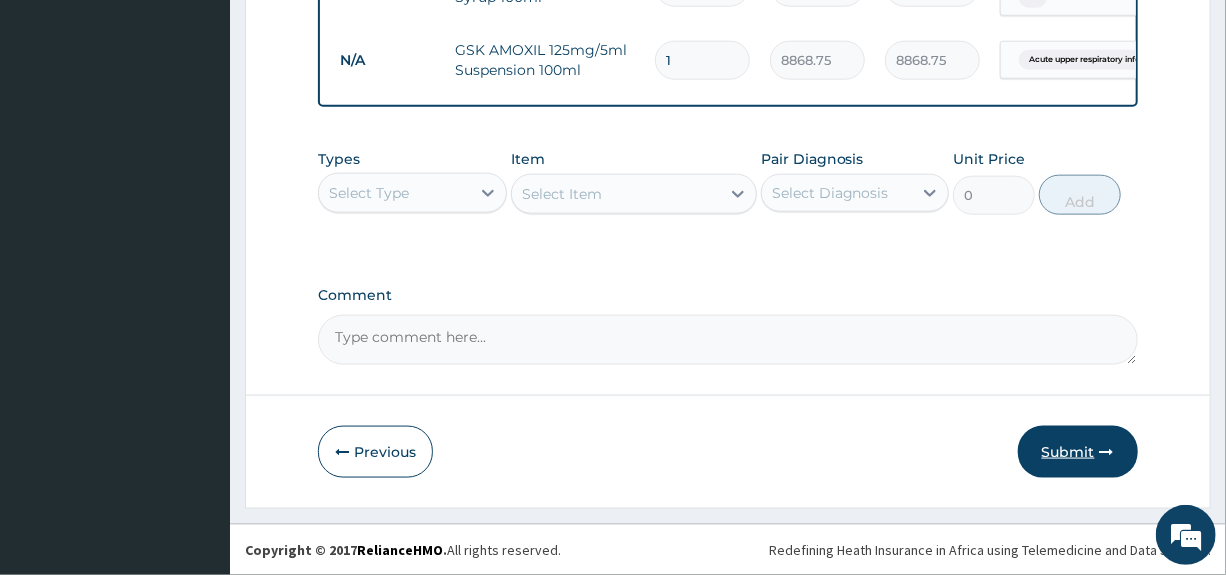 click on "Submit" at bounding box center [1078, 452] 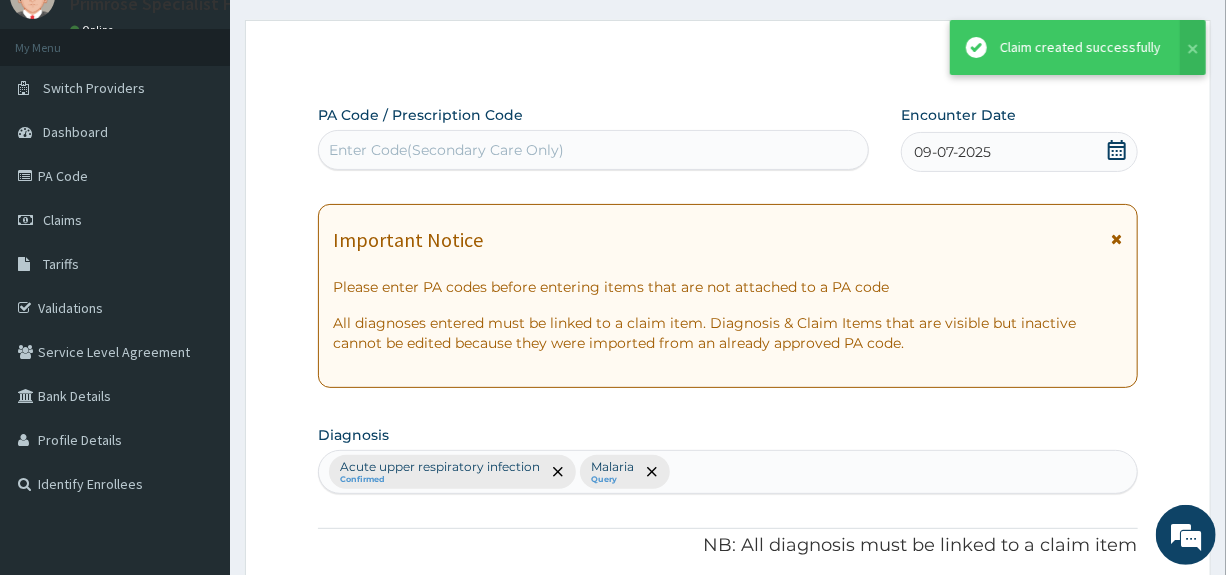 scroll, scrollTop: 1020, scrollLeft: 0, axis: vertical 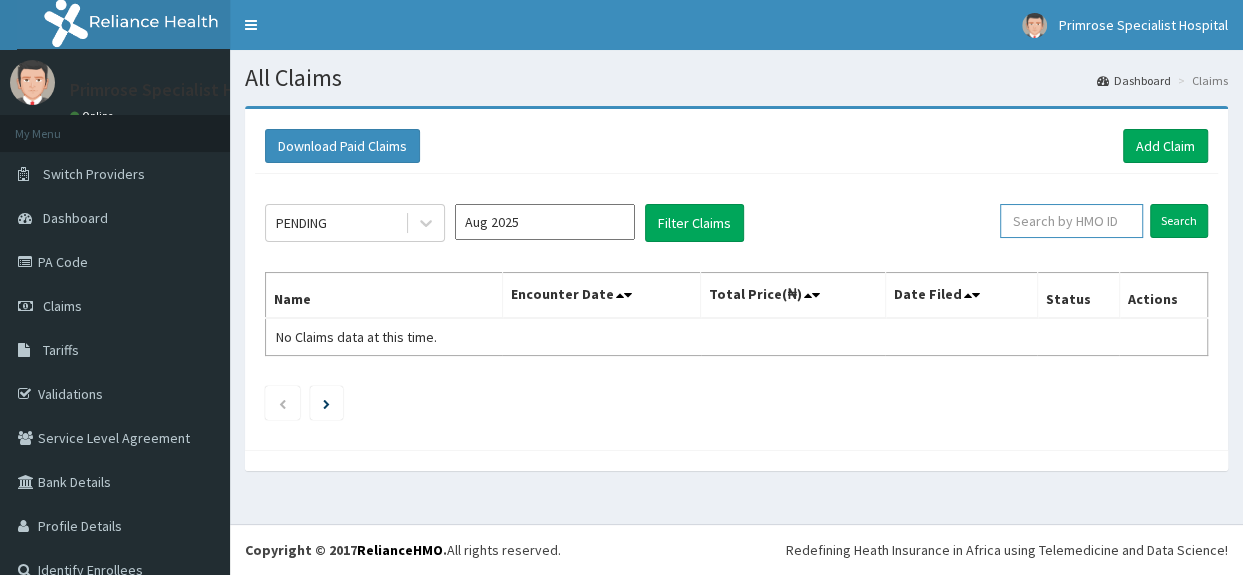 click at bounding box center [1071, 221] 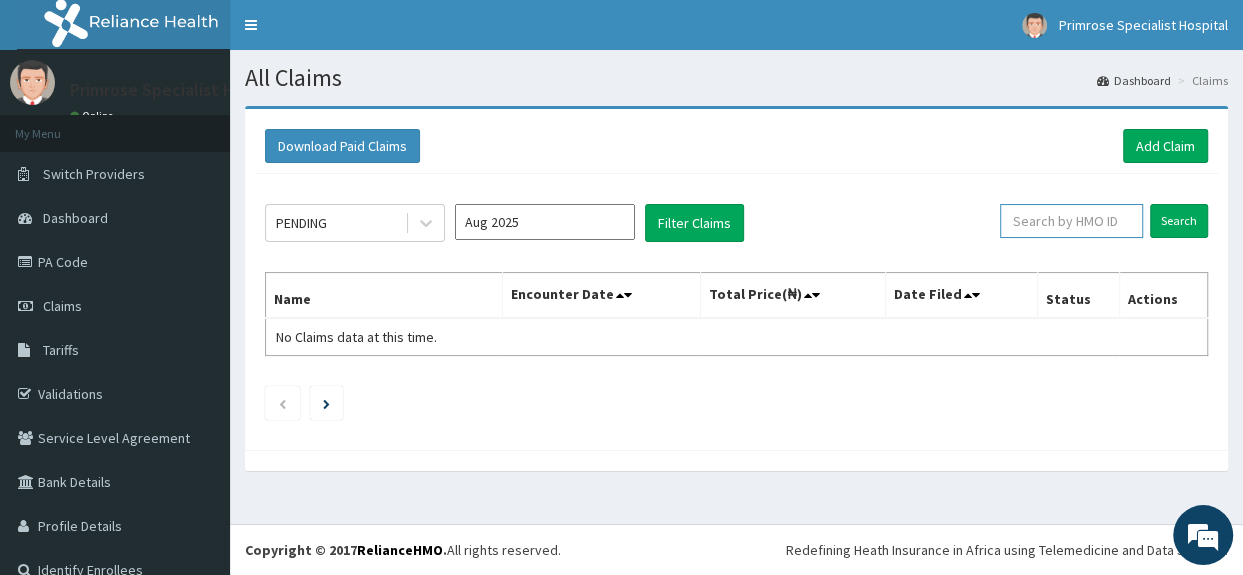 paste on "POL/10012/D" 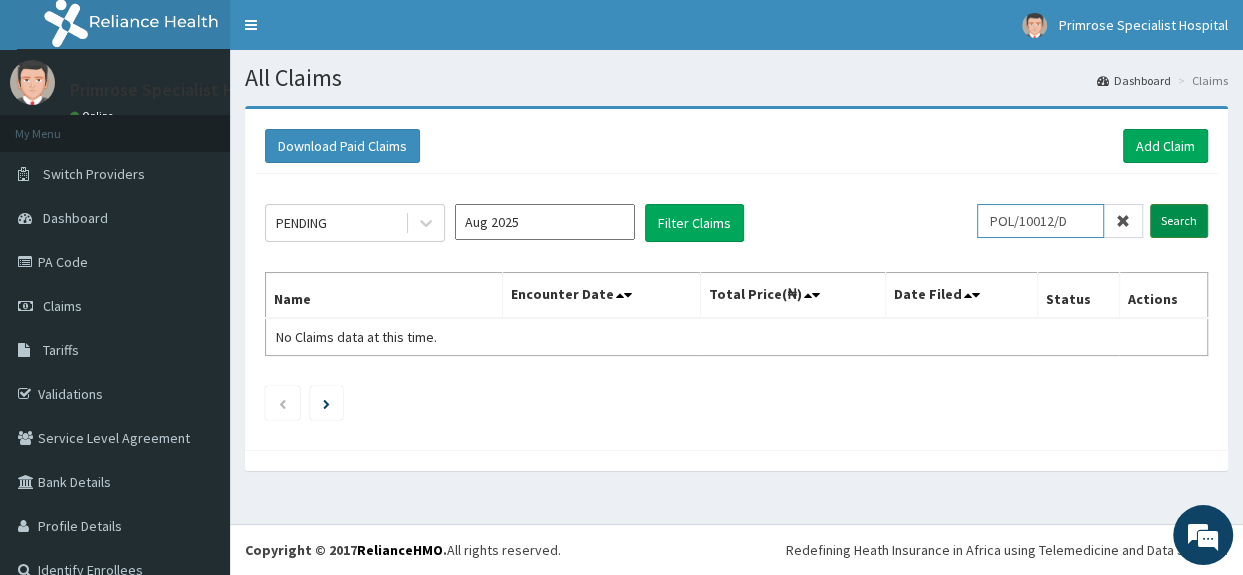 type on "POL/10012/D" 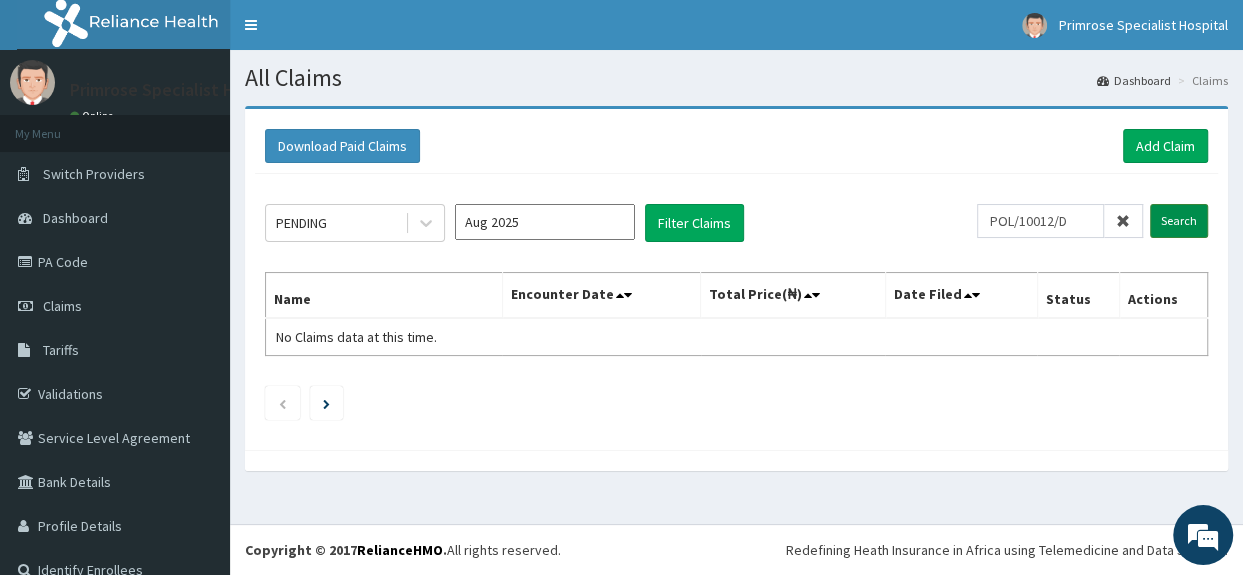 click on "Search" at bounding box center [1179, 221] 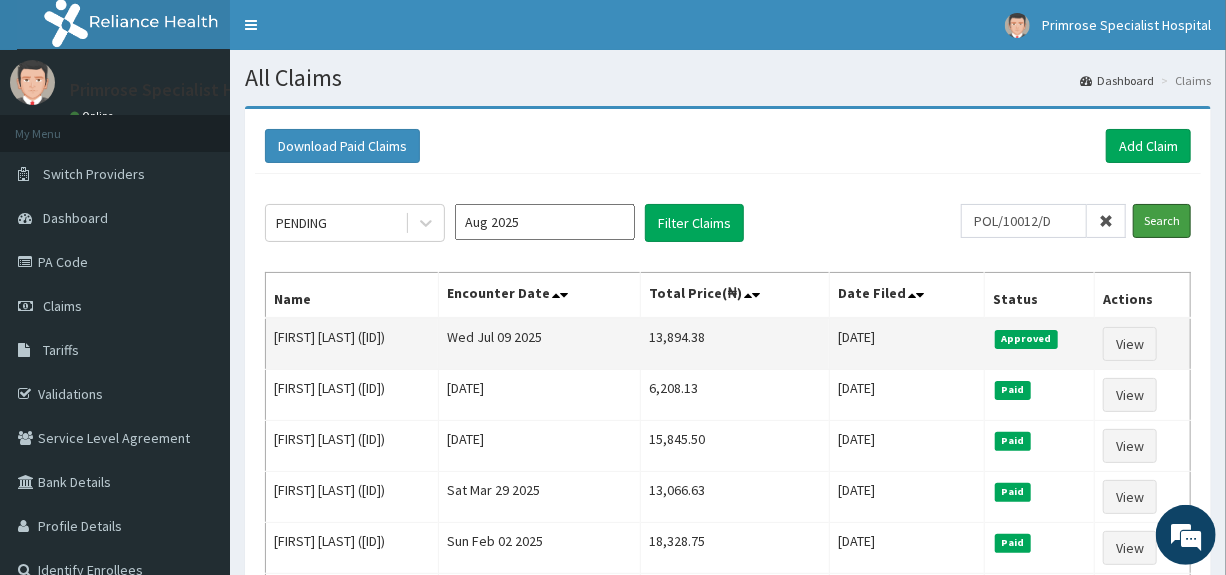 scroll, scrollTop: 0, scrollLeft: 0, axis: both 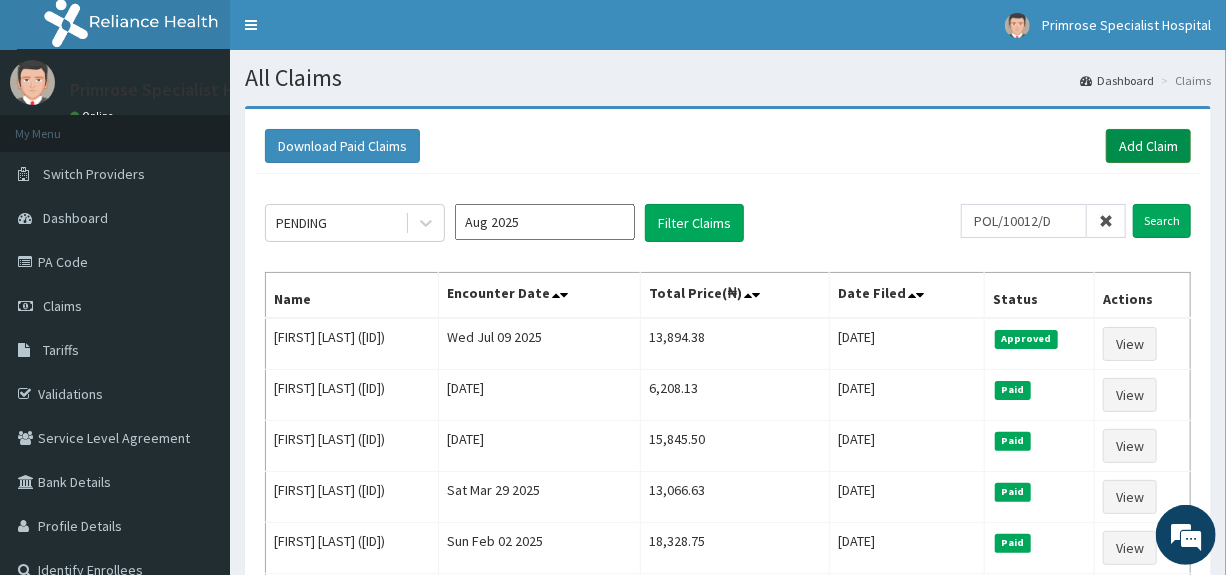 click on "Add Claim" at bounding box center (1148, 146) 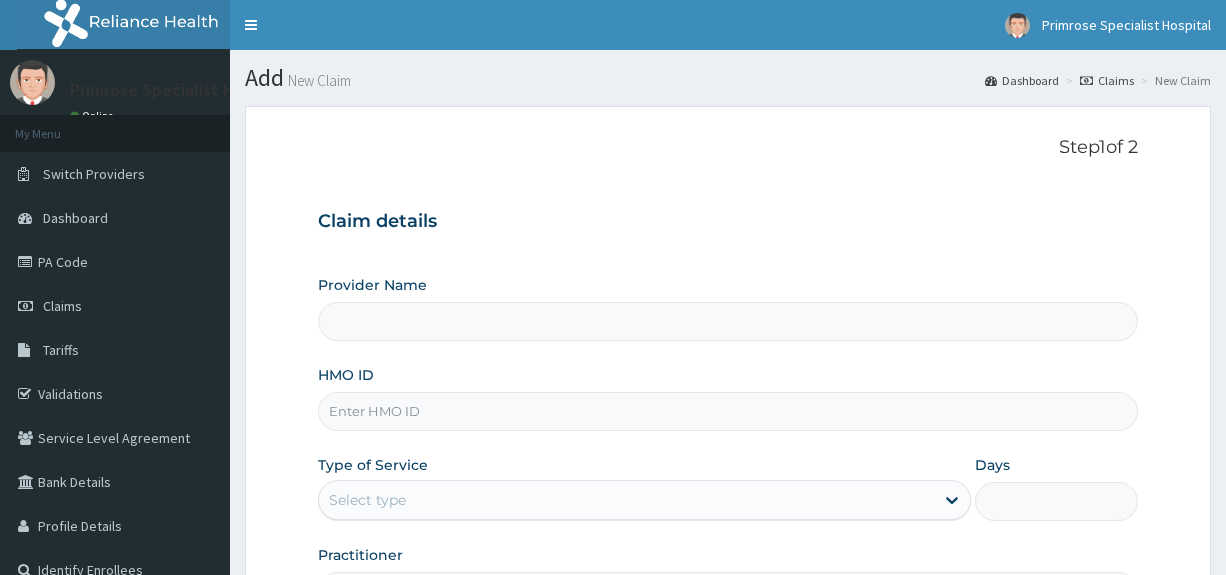 scroll, scrollTop: 0, scrollLeft: 0, axis: both 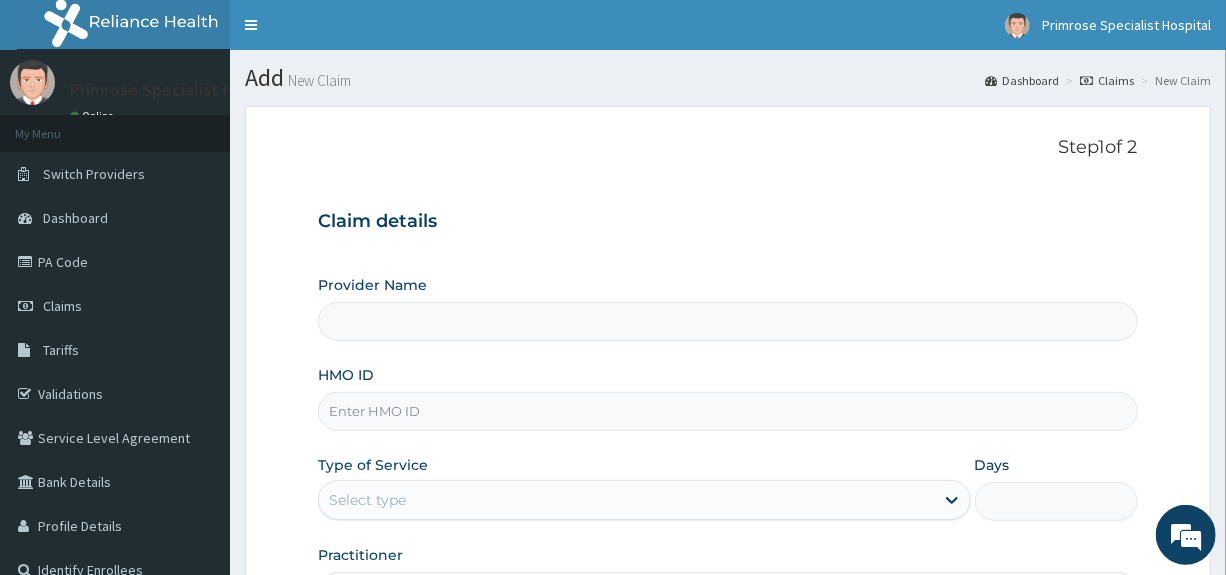 type on "Primrose Specialist Hospital" 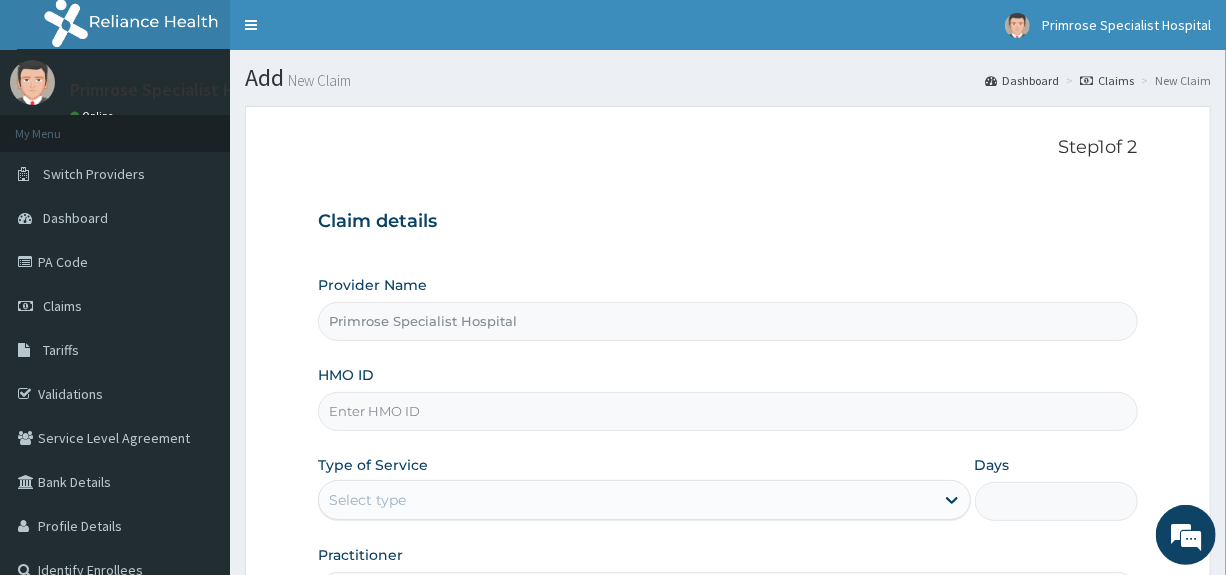 click on "HMO ID" at bounding box center (727, 411) 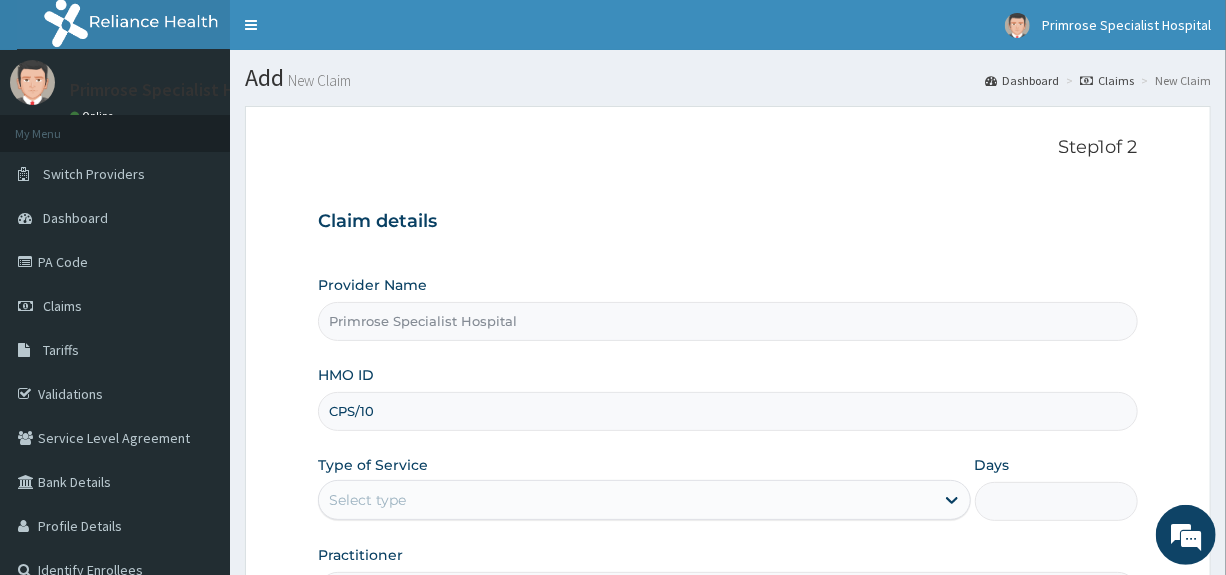 scroll, scrollTop: 0, scrollLeft: 0, axis: both 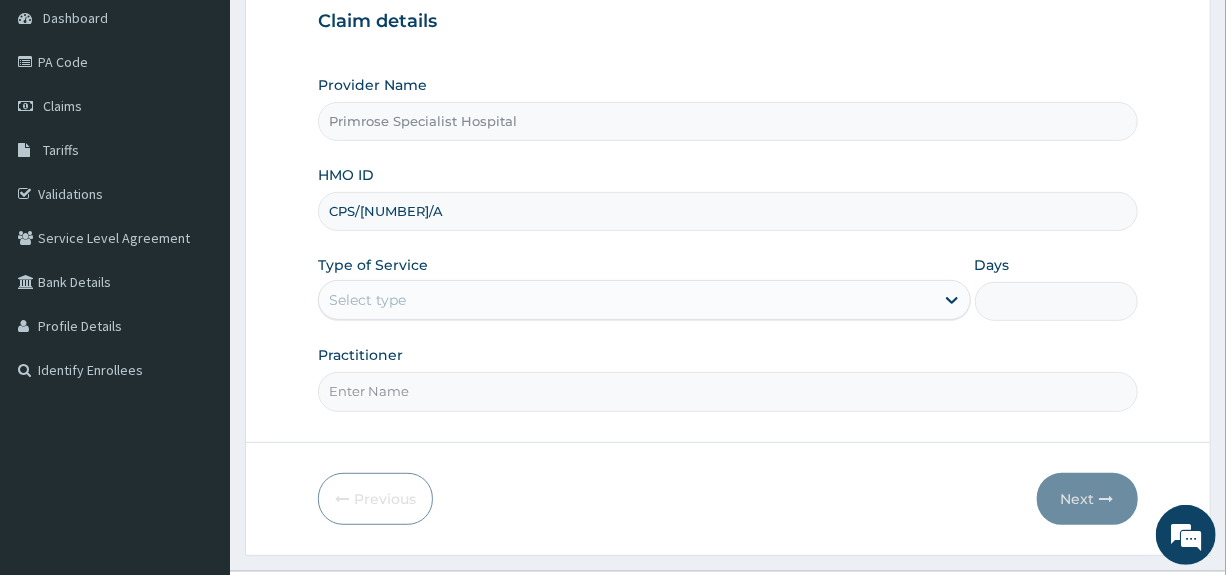 type on "CPS/[NUMBER]/A" 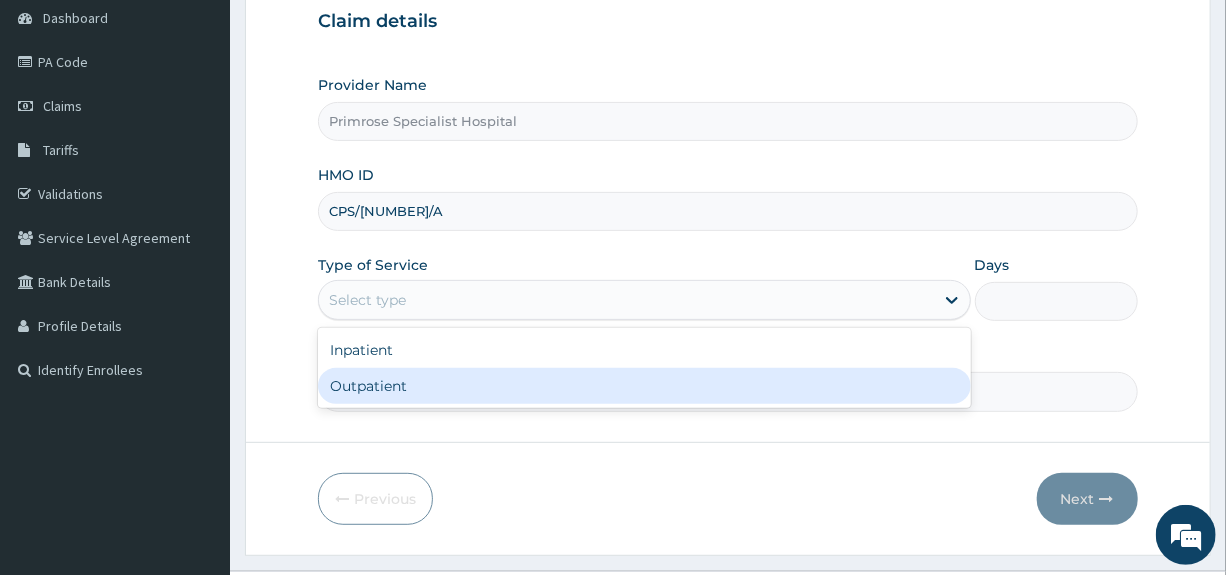 click on "Outpatient" at bounding box center [644, 386] 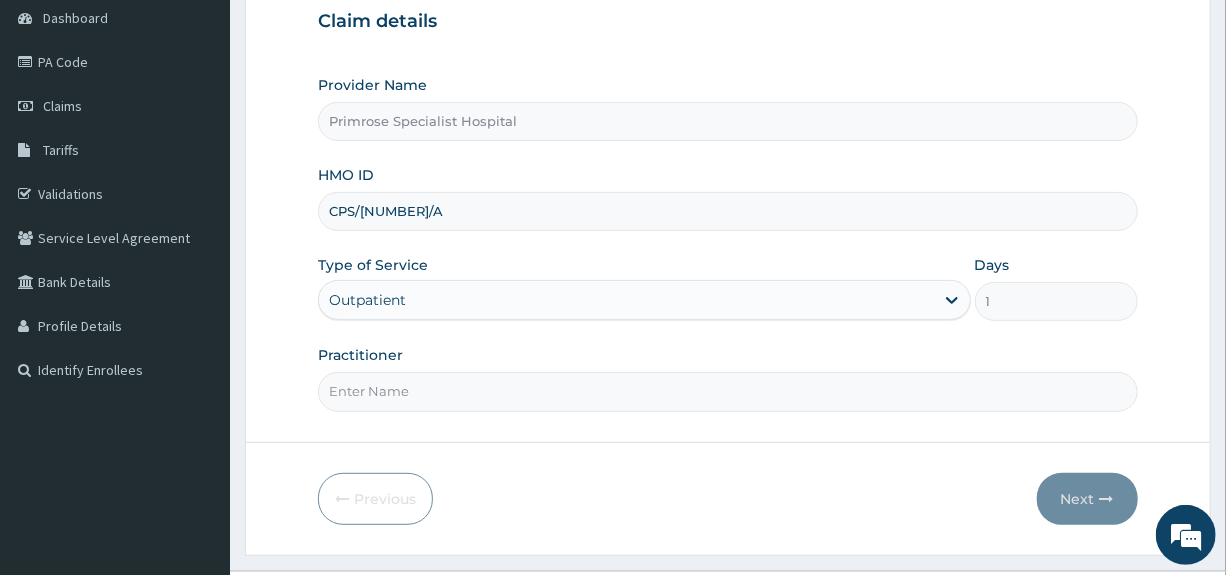 click on "Practitioner" at bounding box center [727, 391] 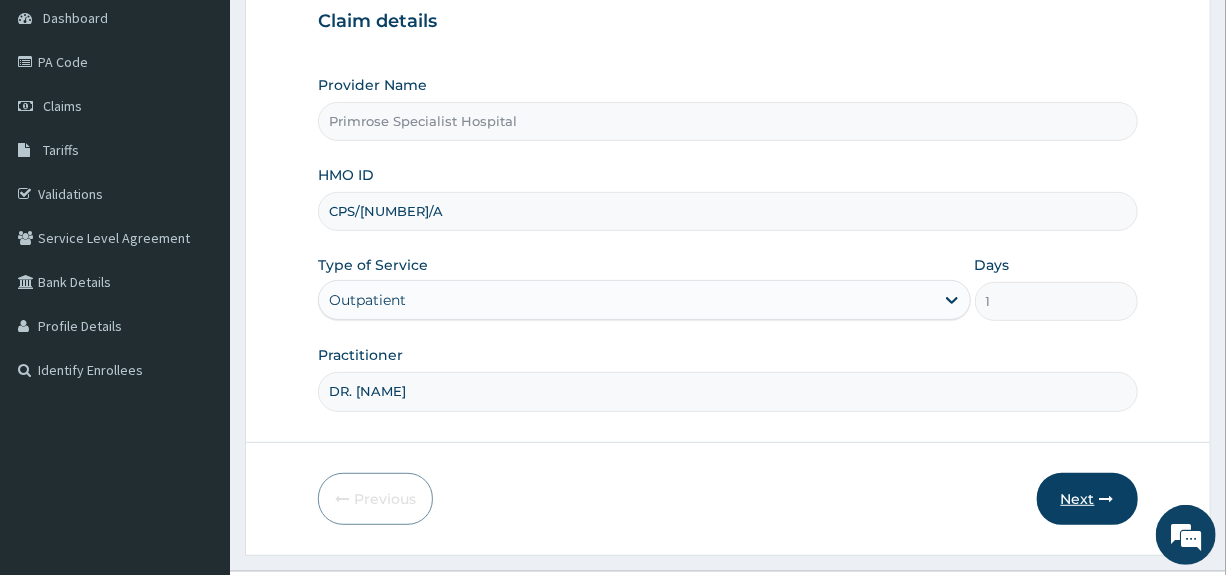 click on "Next" at bounding box center (1087, 499) 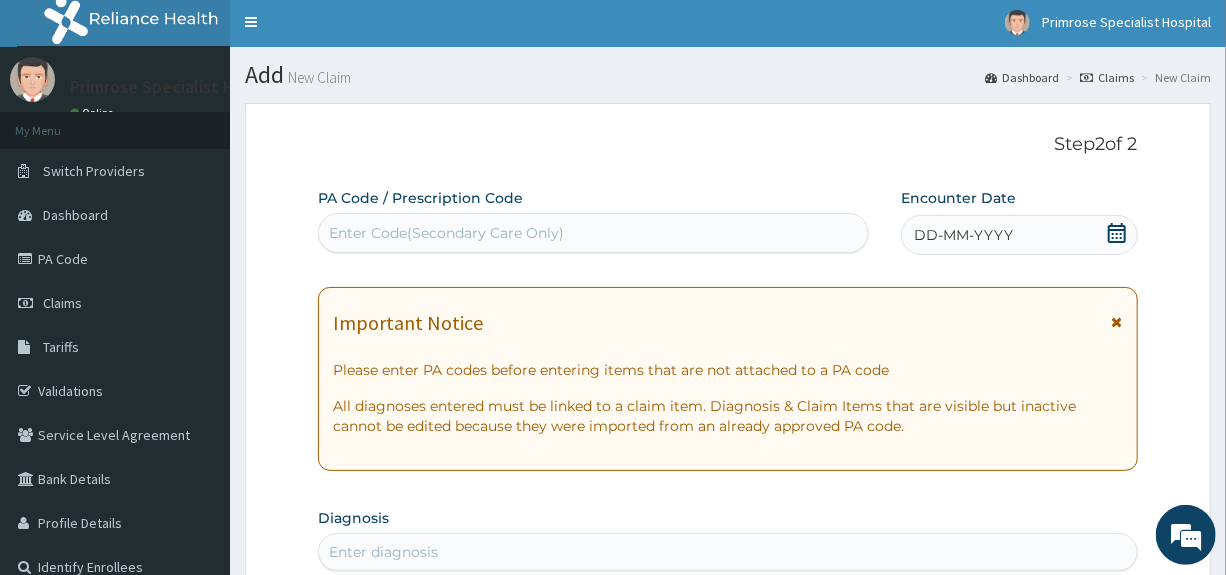 scroll, scrollTop: 0, scrollLeft: 0, axis: both 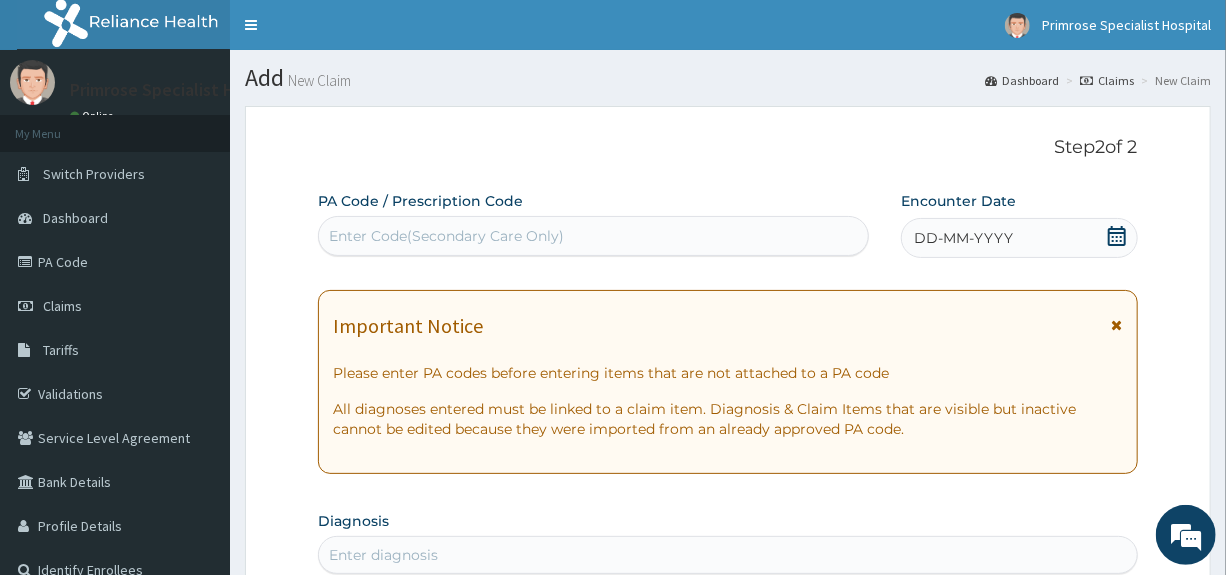 click 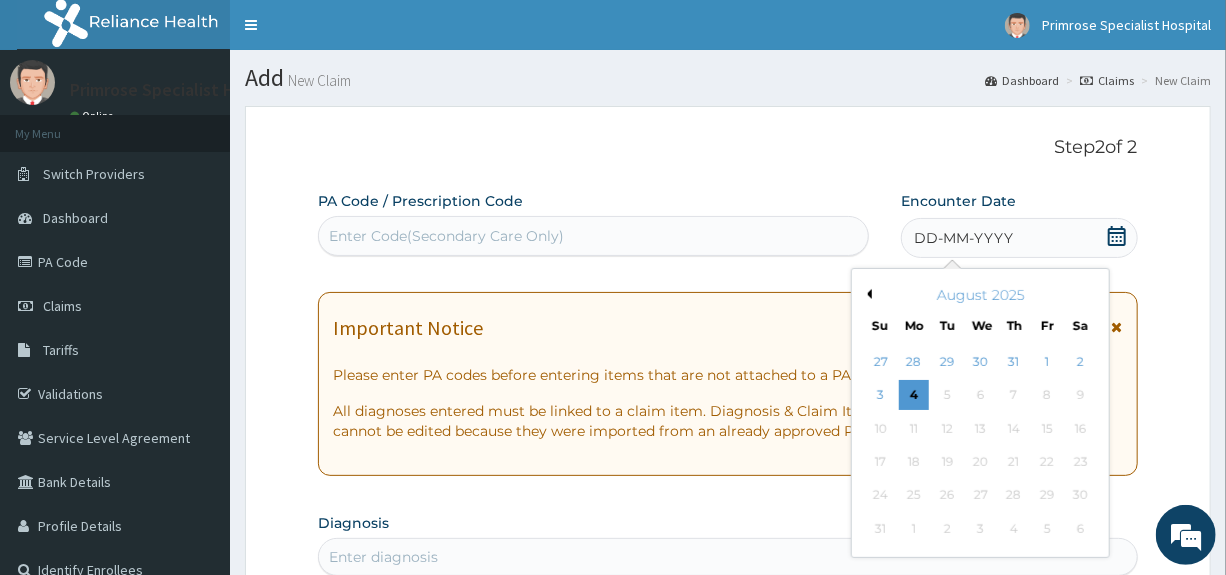click on "Previous Month" at bounding box center (867, 294) 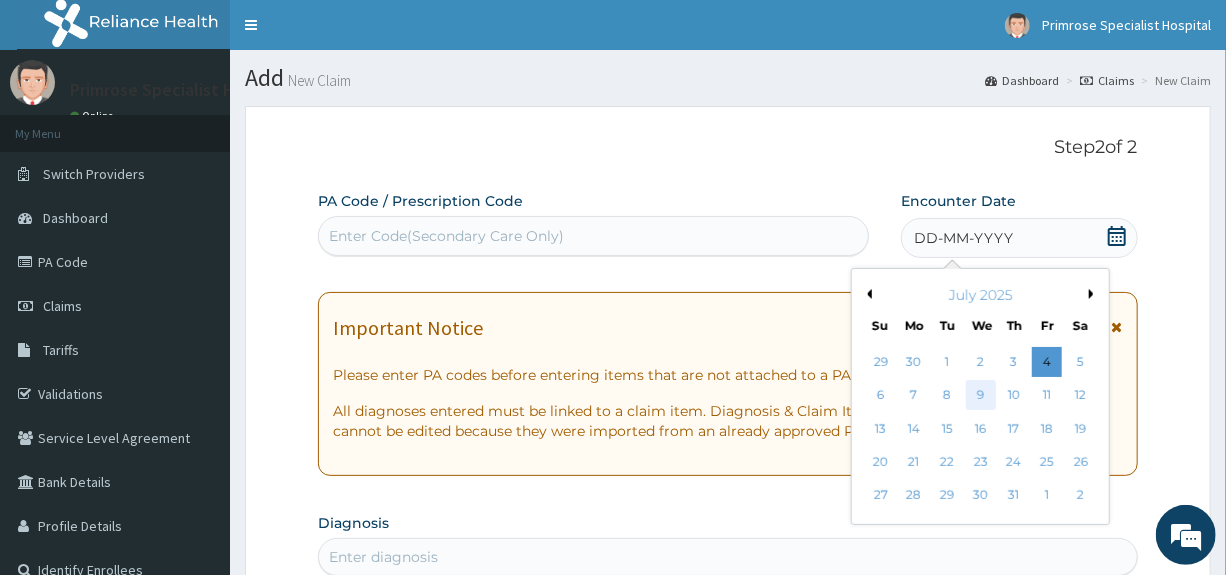 click on "9" at bounding box center [981, 396] 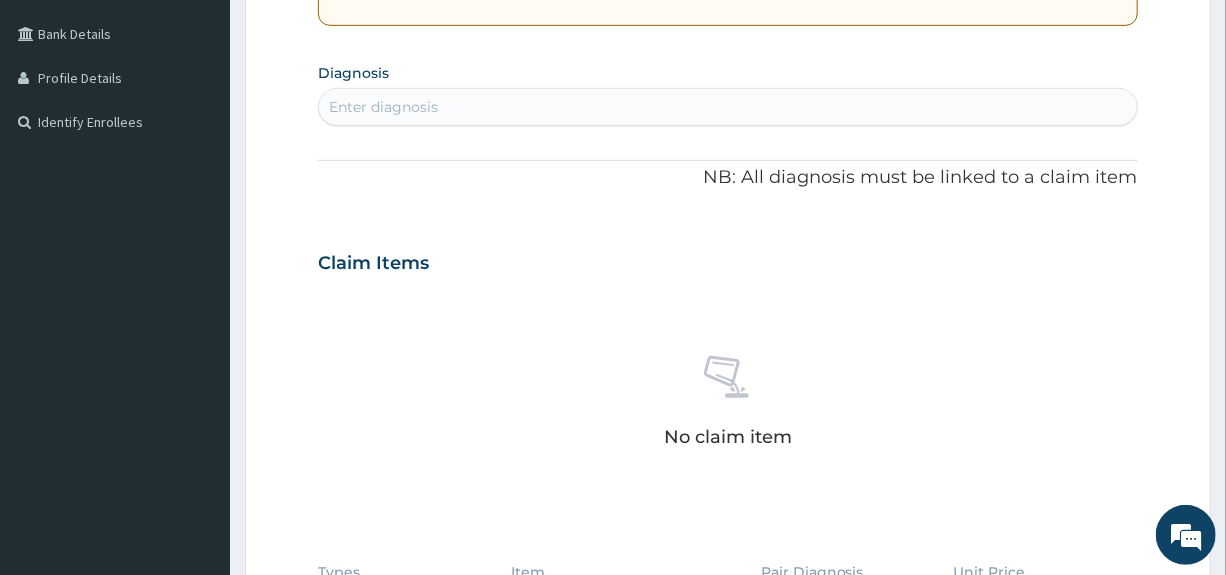 scroll, scrollTop: 500, scrollLeft: 0, axis: vertical 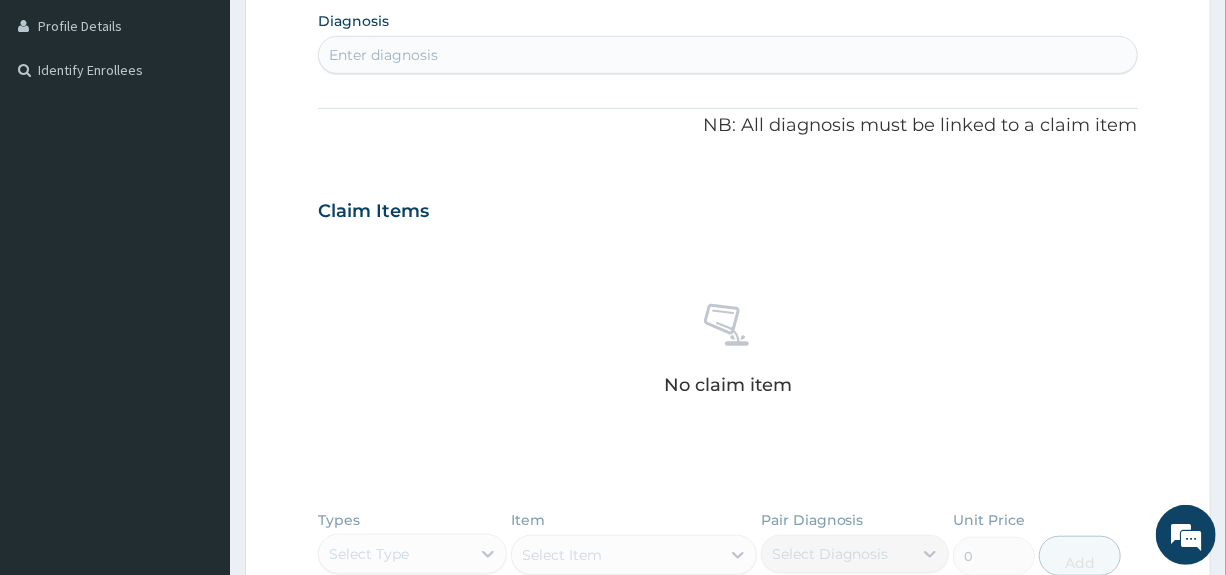 click on "Enter diagnosis" at bounding box center [727, 55] 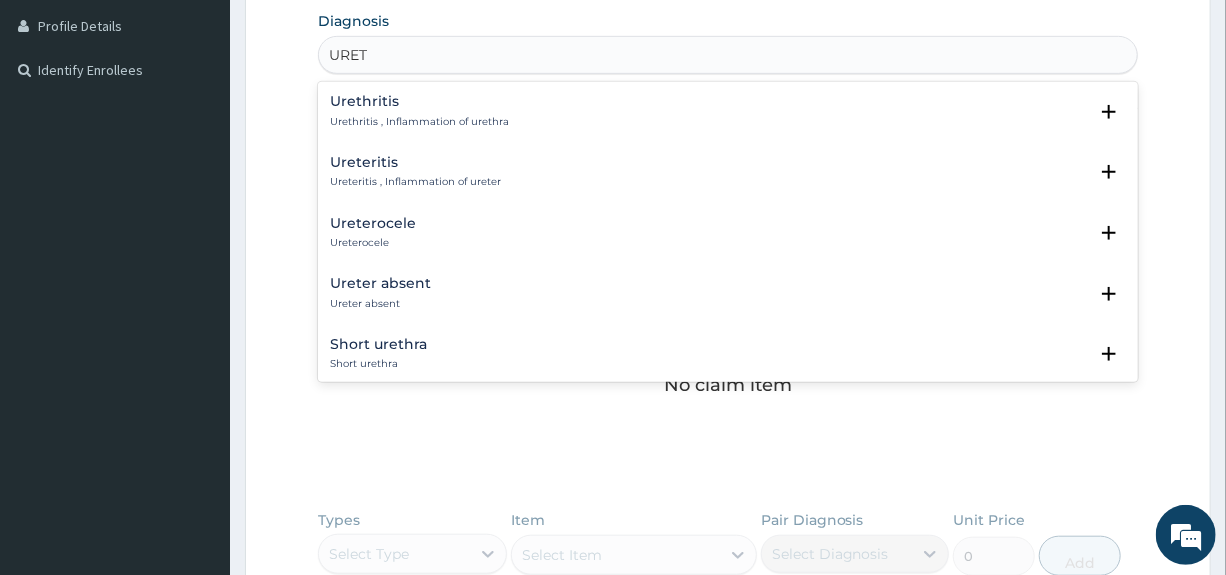type on "URET" 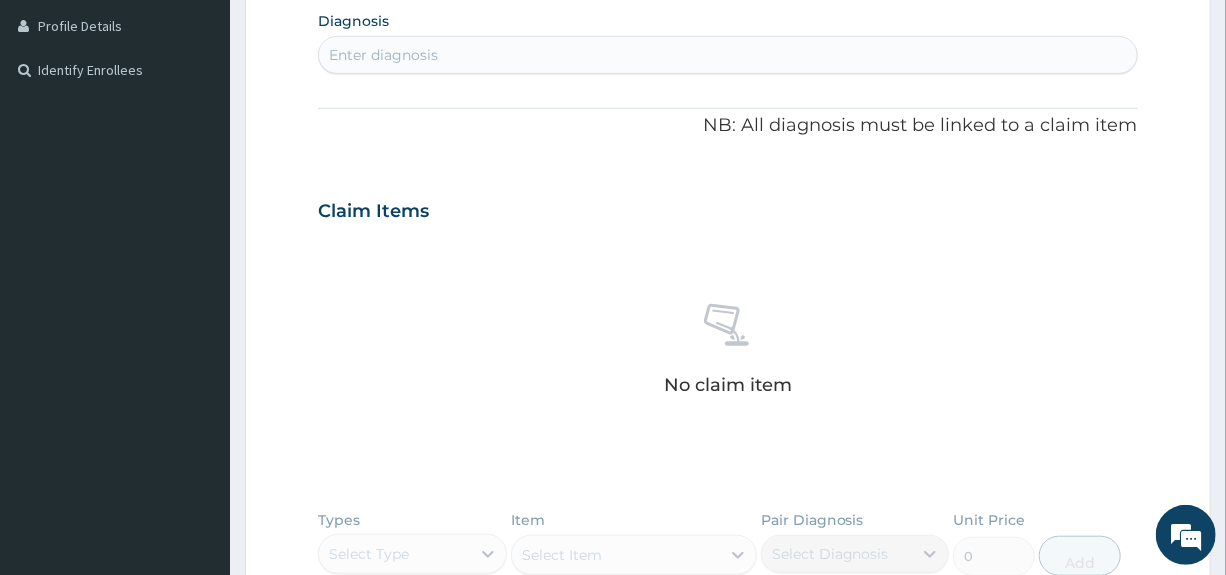 click on "Enter diagnosis" at bounding box center (383, 55) 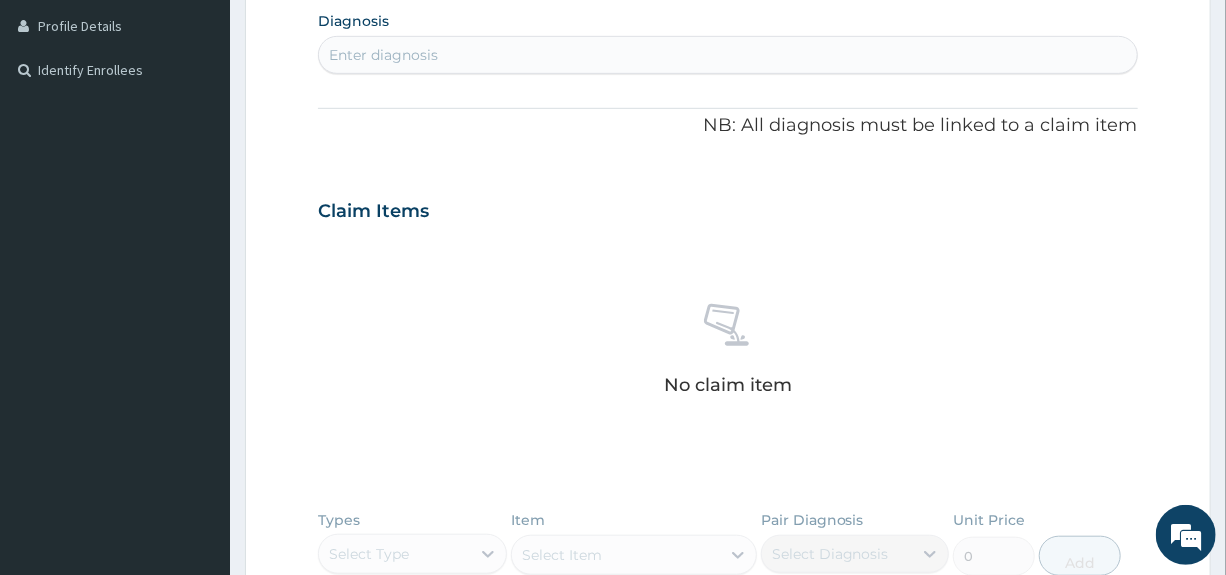 paste on "U" 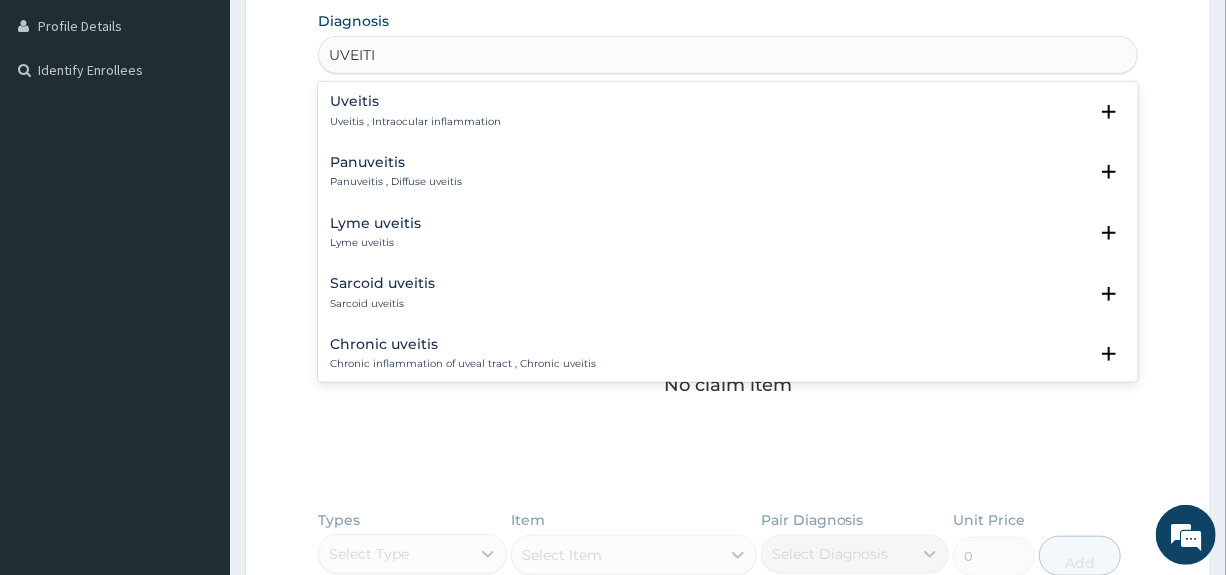 type on "UVEITIS" 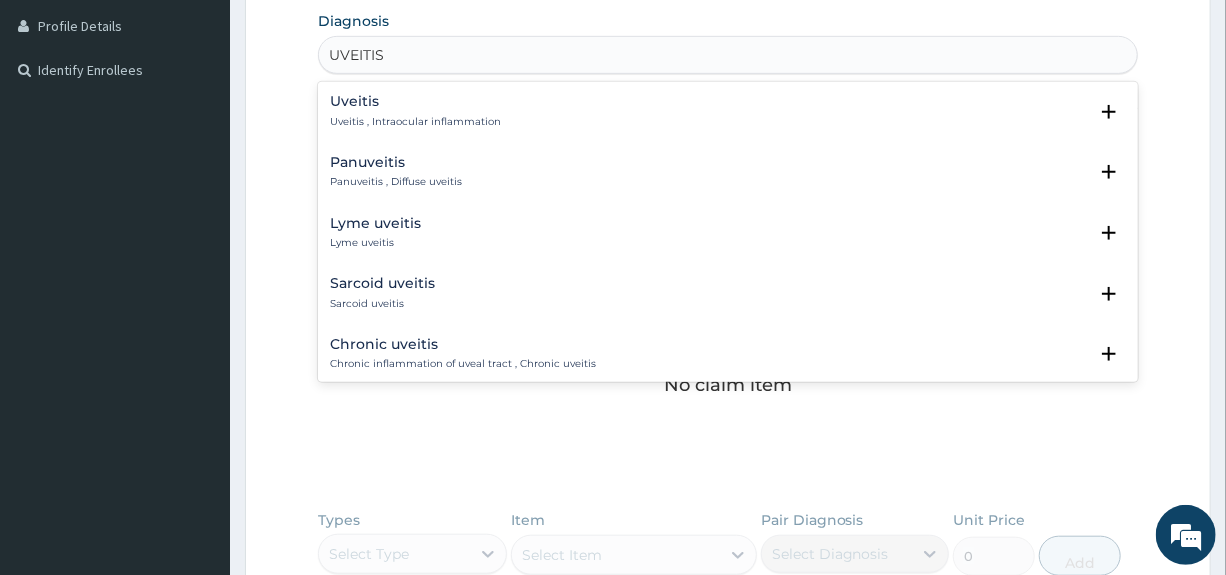 click on "Uveitis Uveitis , Intraocular inflammation" at bounding box center (415, 111) 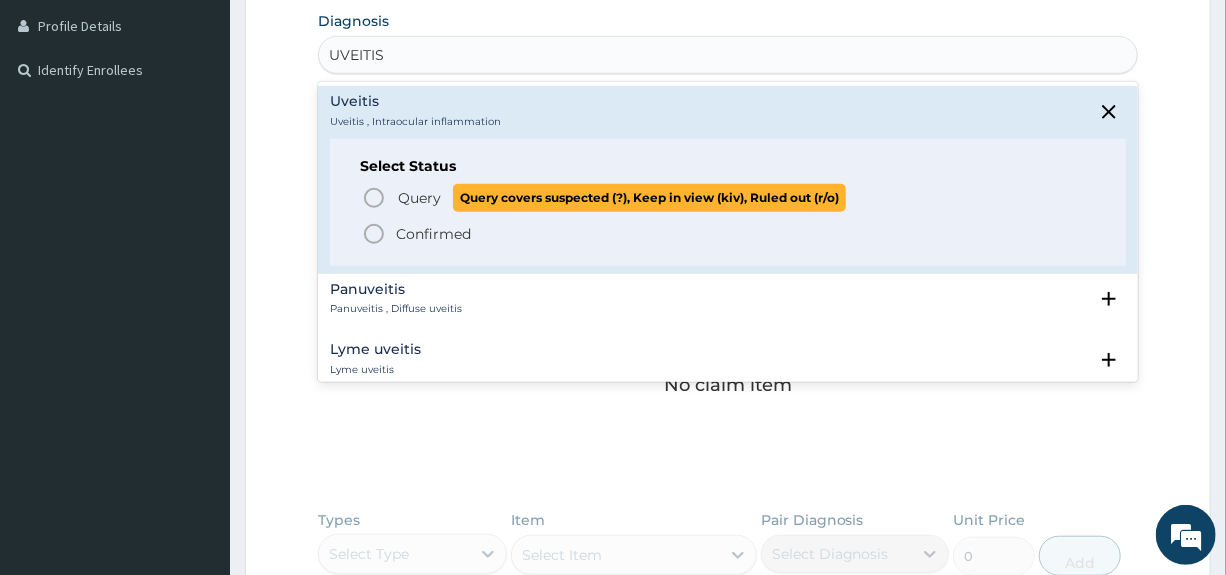 click on "Query" at bounding box center (419, 198) 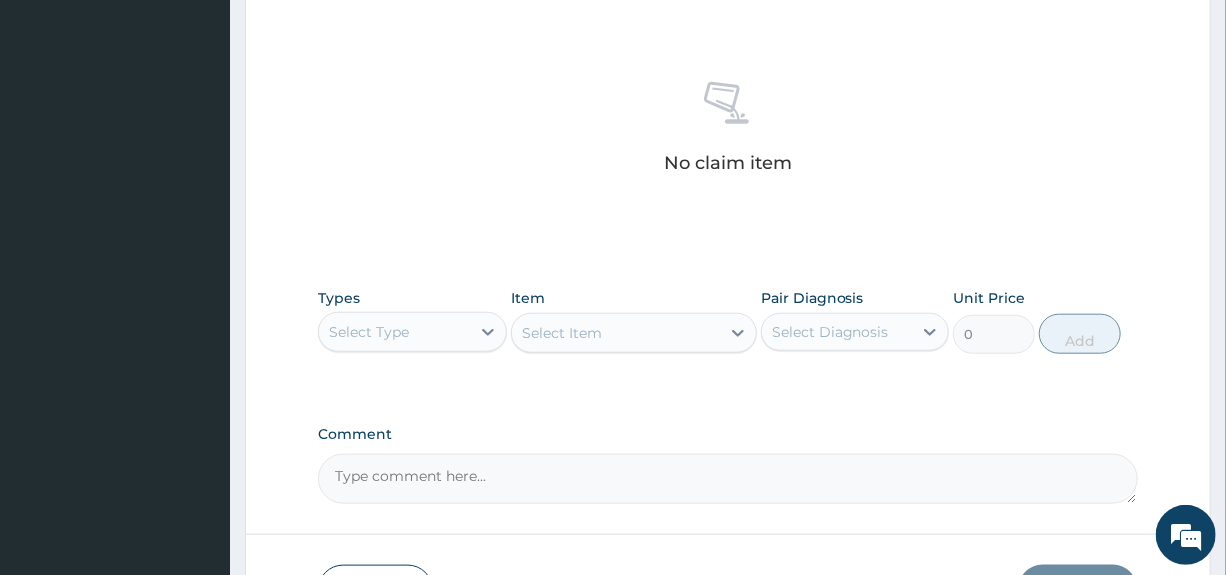 scroll, scrollTop: 800, scrollLeft: 0, axis: vertical 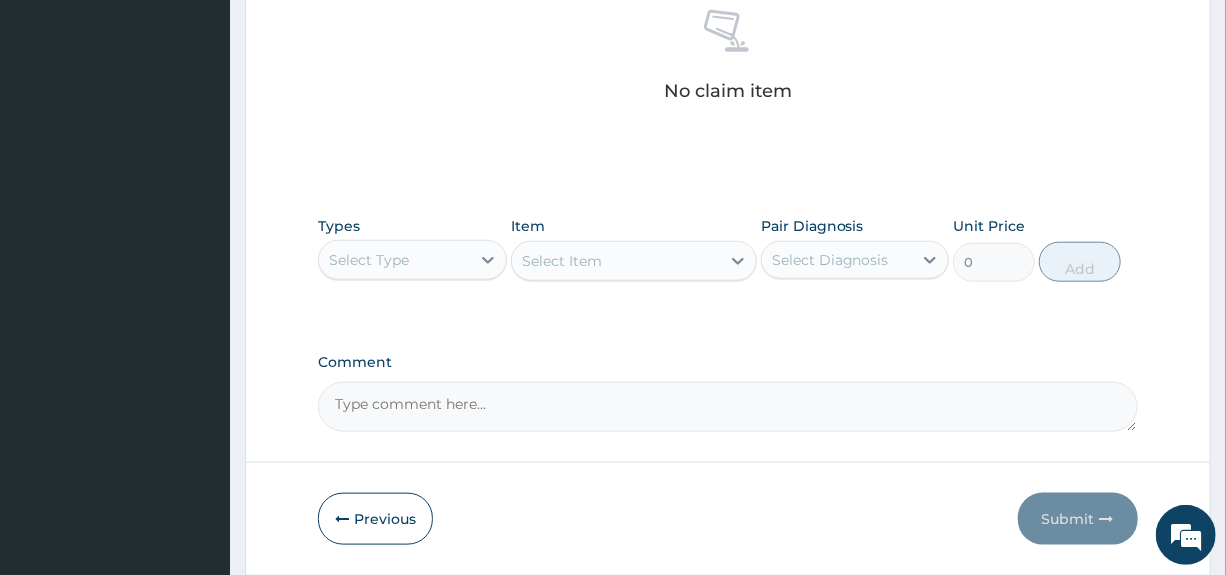 click on "Select Type" at bounding box center [394, 260] 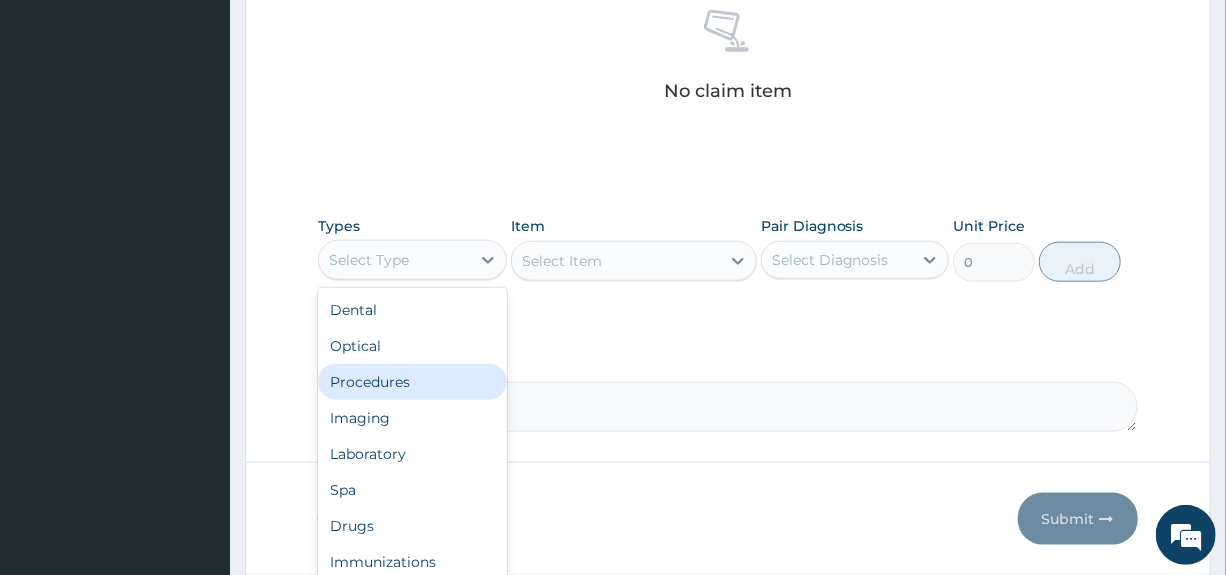 click on "Procedures" at bounding box center [412, 382] 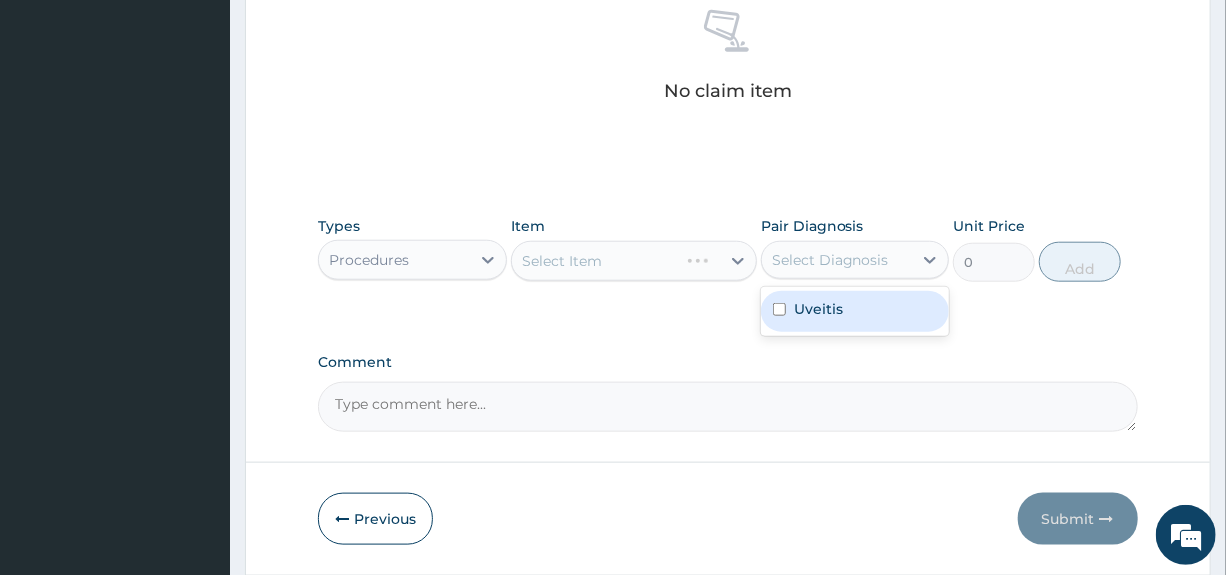 click on "Select Diagnosis" at bounding box center [830, 260] 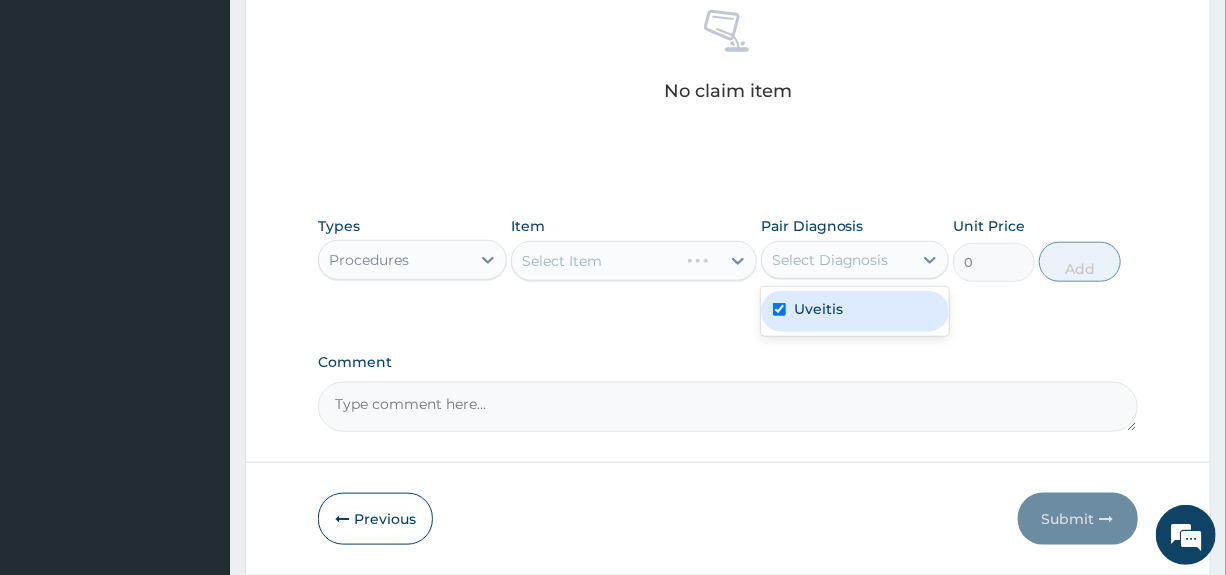 checkbox on "true" 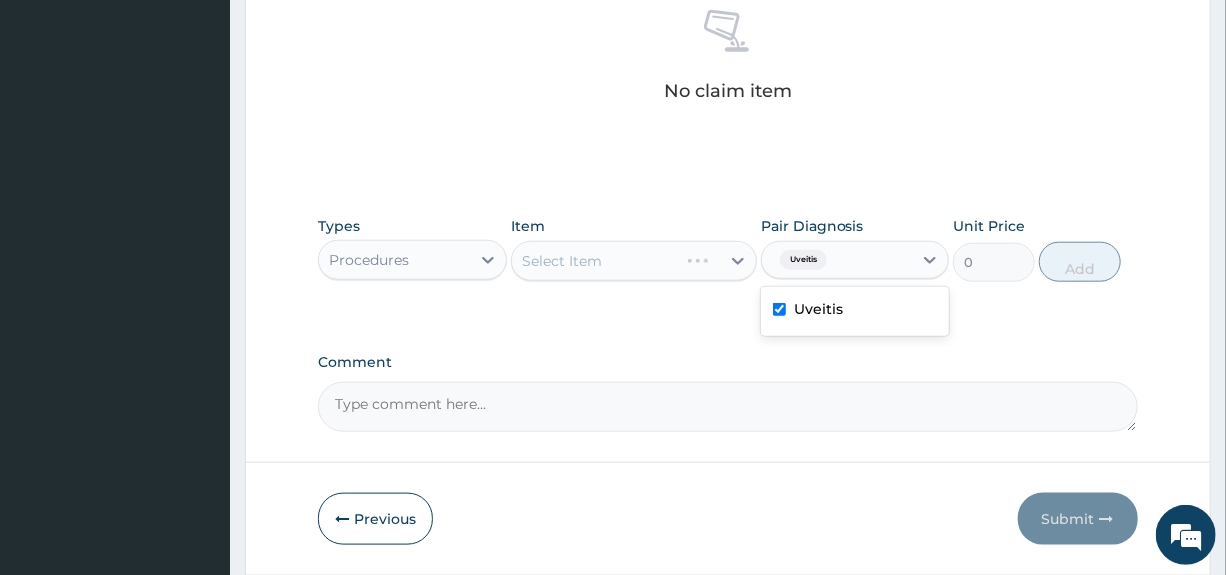 click on "Select Item" at bounding box center (634, 261) 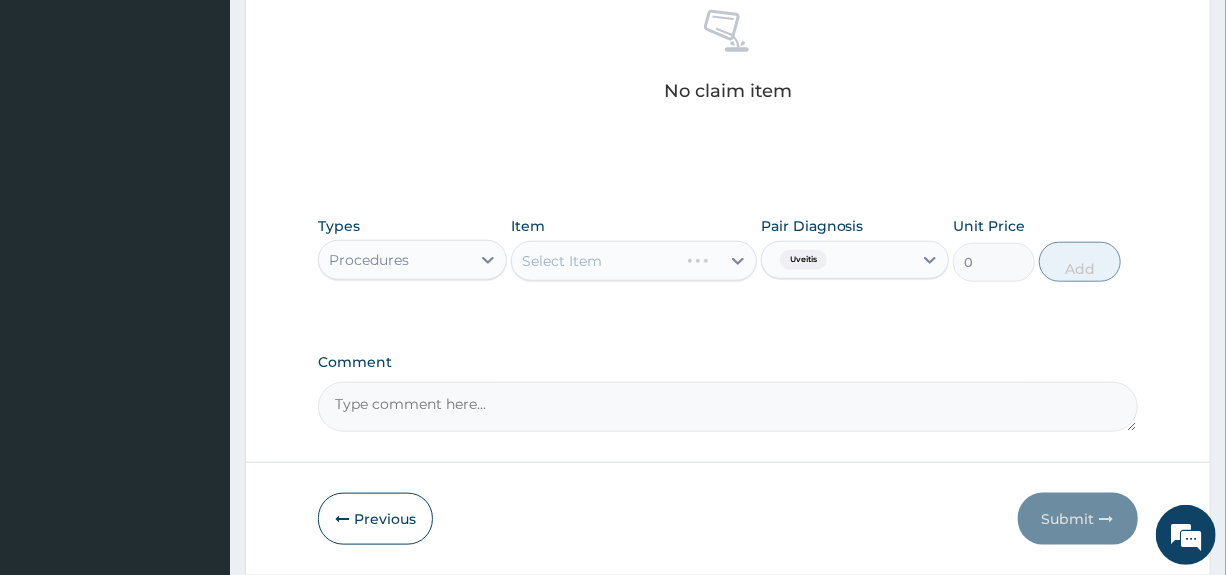 click on "Select Item" at bounding box center (634, 261) 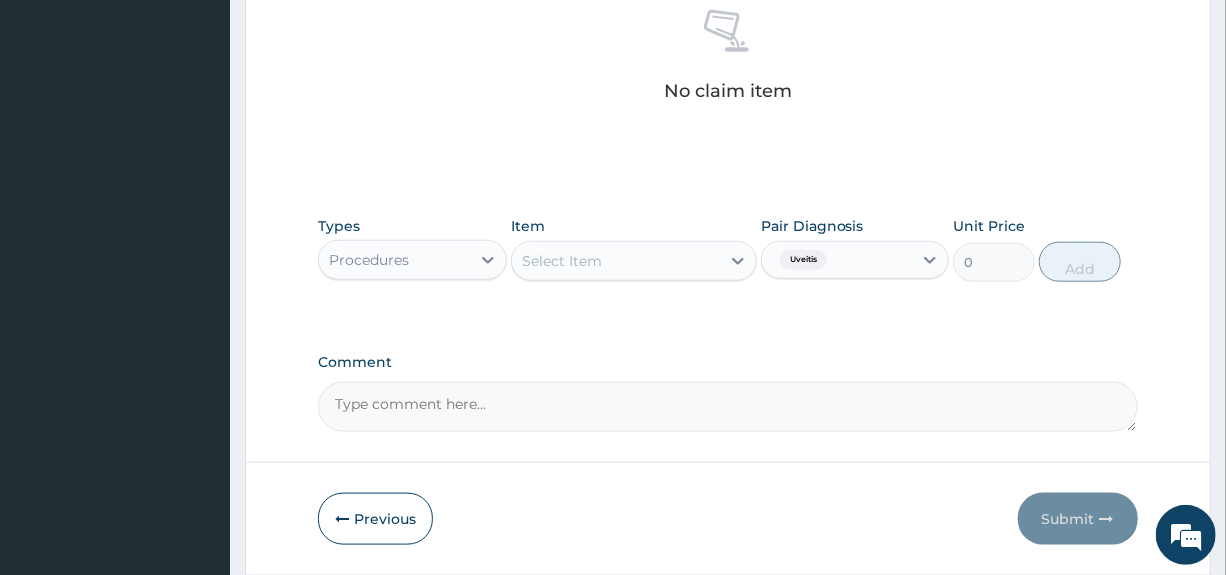 click on "Select Item" at bounding box center (616, 261) 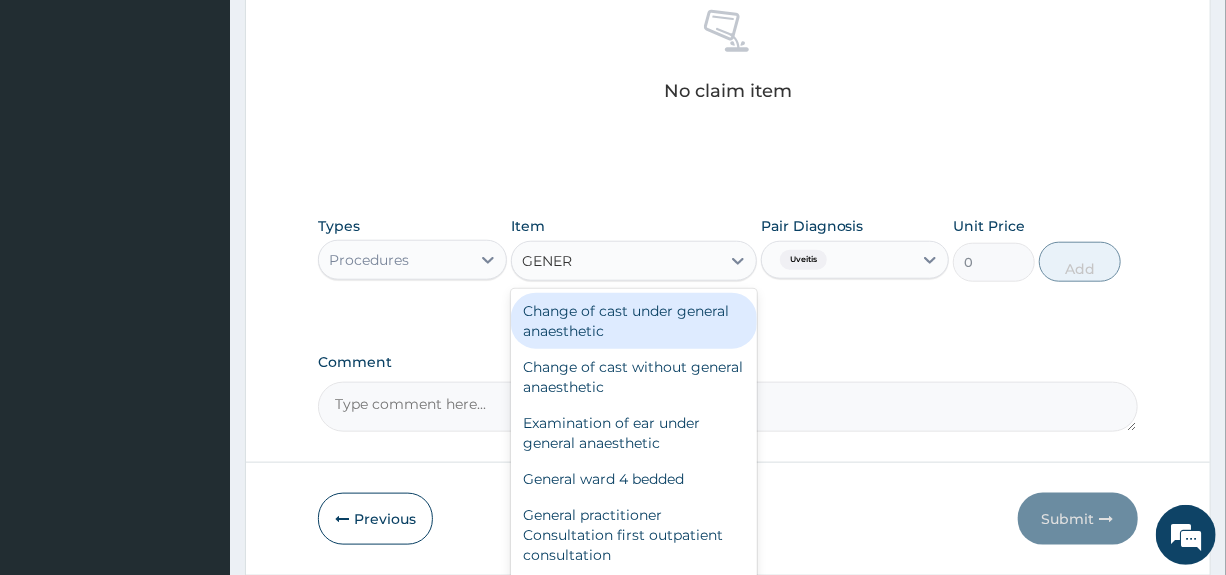 type on "GENERA" 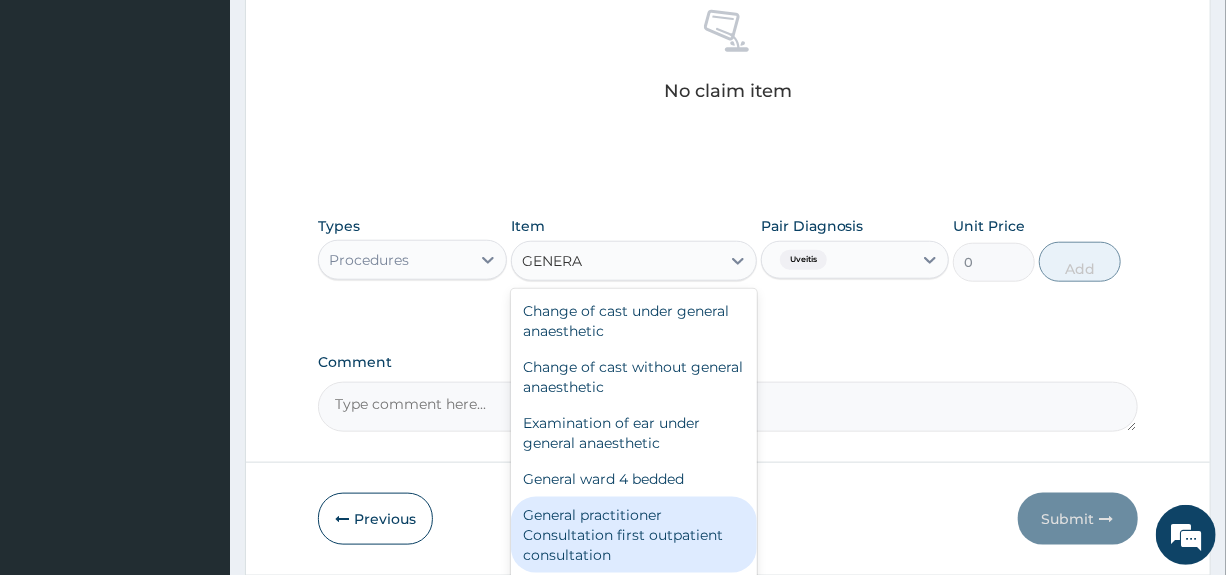 drag, startPoint x: 558, startPoint y: 541, endPoint x: 735, endPoint y: 460, distance: 194.65353 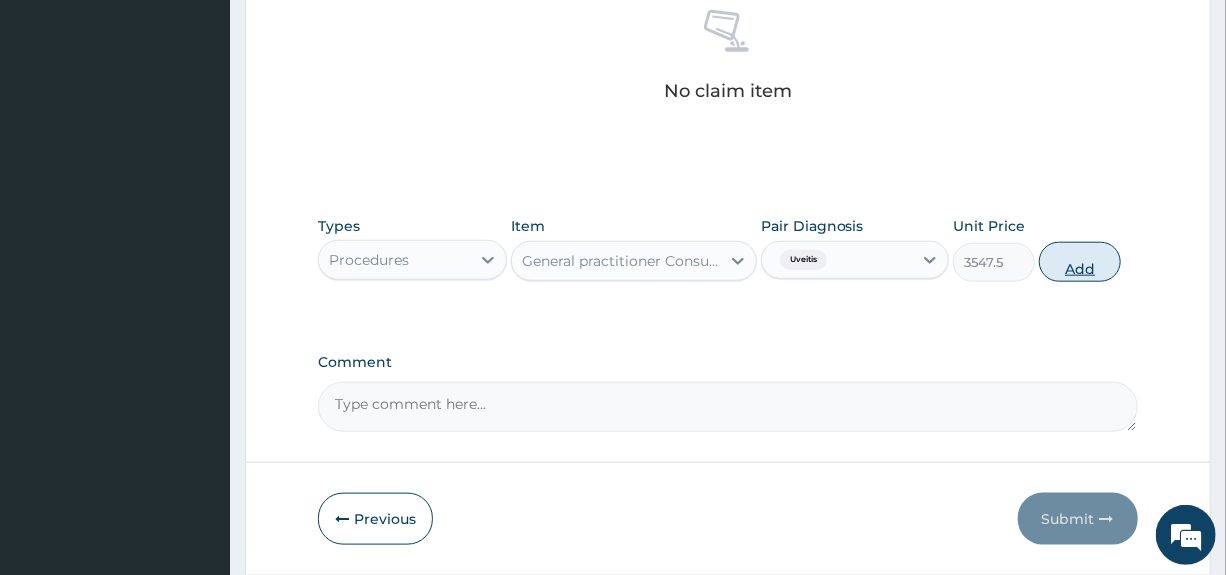 click on "Add" at bounding box center [1080, 262] 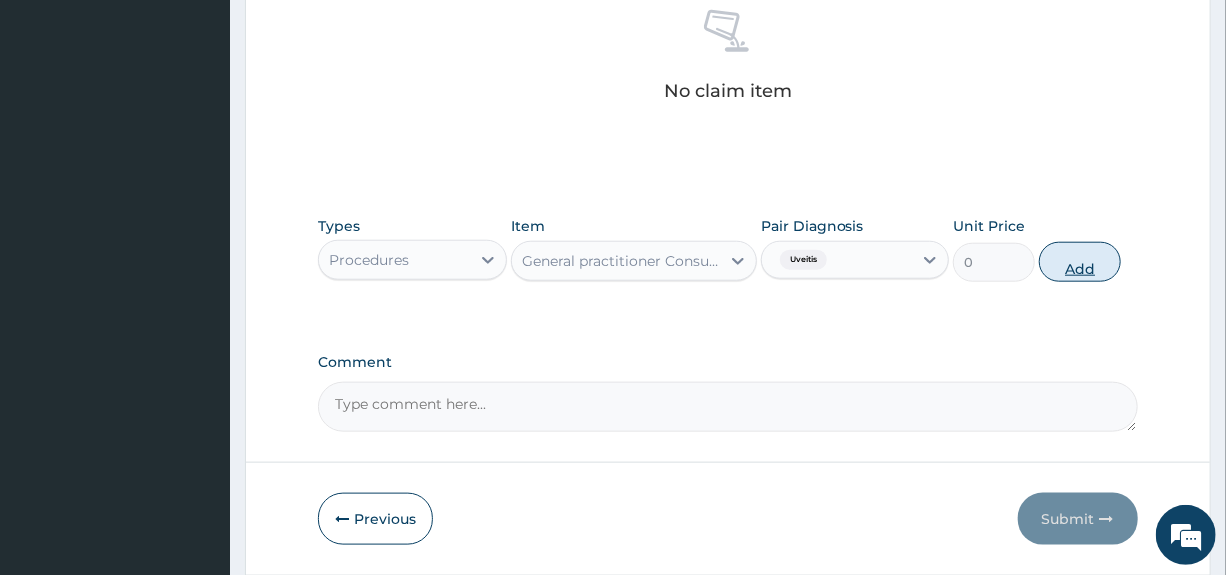 scroll, scrollTop: 797, scrollLeft: 0, axis: vertical 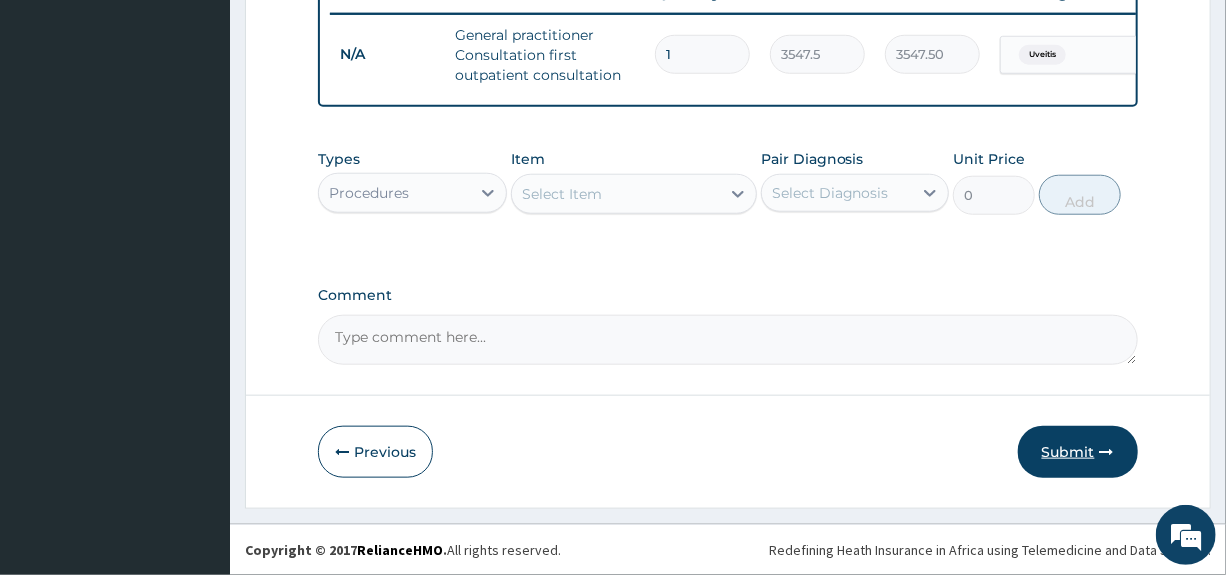click on "Submit" at bounding box center (1078, 452) 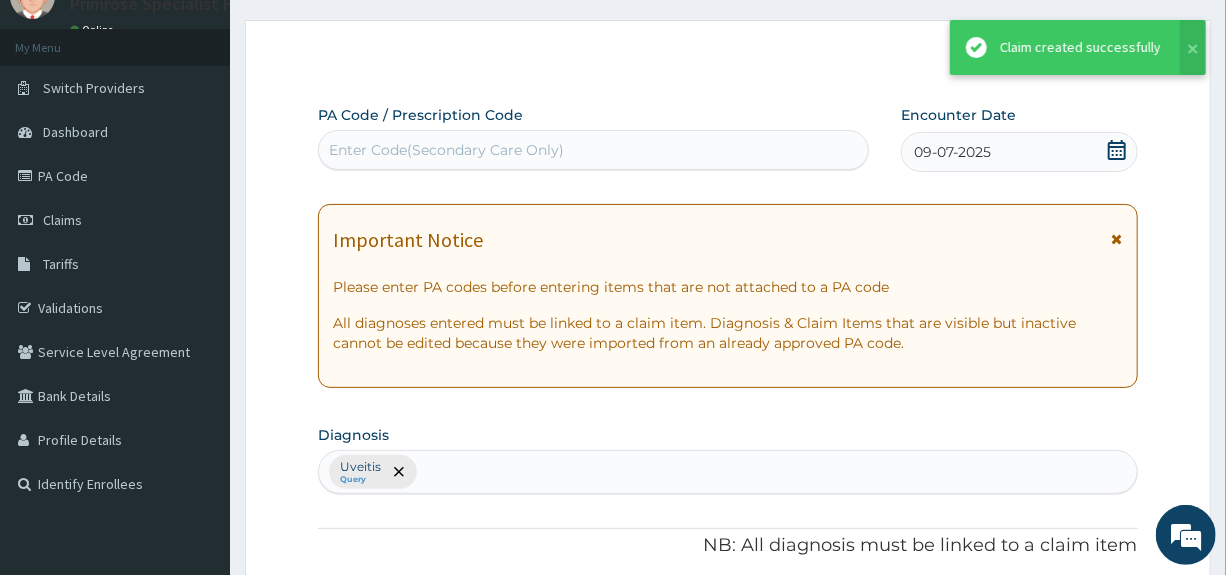 scroll, scrollTop: 797, scrollLeft: 0, axis: vertical 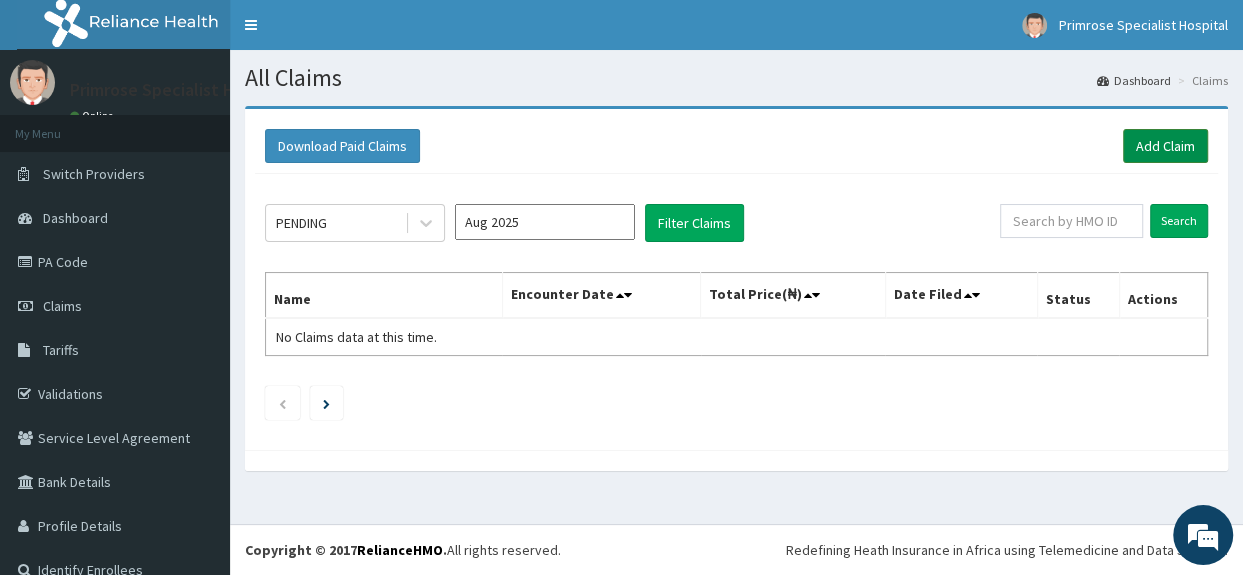 click on "Add Claim" at bounding box center [1165, 146] 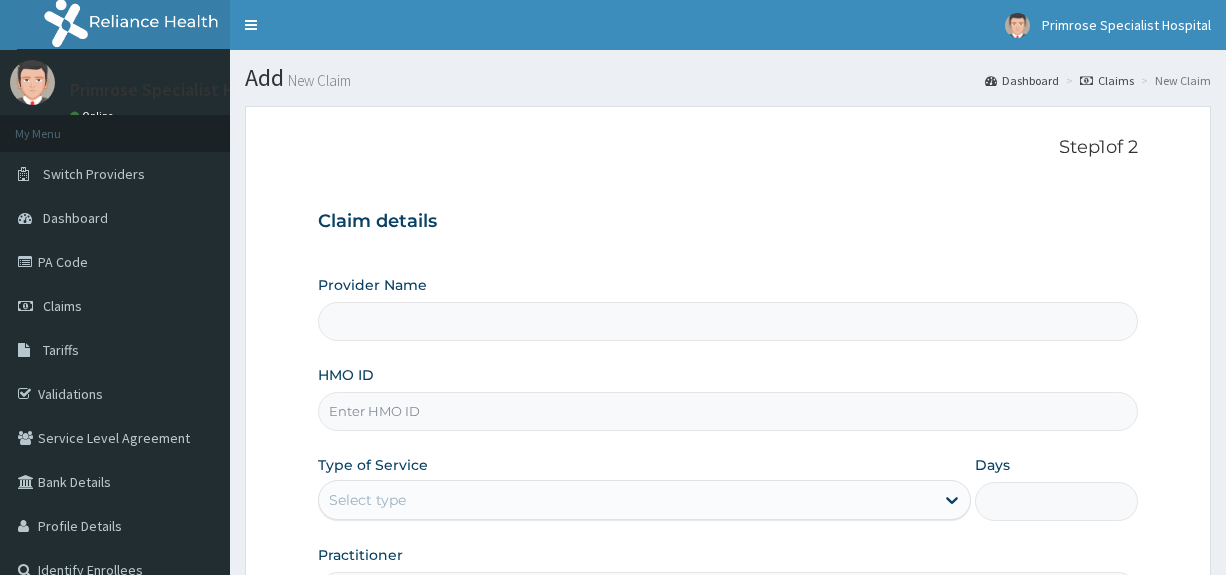 scroll, scrollTop: 0, scrollLeft: 0, axis: both 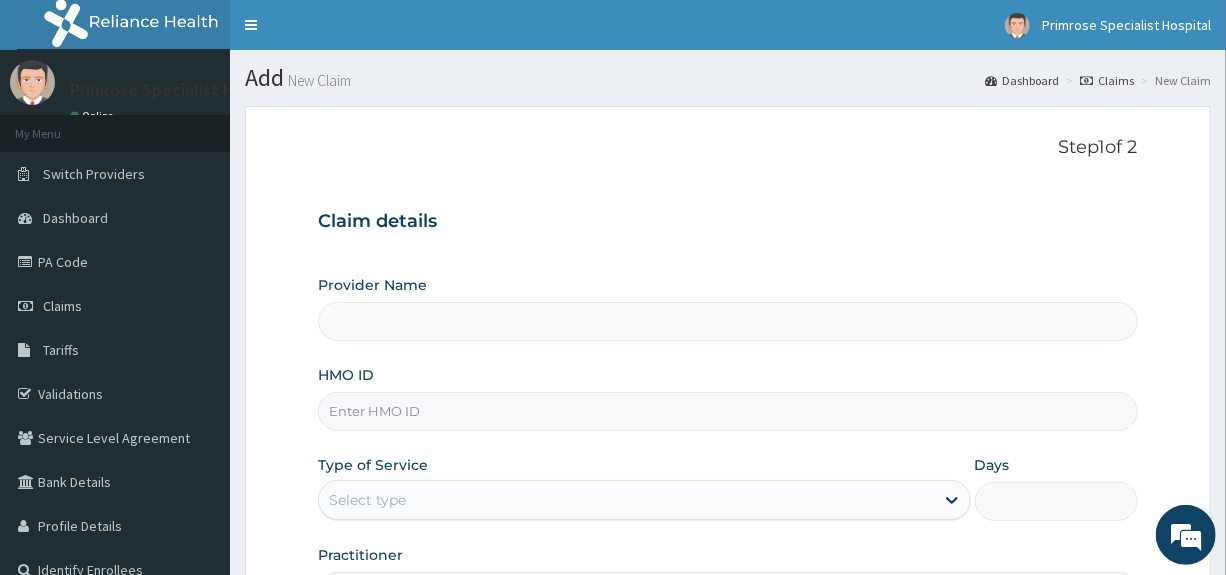 click on "HMO ID" at bounding box center [727, 411] 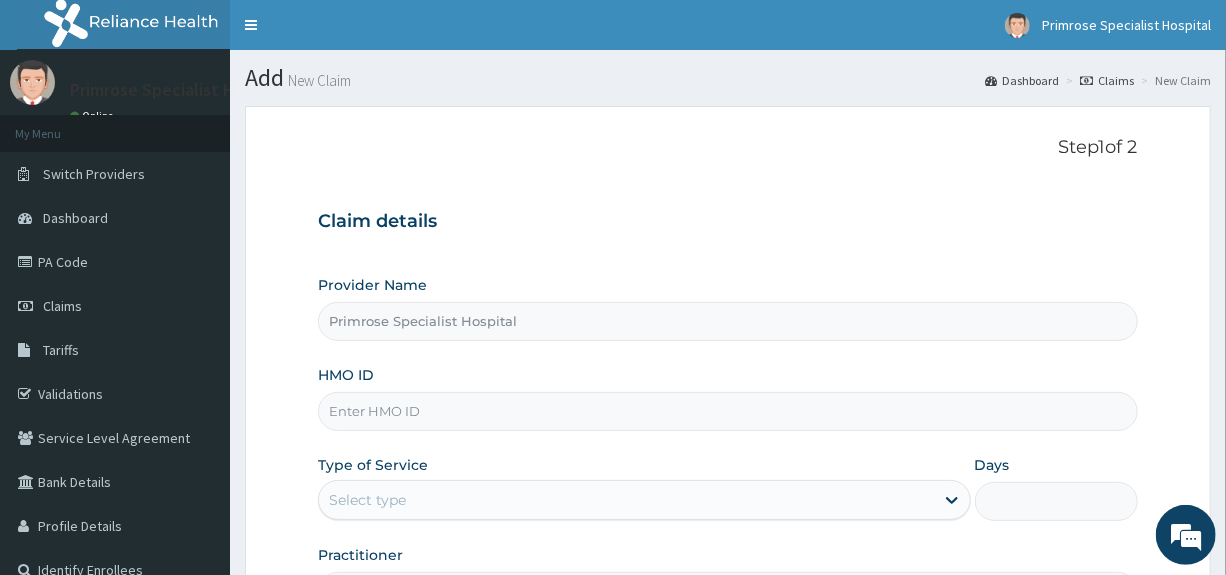 click on "HMO ID" at bounding box center (727, 411) 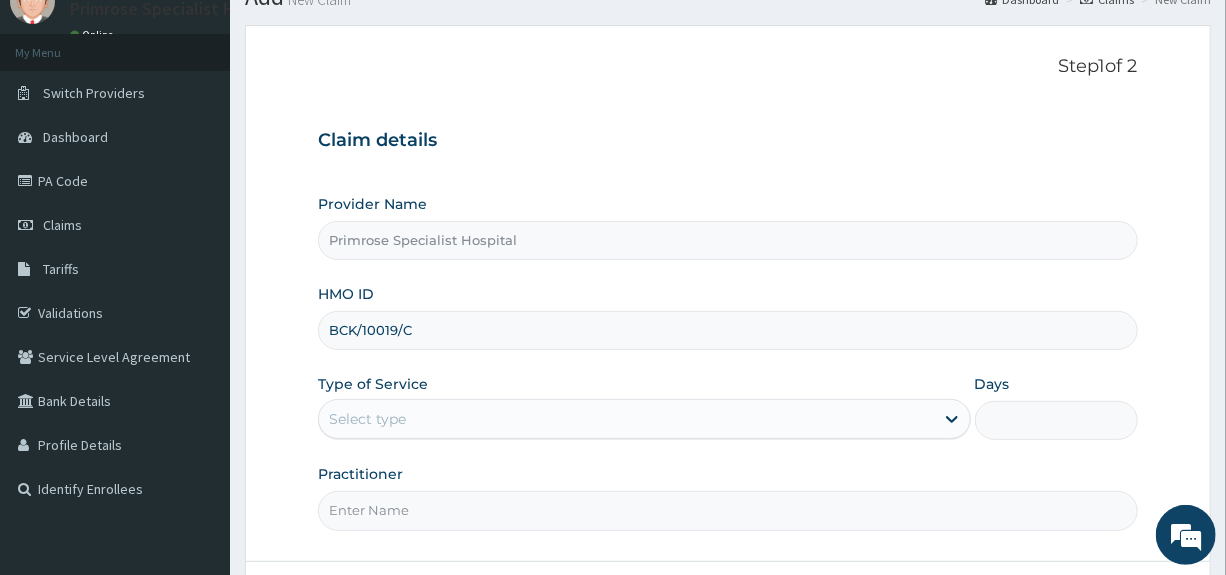 scroll, scrollTop: 200, scrollLeft: 0, axis: vertical 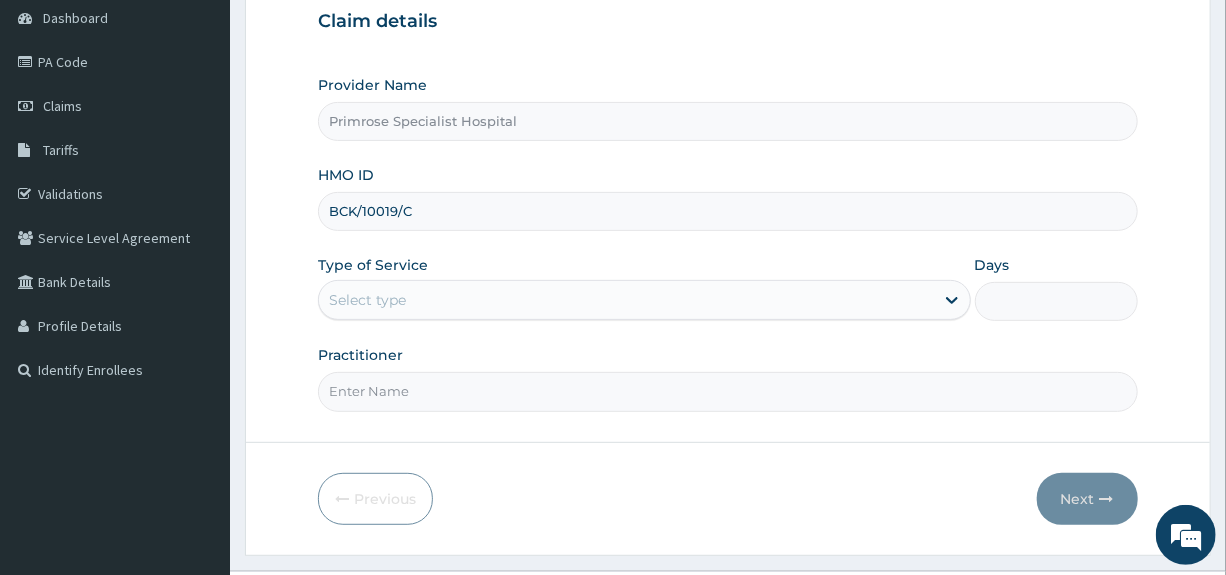 type on "BCK/10019/C" 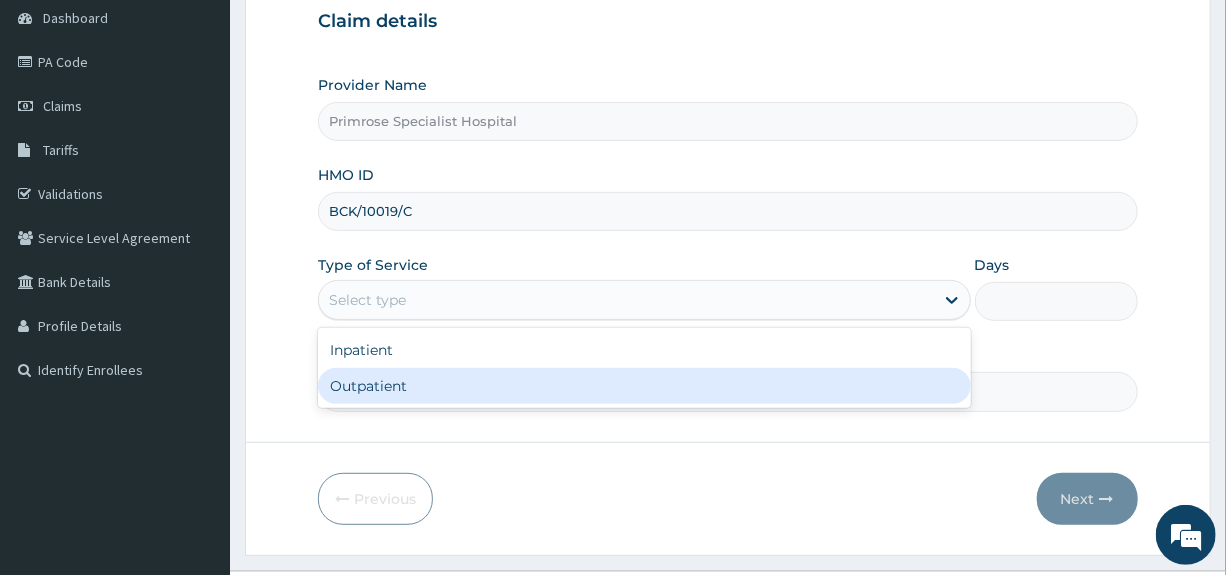 click on "Outpatient" at bounding box center (644, 386) 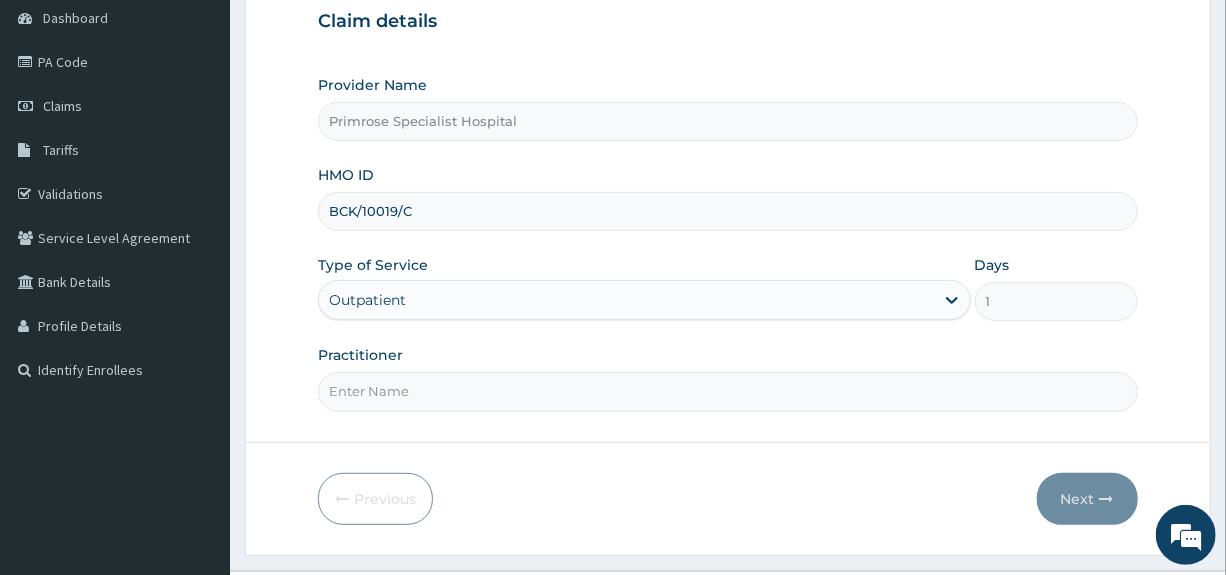 scroll, scrollTop: 244, scrollLeft: 0, axis: vertical 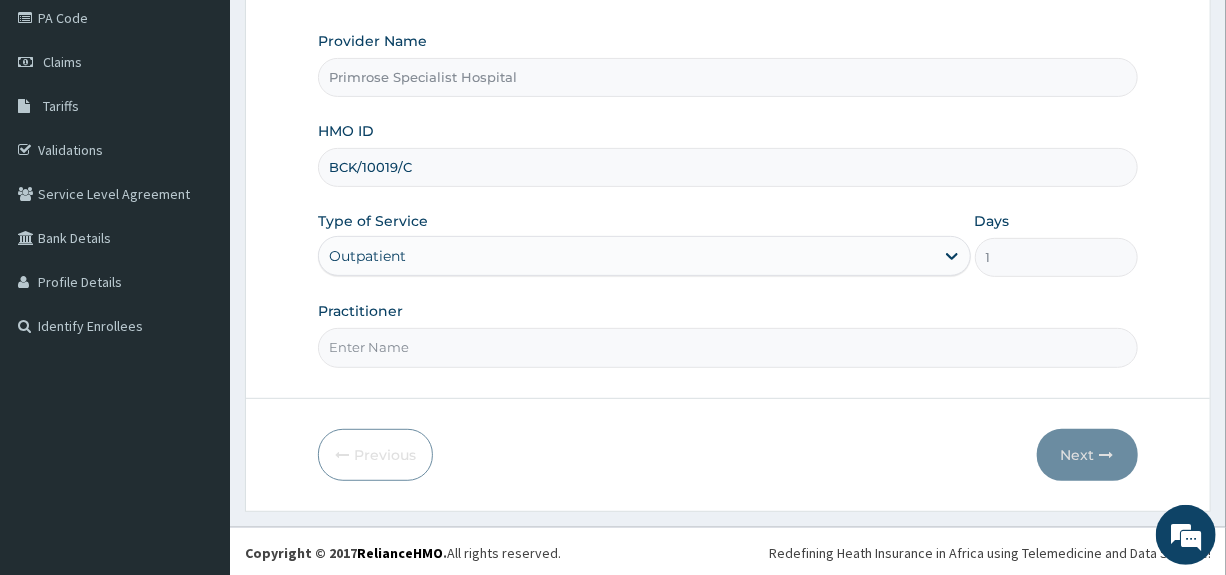 click on "Practitioner" at bounding box center [727, 347] 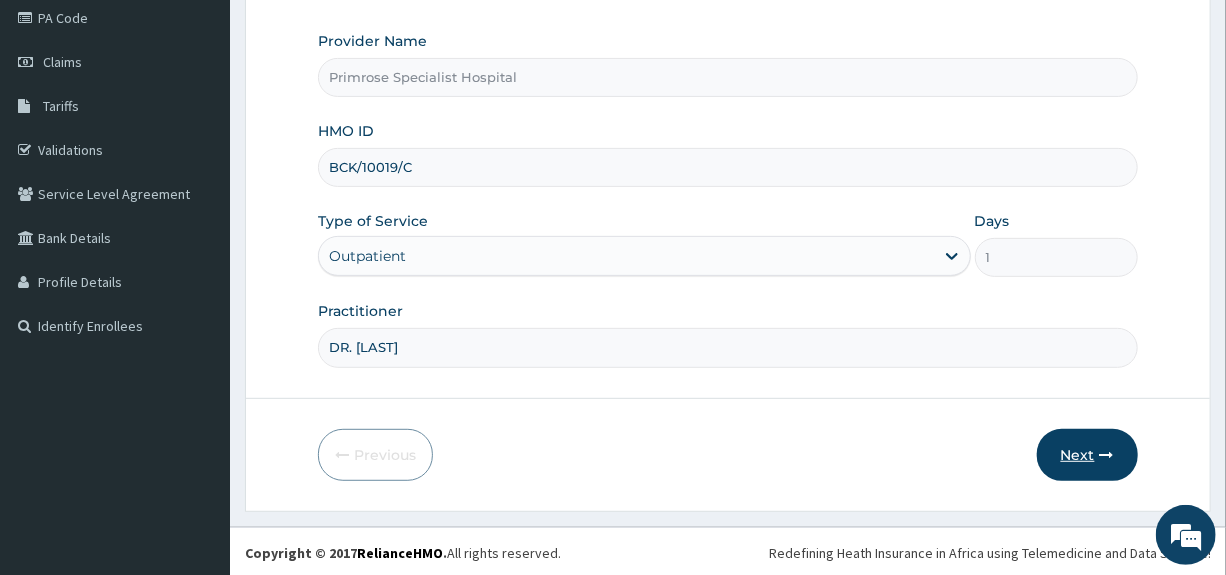 click on "Next" at bounding box center (1087, 455) 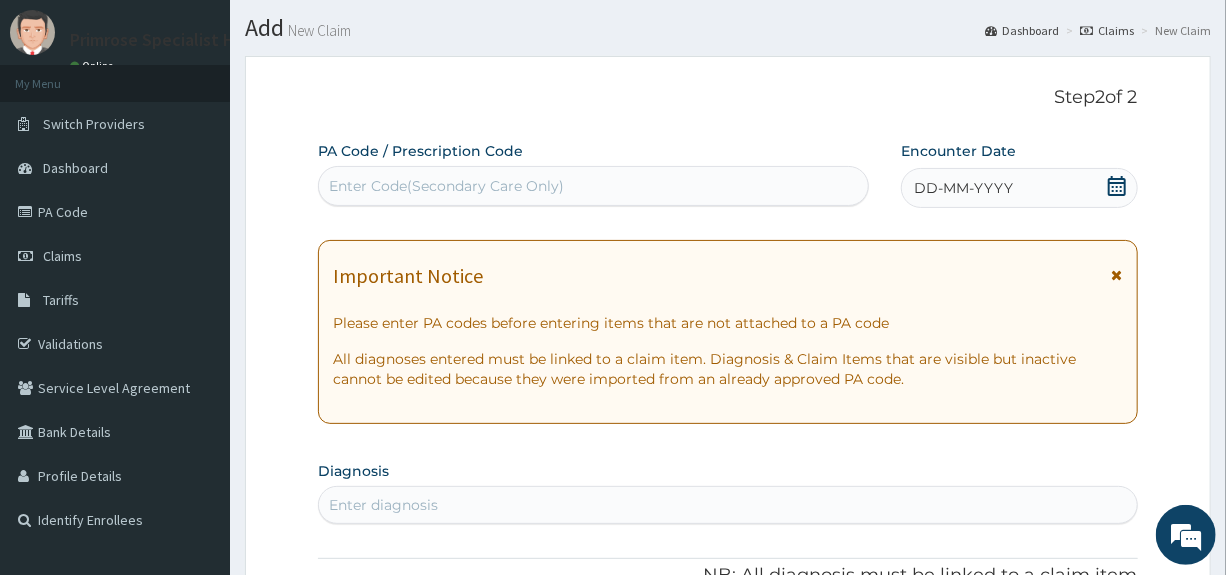 scroll, scrollTop: 44, scrollLeft: 0, axis: vertical 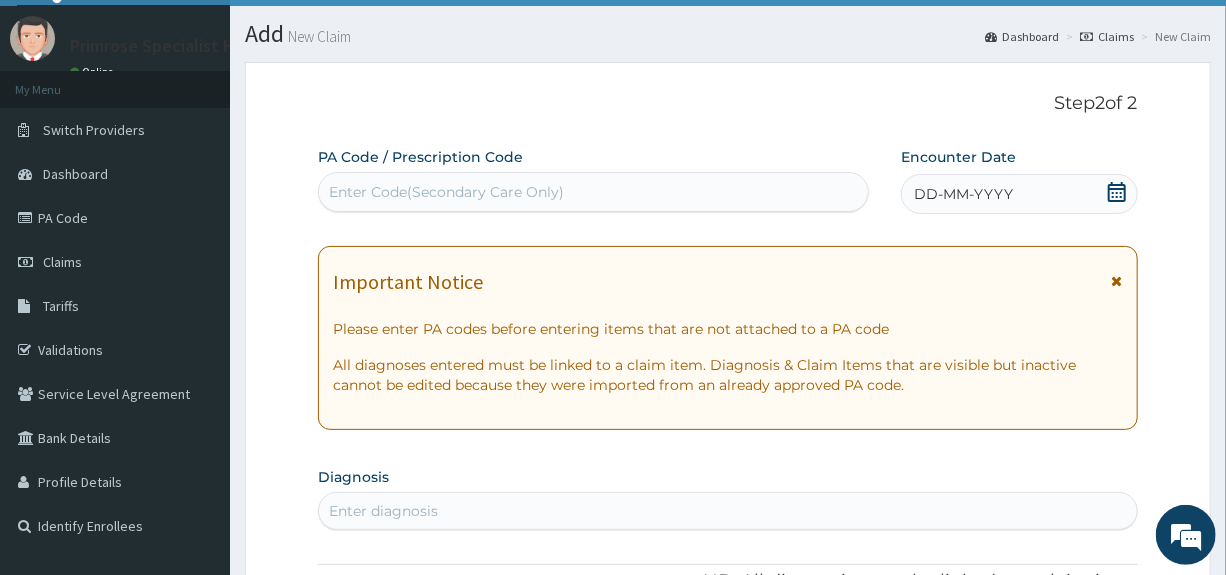 click 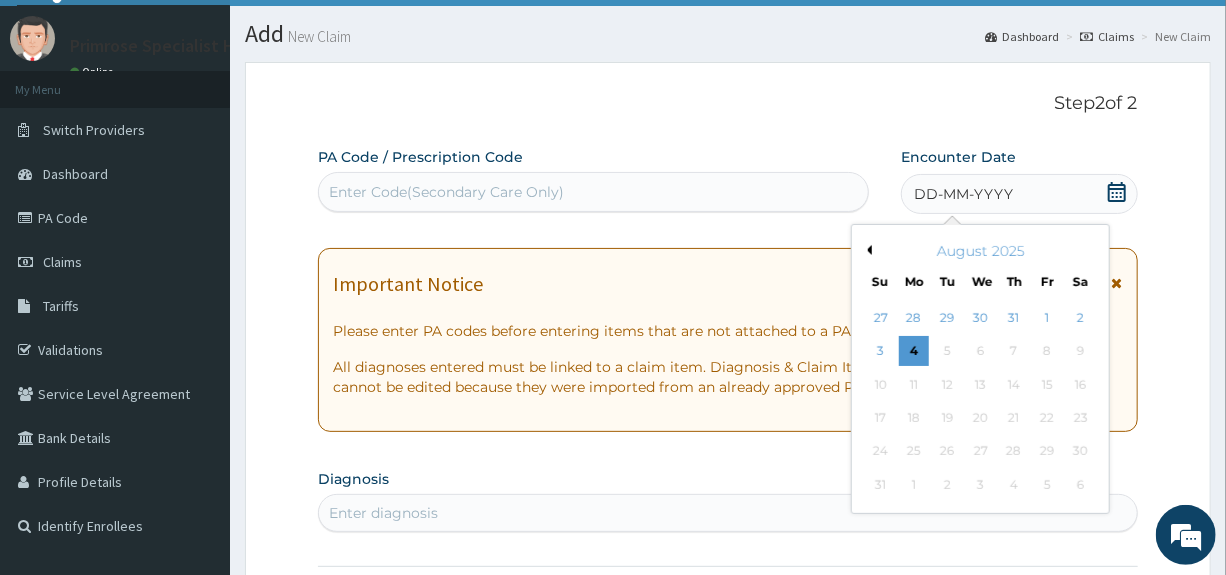 click on "Previous Month" at bounding box center (867, 250) 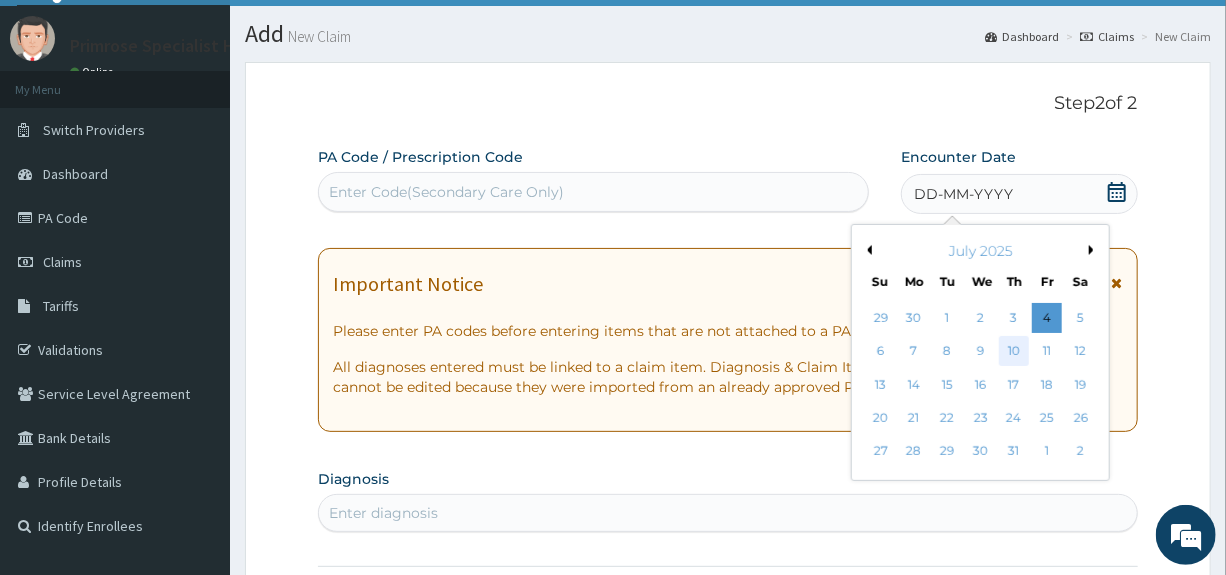 click on "10" at bounding box center (1014, 352) 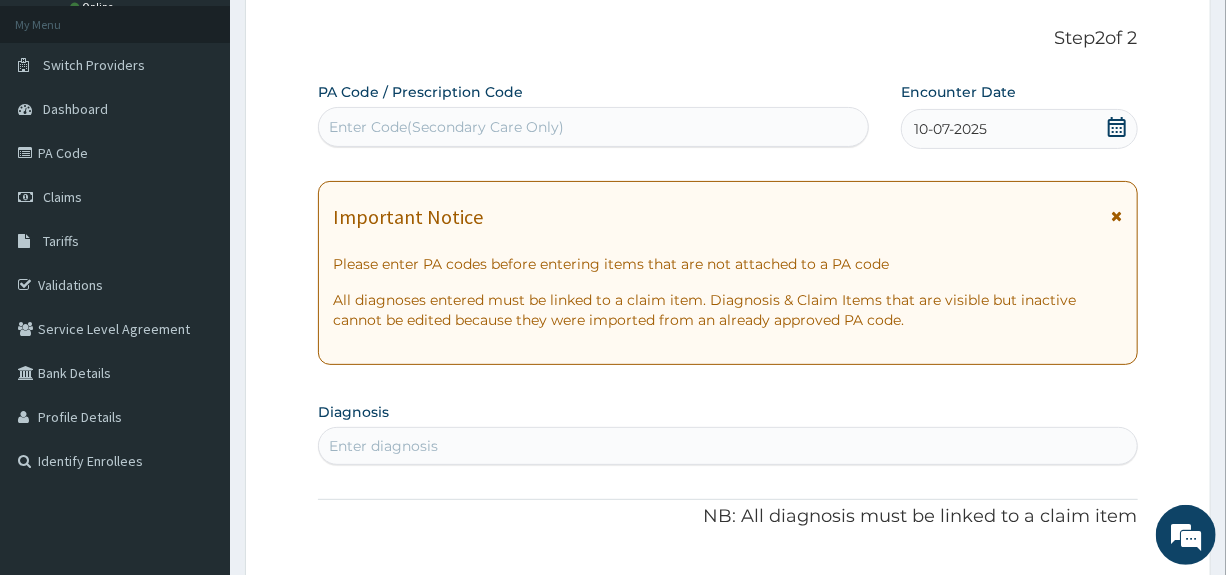 scroll, scrollTop: 144, scrollLeft: 0, axis: vertical 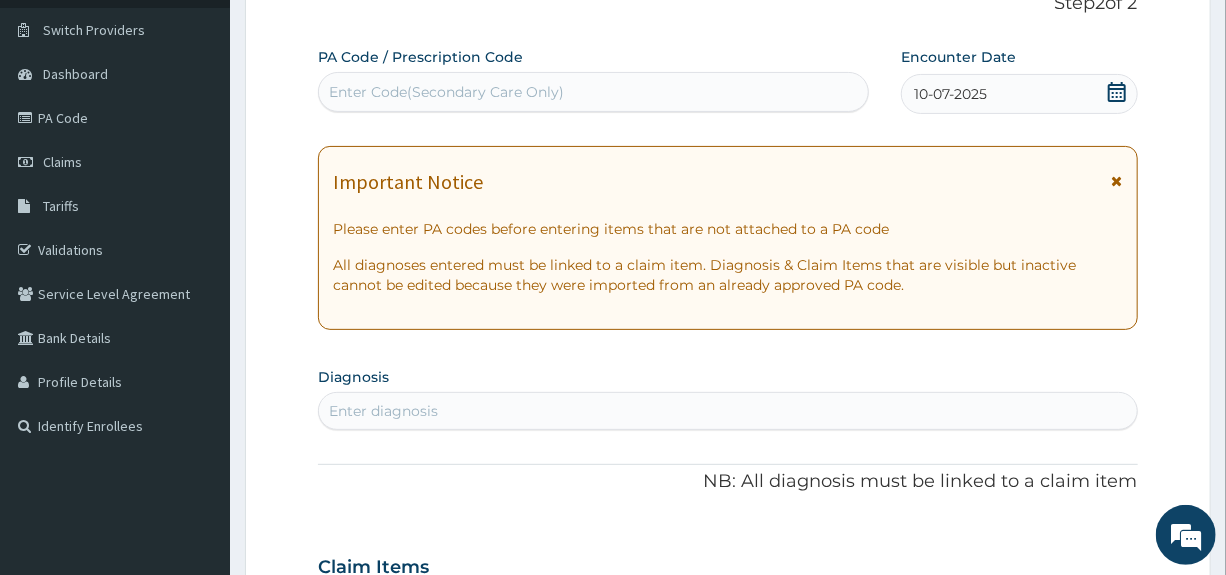 click on "Enter diagnosis" at bounding box center (727, 411) 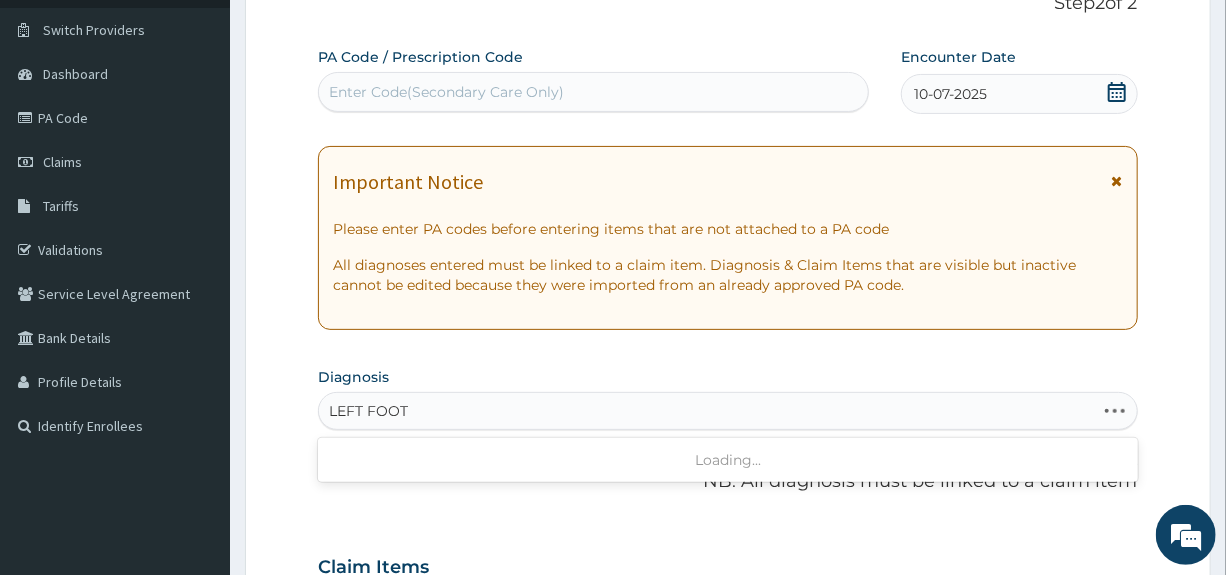 type on "LEFT FOOT" 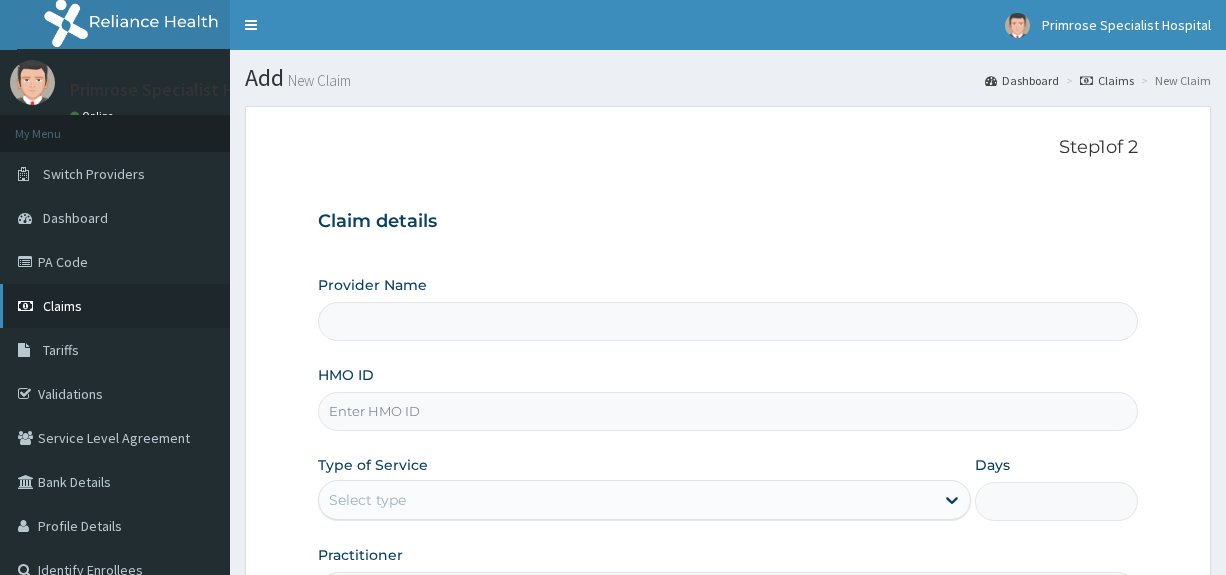 scroll, scrollTop: 0, scrollLeft: 0, axis: both 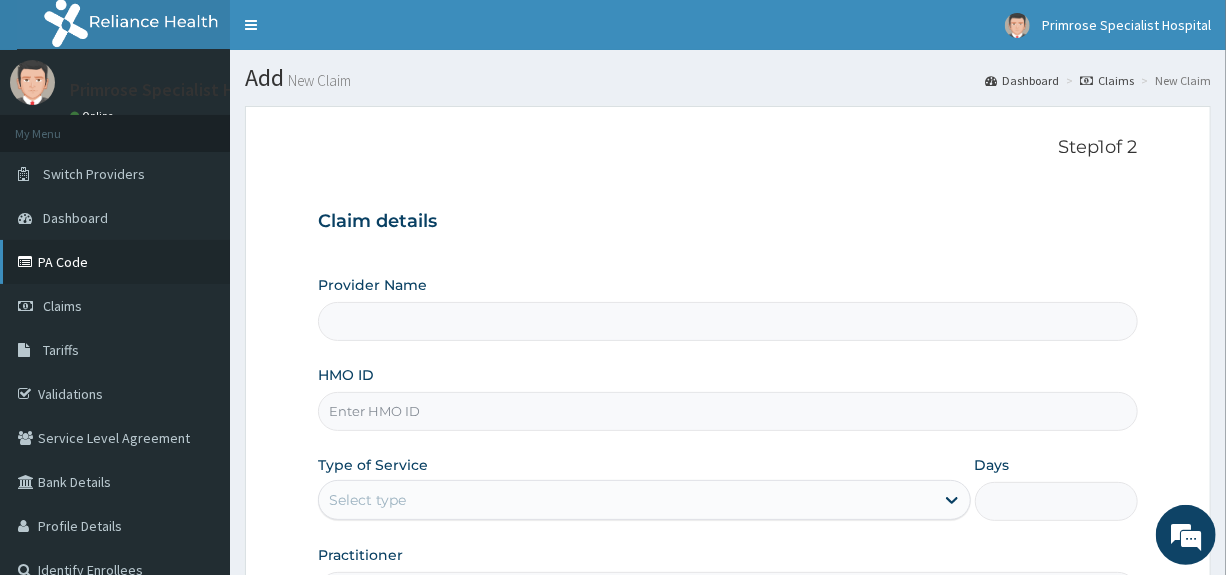 click on "PA Code" at bounding box center [115, 262] 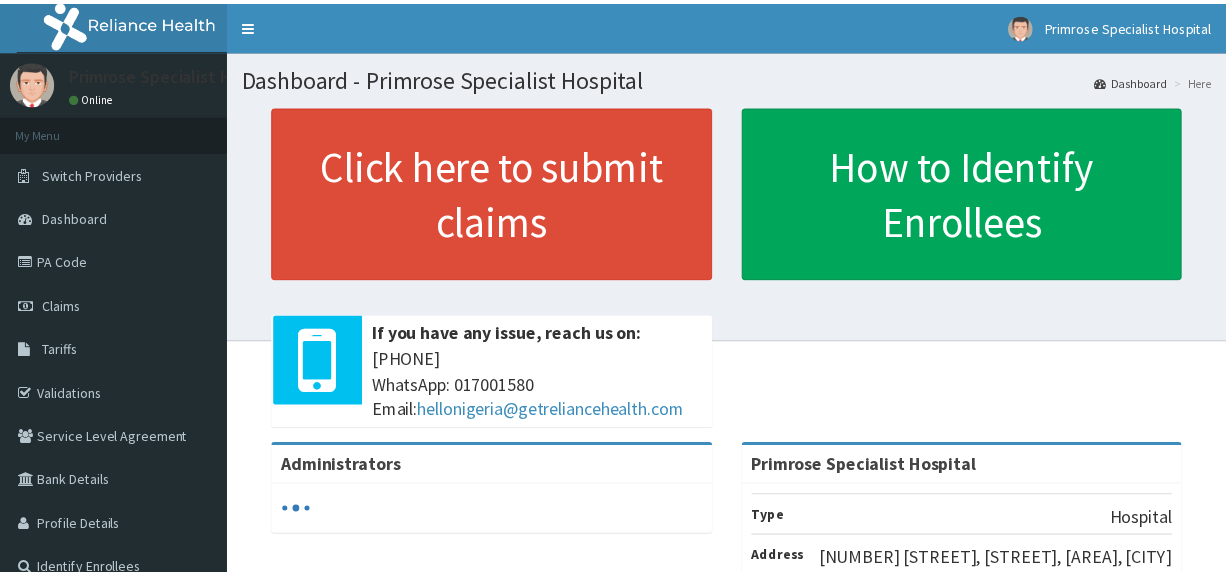 scroll, scrollTop: 0, scrollLeft: 0, axis: both 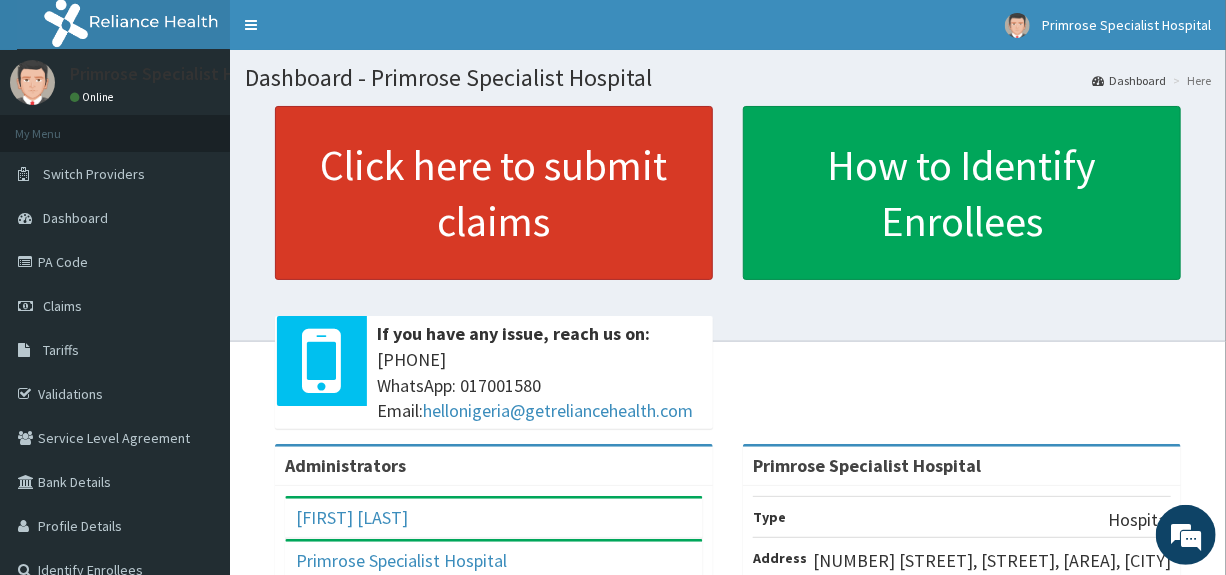 click on "Click here to submit claims" at bounding box center [494, 193] 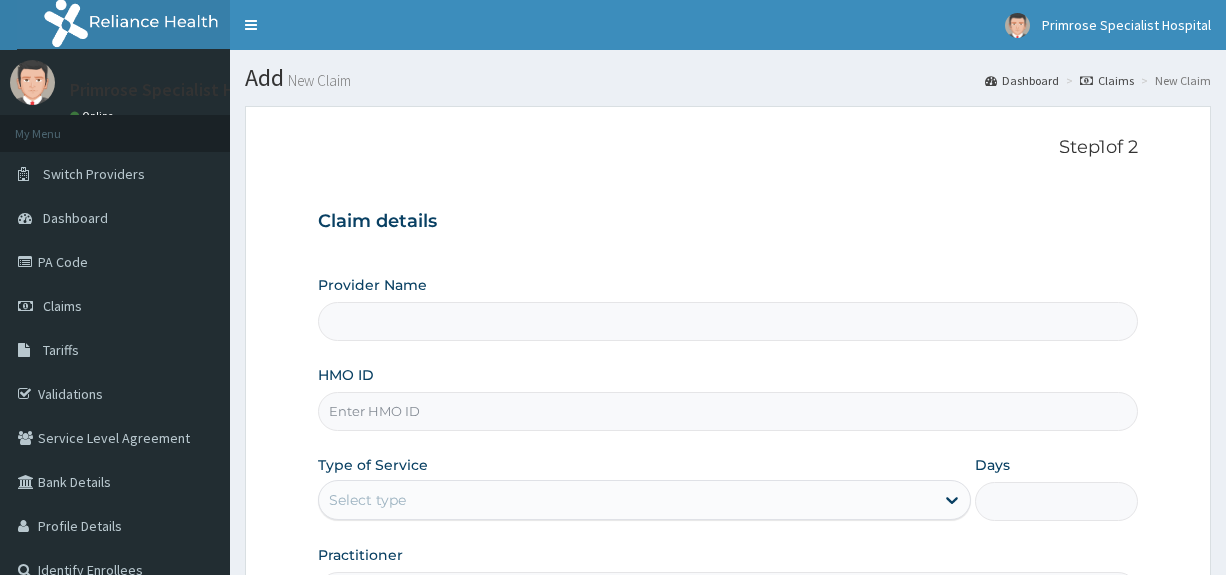 scroll, scrollTop: 0, scrollLeft: 0, axis: both 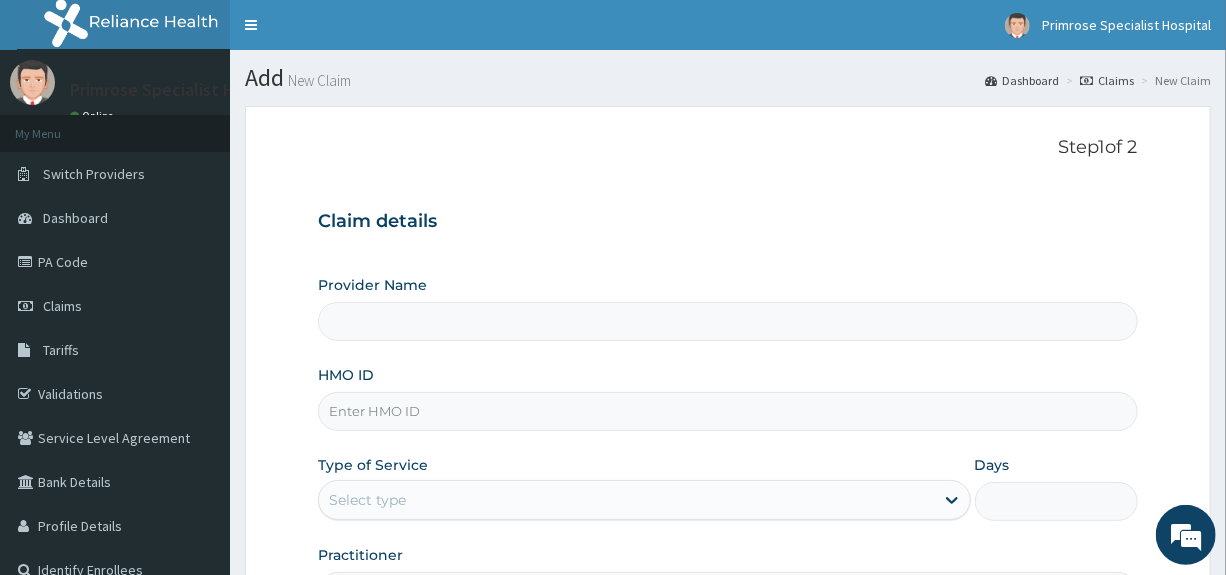 type on "Primrose Specialist Hospital" 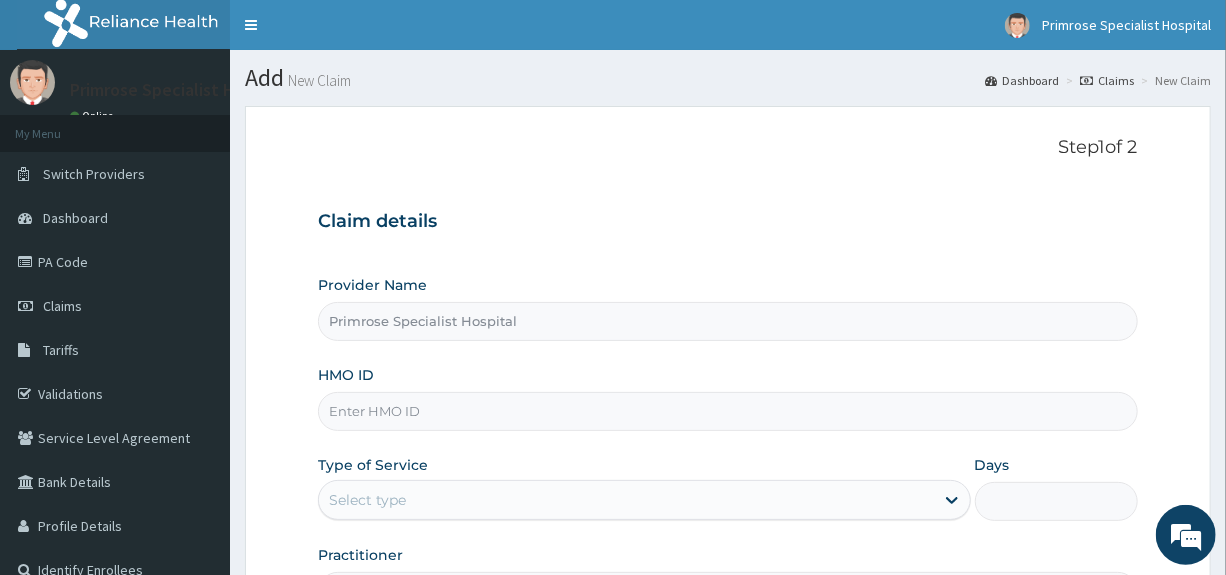 click on "HMO ID" at bounding box center [727, 411] 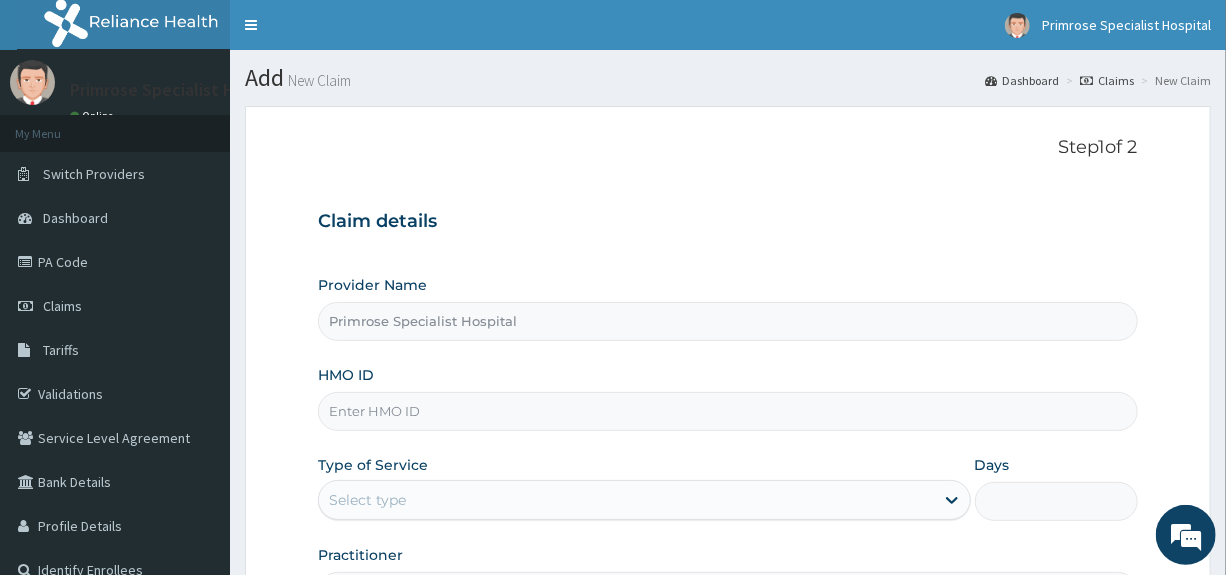 paste on "BCK/10019/C" 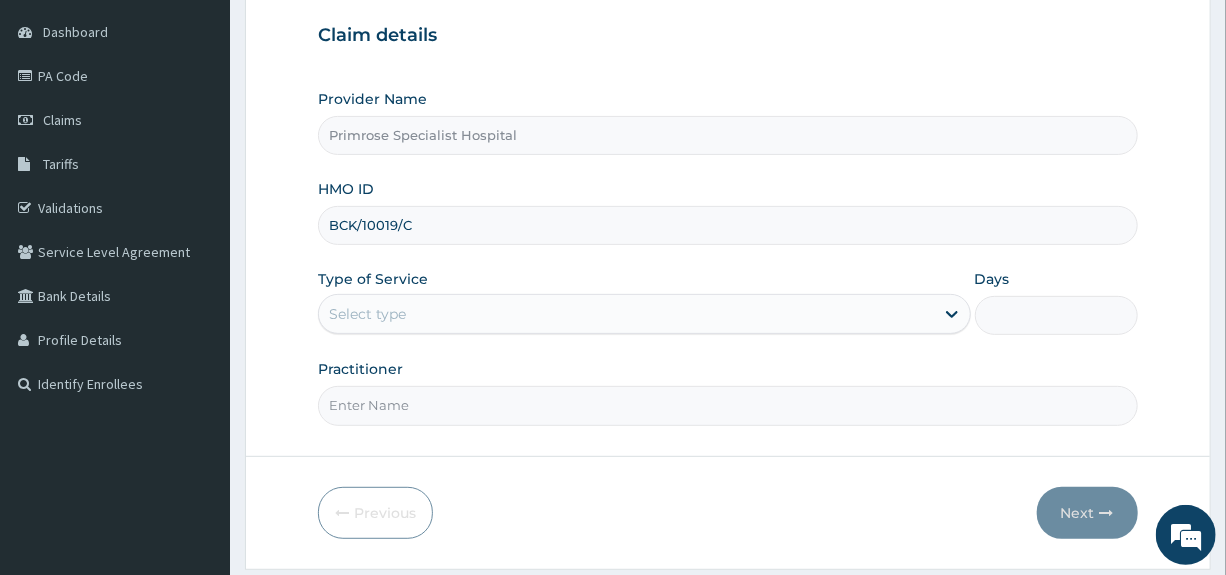 scroll, scrollTop: 200, scrollLeft: 0, axis: vertical 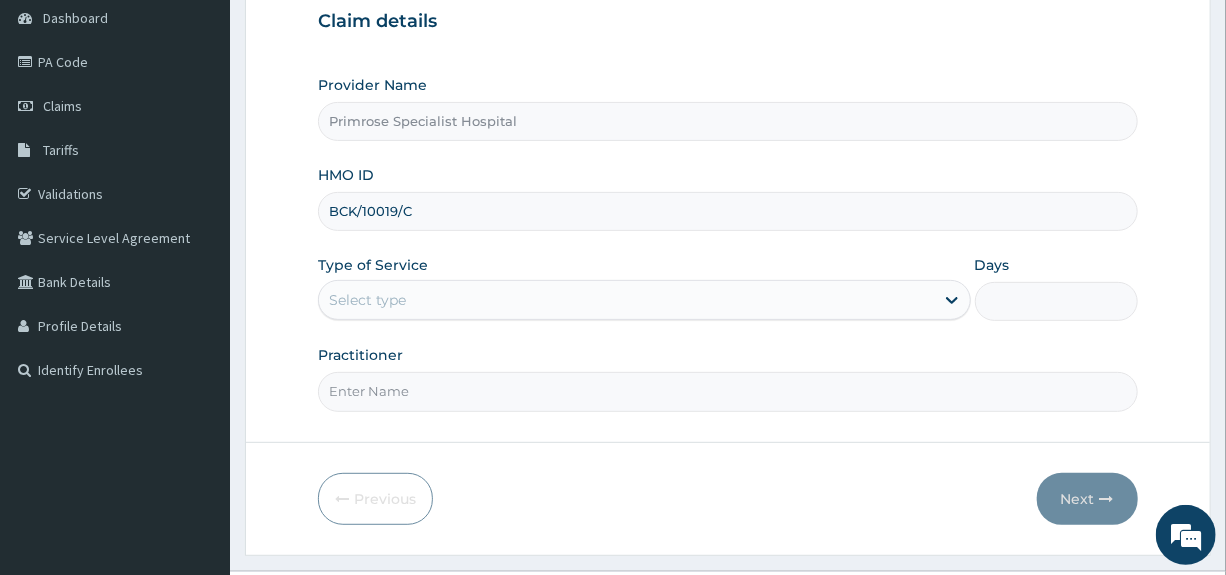 type on "BCK/10019/C" 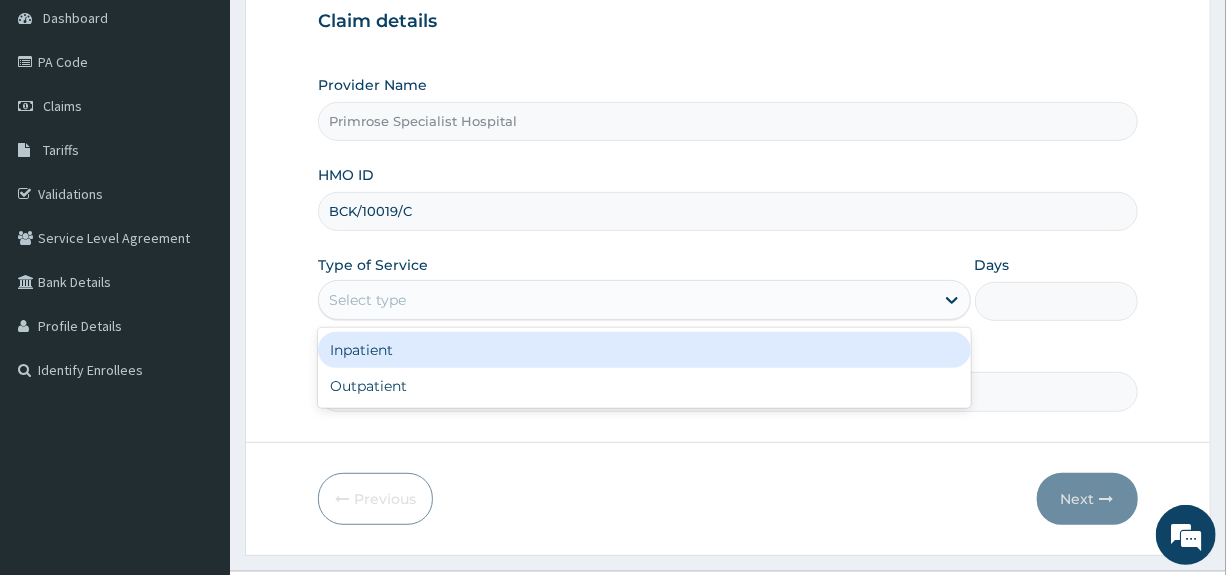 click on "Select type" at bounding box center (367, 300) 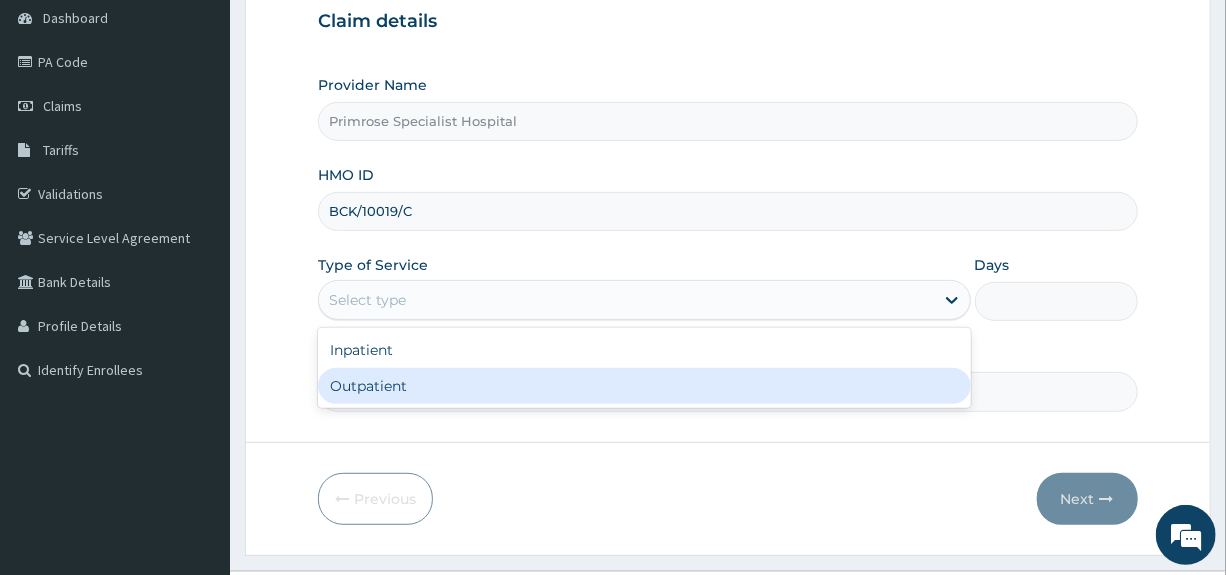 drag, startPoint x: 384, startPoint y: 381, endPoint x: 384, endPoint y: 392, distance: 11 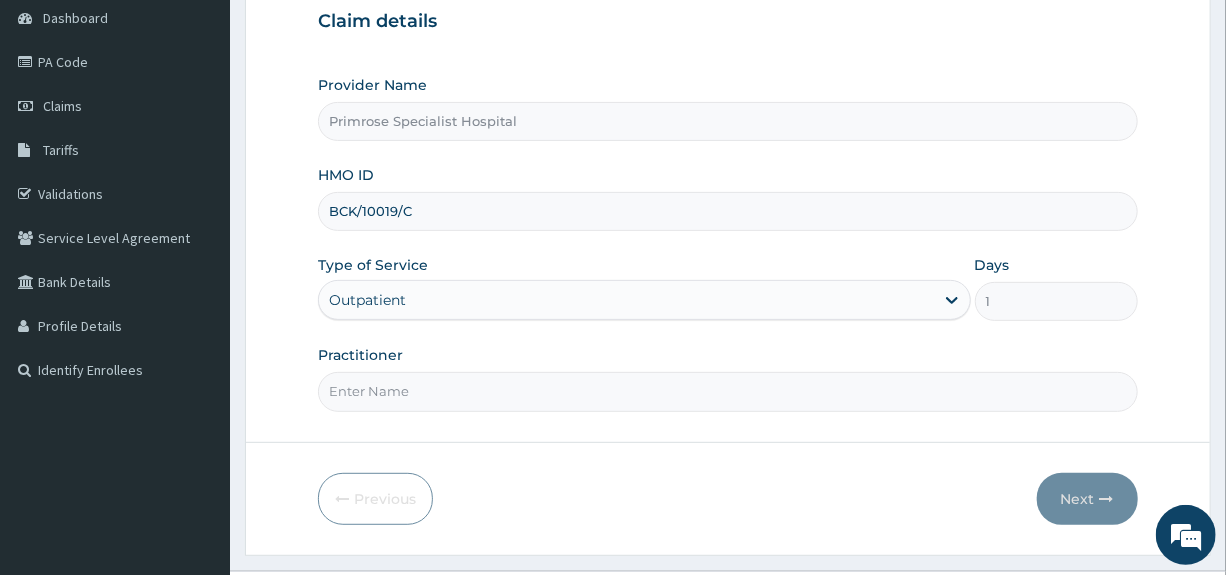 click on "Practitioner" at bounding box center (727, 391) 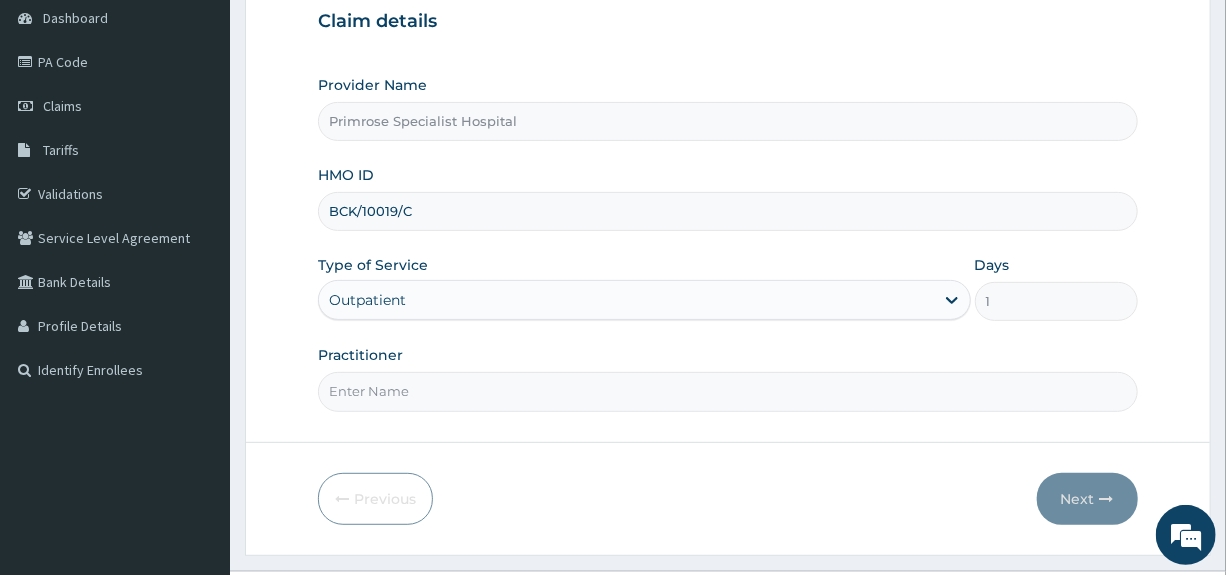 type on "DR. [LAST]" 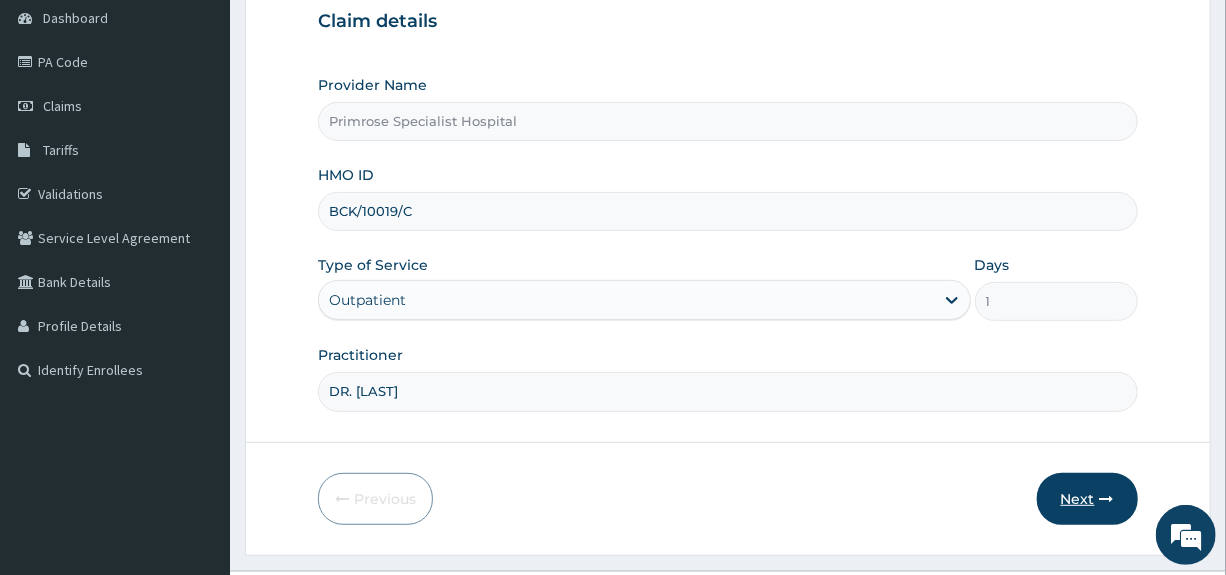 scroll, scrollTop: 0, scrollLeft: 0, axis: both 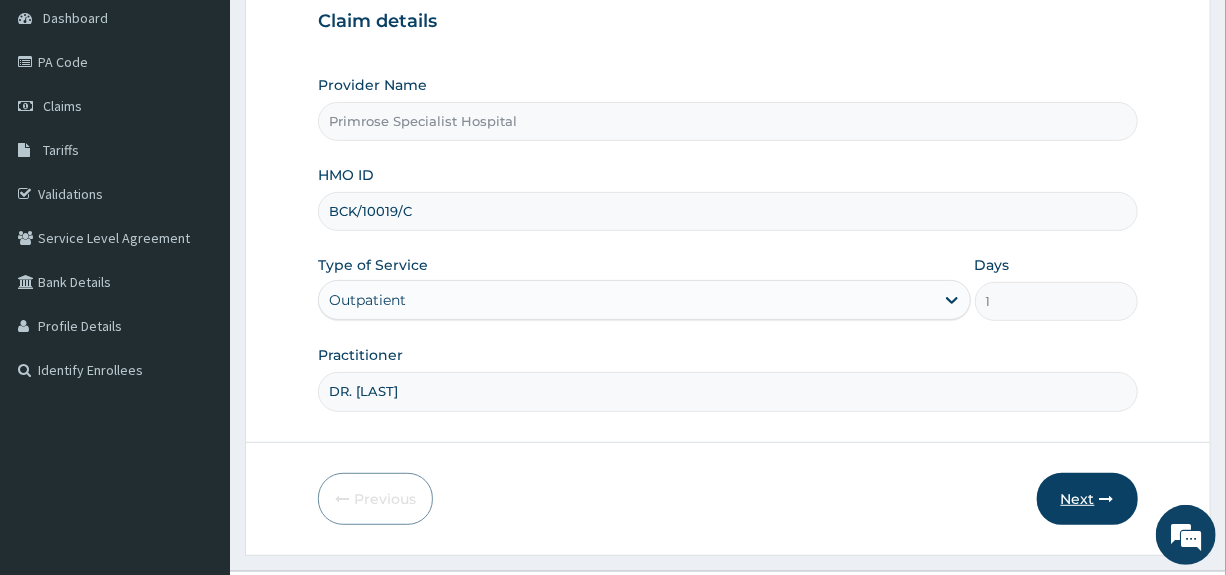 click on "Next" at bounding box center [1087, 499] 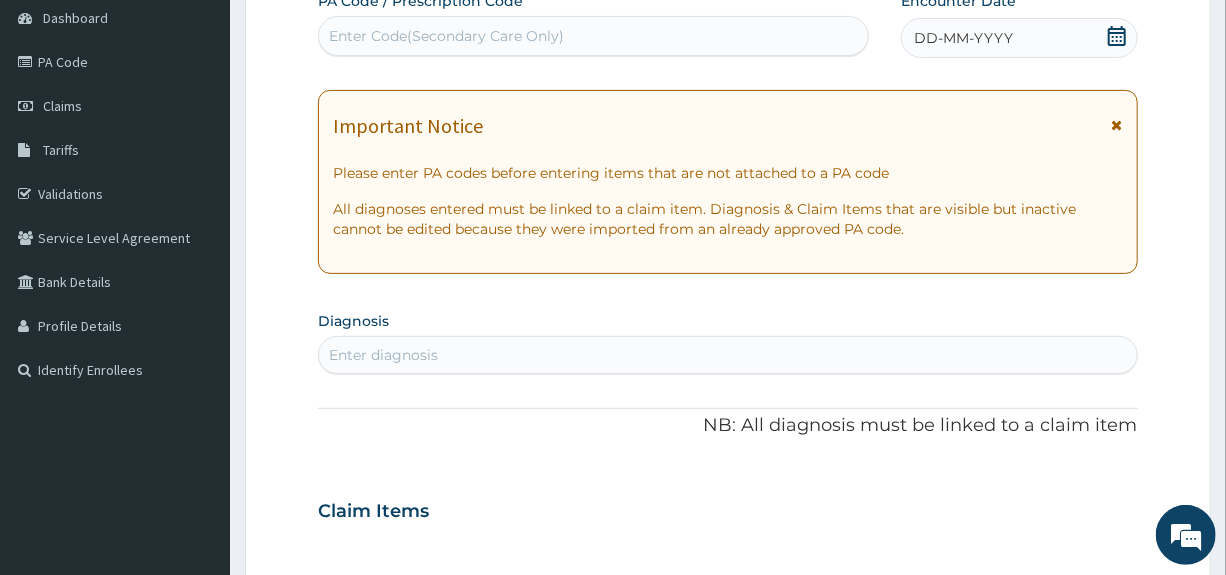 click 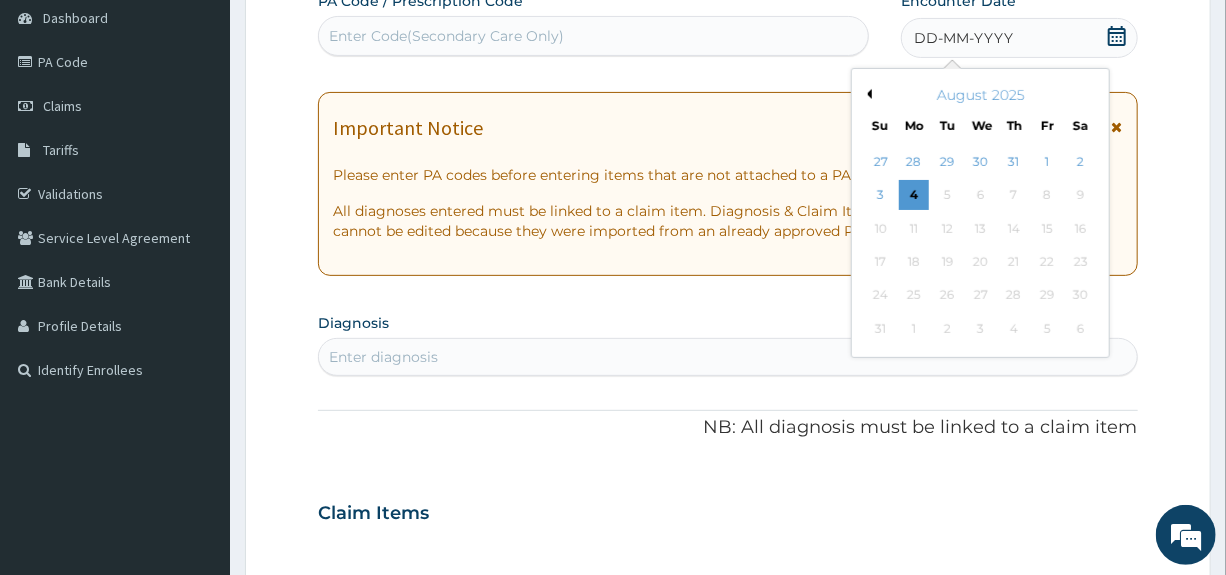 click on "Previous Month" at bounding box center (867, 94) 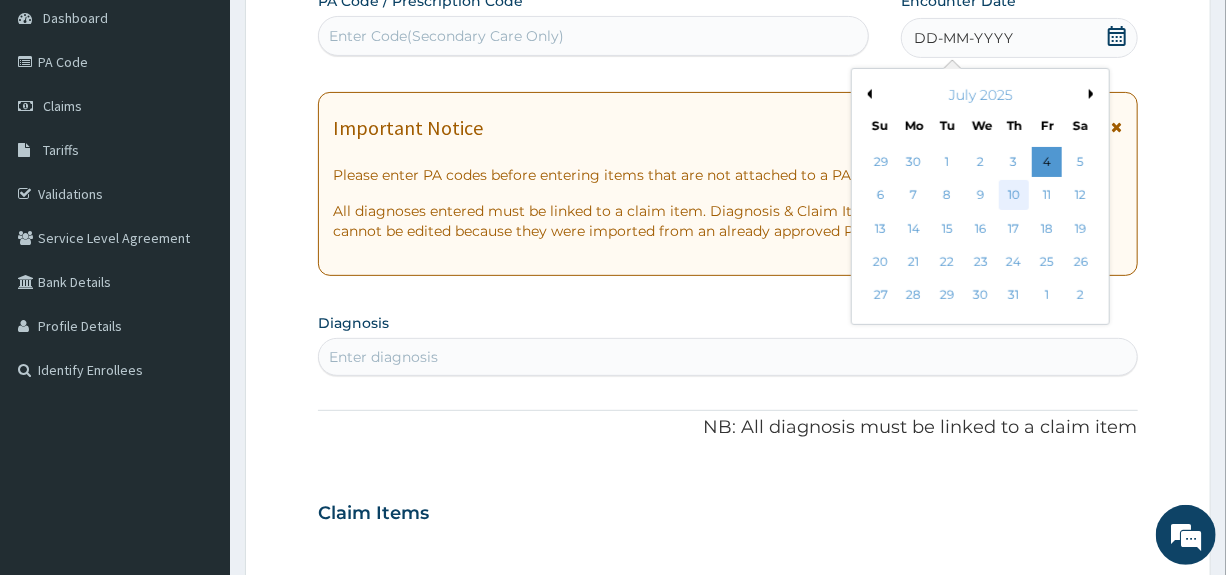 click on "10" at bounding box center [1014, 196] 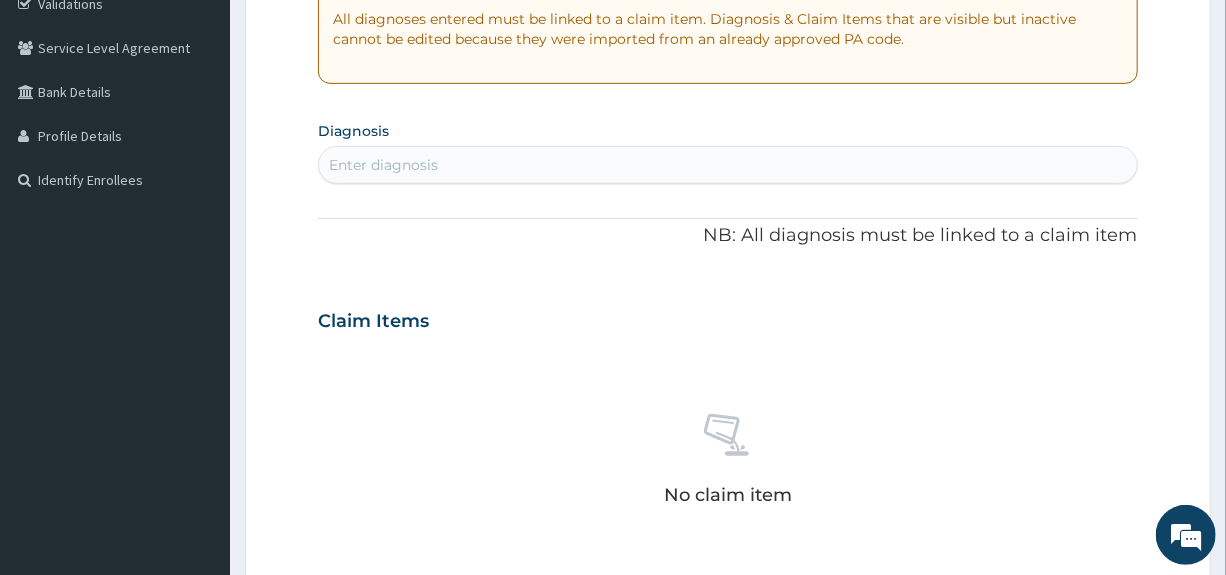 scroll, scrollTop: 400, scrollLeft: 0, axis: vertical 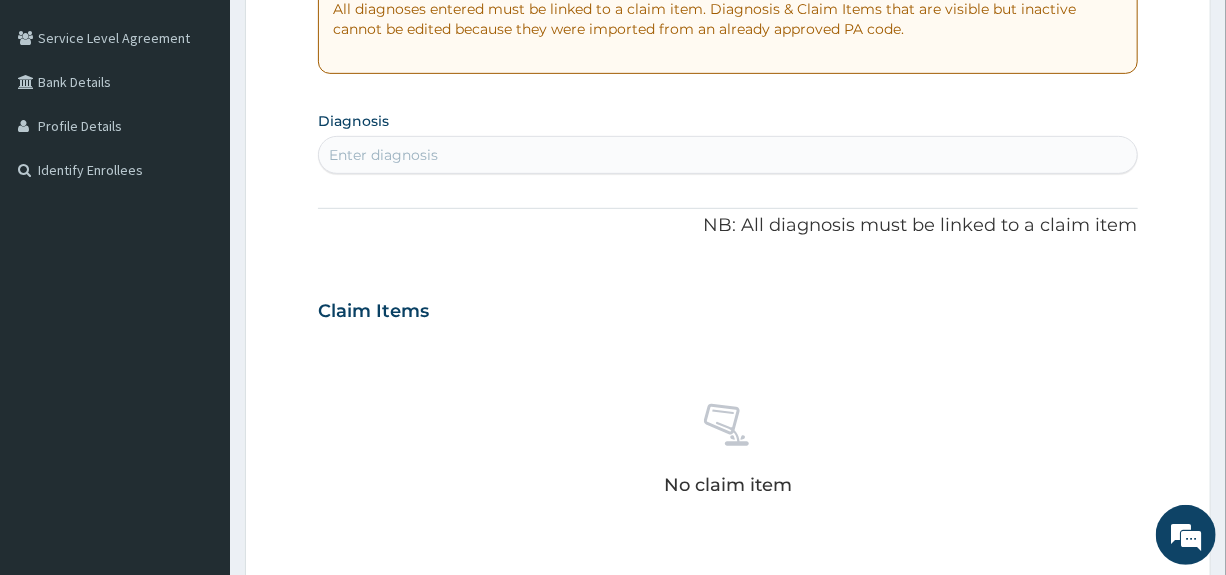 click on "Enter diagnosis" at bounding box center [727, 155] 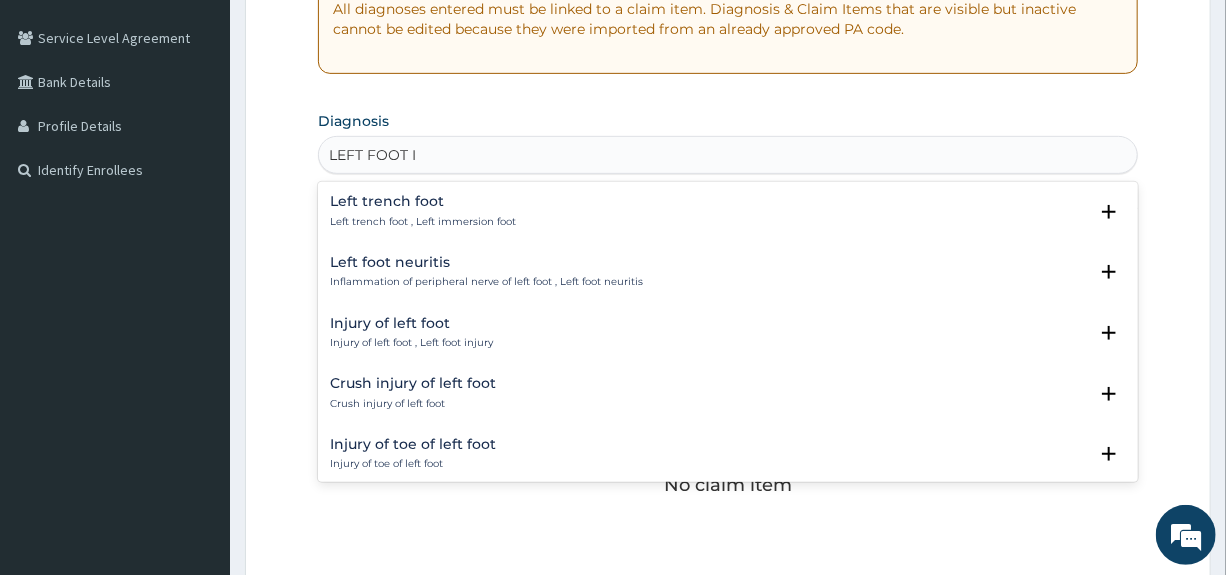 type on "LEFT FOOT IN" 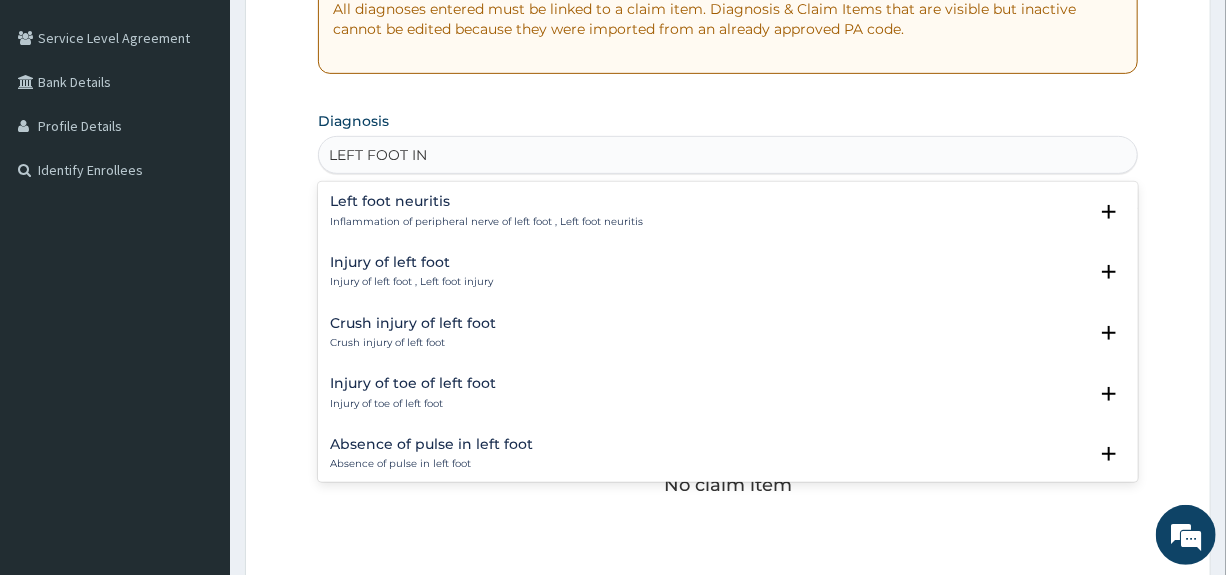 click on "Injury of left foot Injury of left foot , Left foot injury" at bounding box center [411, 272] 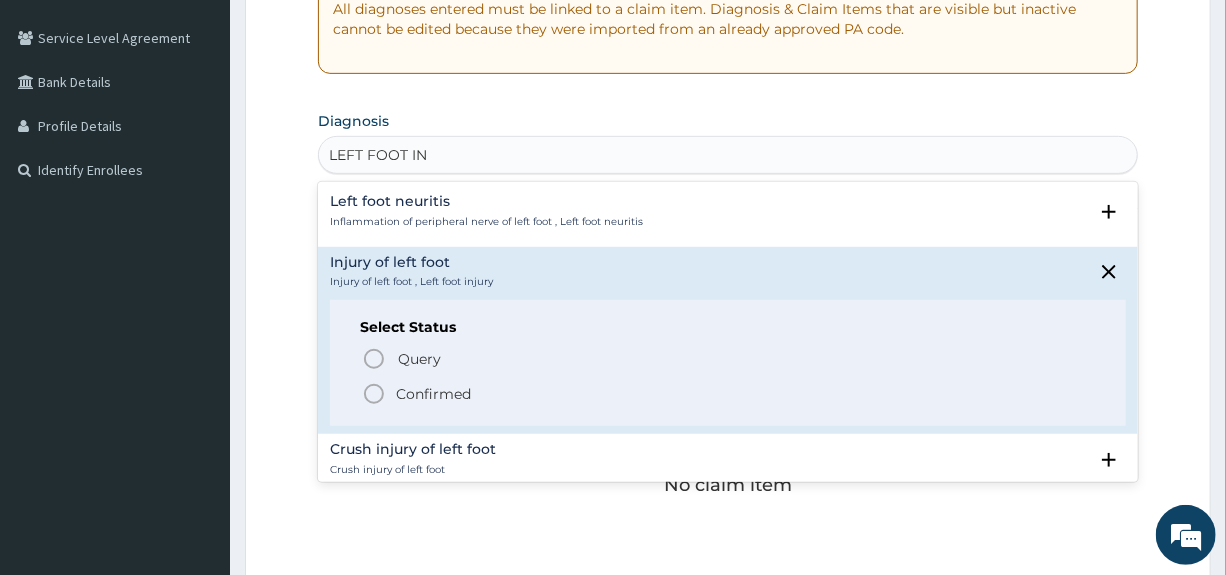 click on "Confirmed" at bounding box center (433, 394) 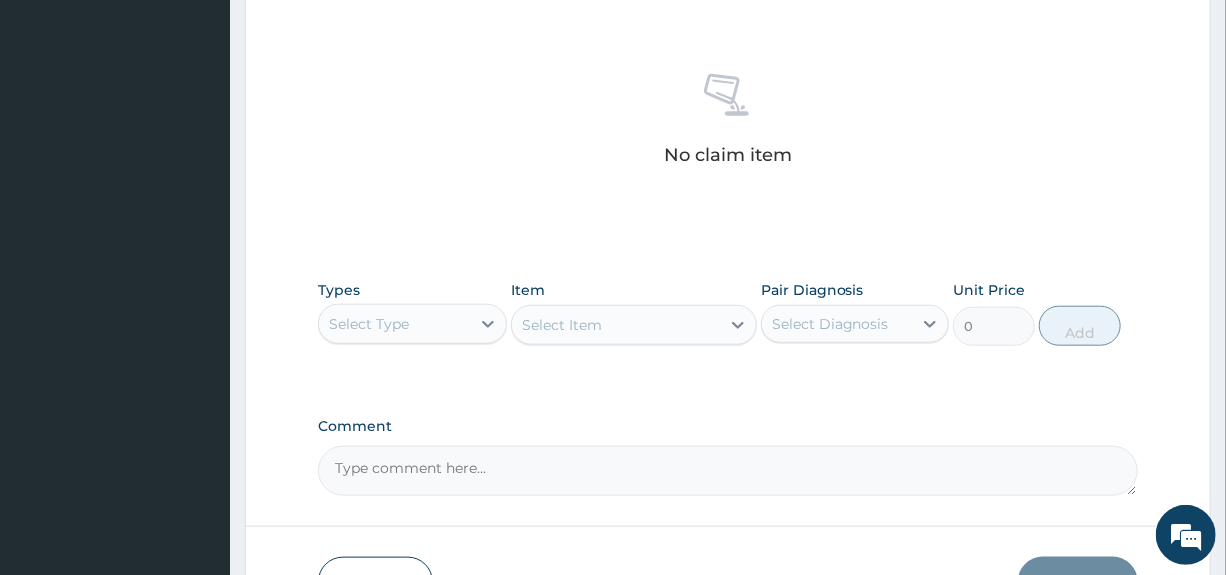 scroll, scrollTop: 800, scrollLeft: 0, axis: vertical 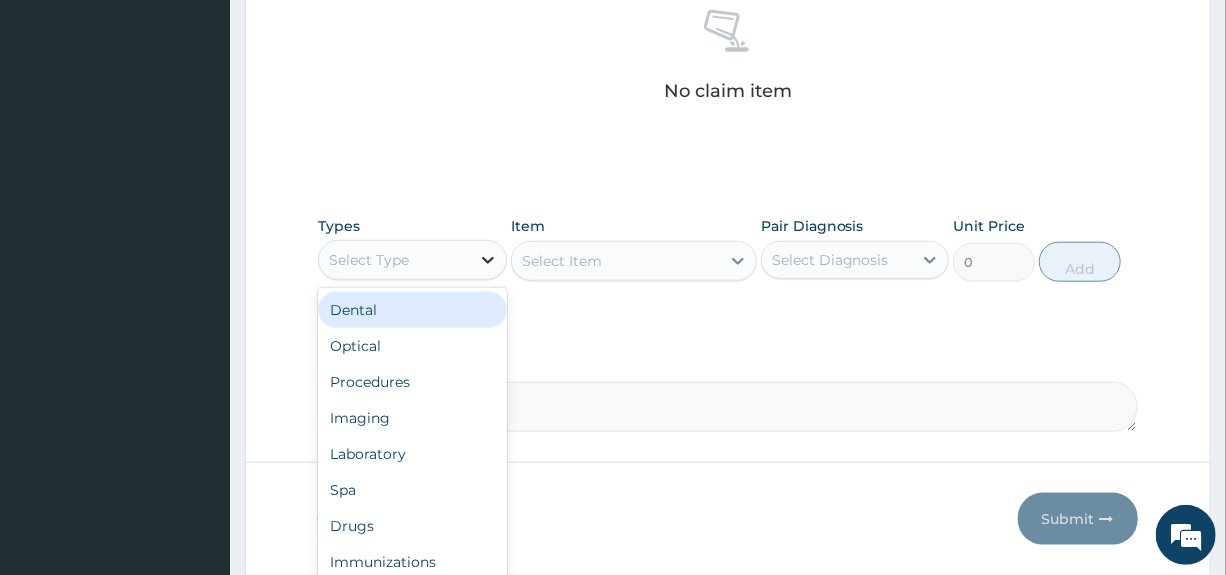 click at bounding box center (488, 260) 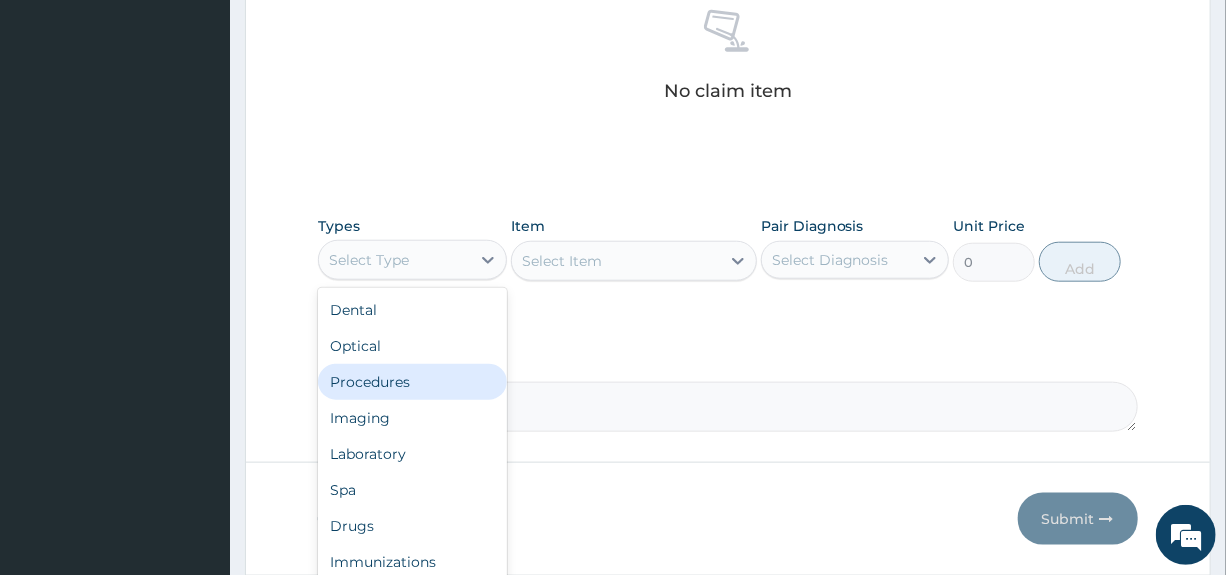 drag, startPoint x: 367, startPoint y: 384, endPoint x: 378, endPoint y: 377, distance: 13.038404 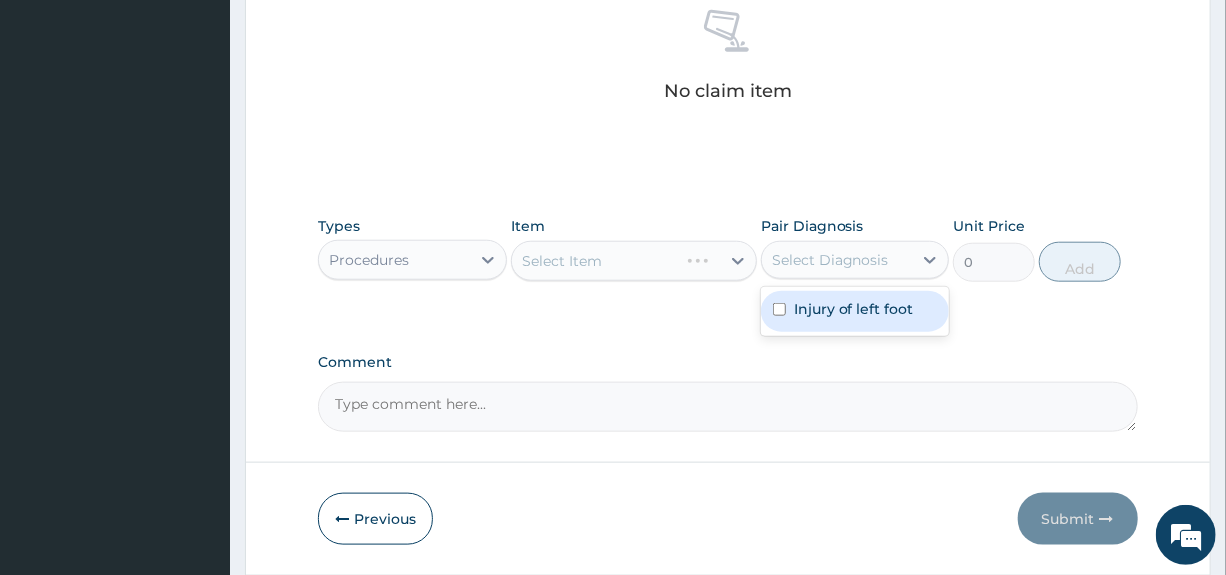 click on "Select Diagnosis" at bounding box center [830, 260] 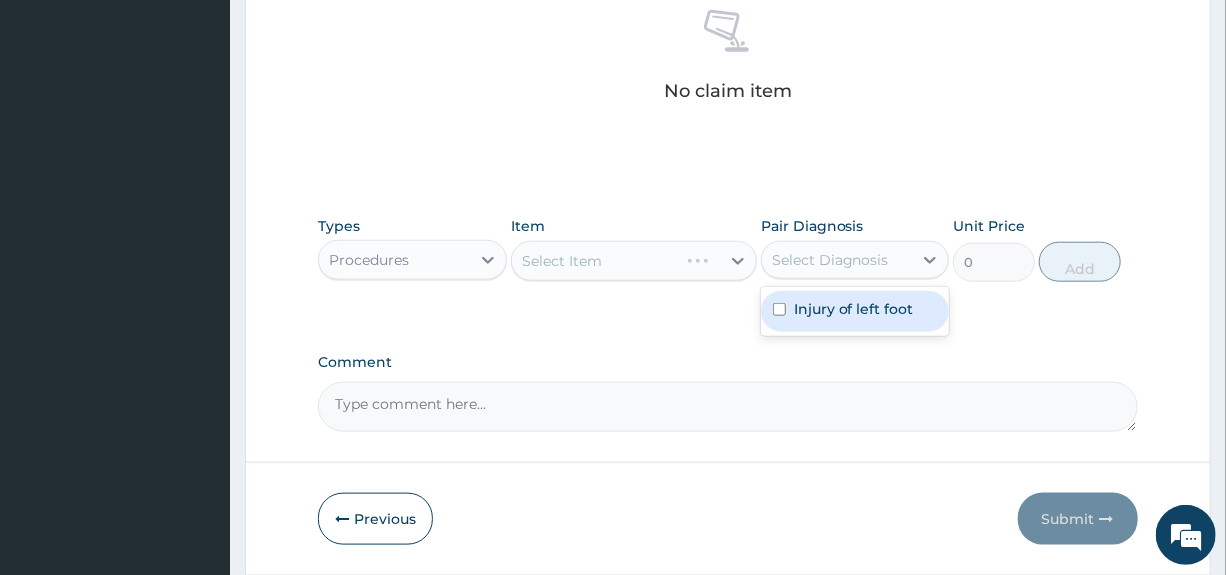 drag, startPoint x: 843, startPoint y: 314, endPoint x: 821, endPoint y: 315, distance: 22.022715 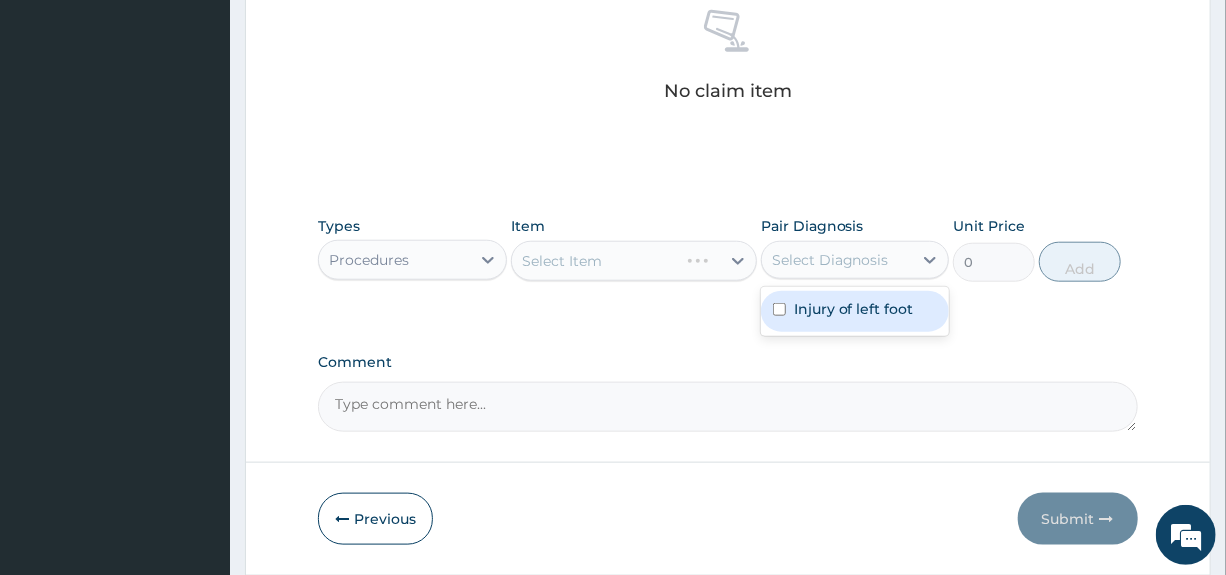 click on "Injury of left foot" at bounding box center [854, 309] 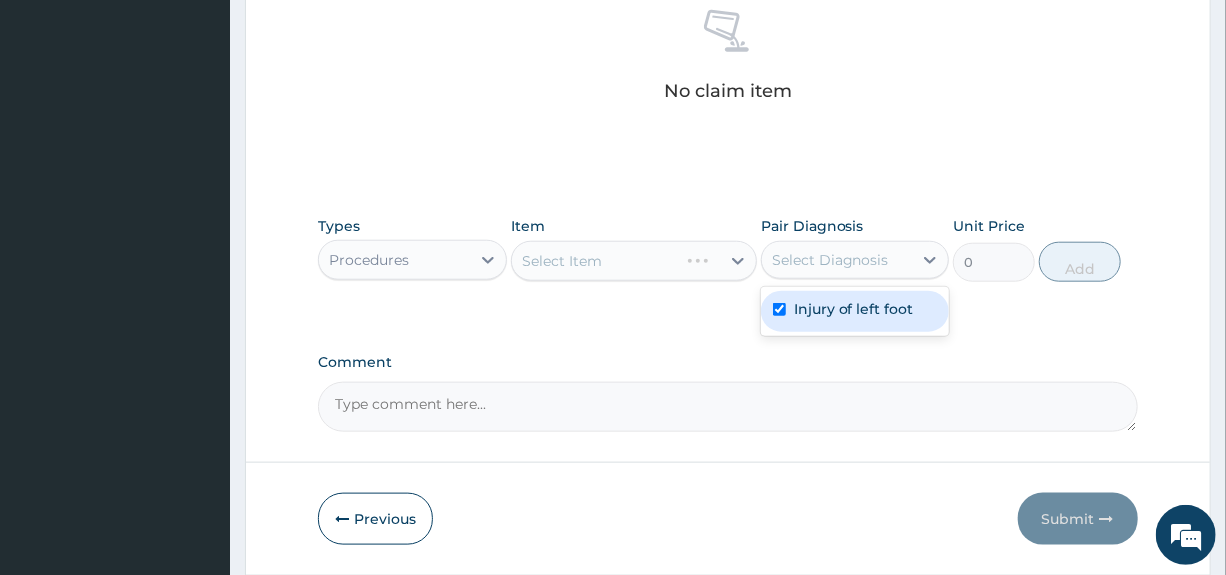 checkbox on "true" 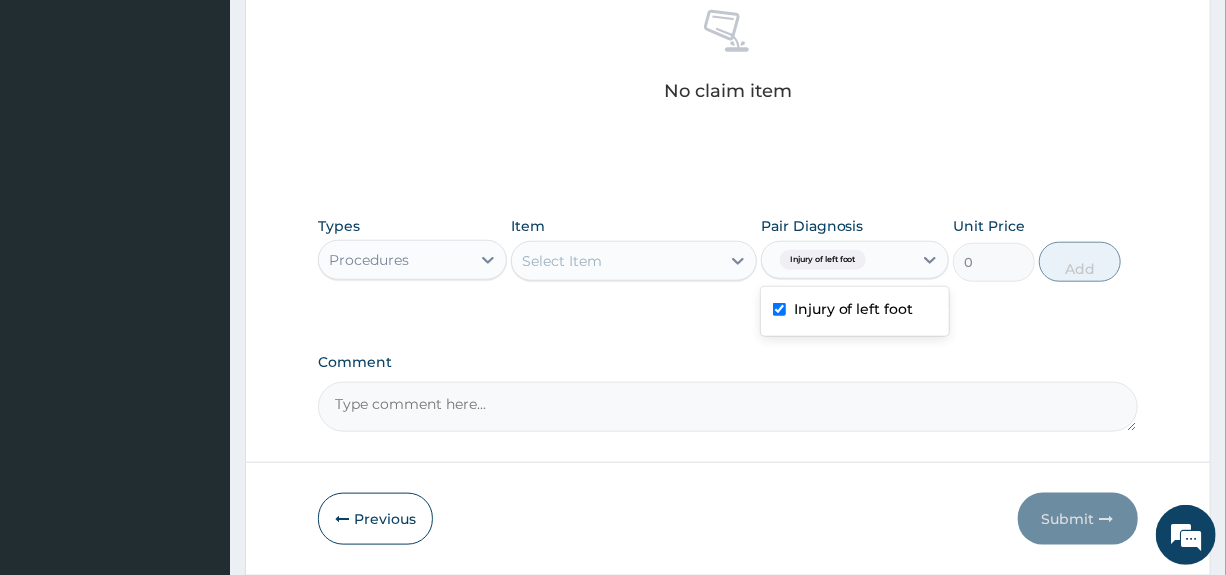 click on "Select Item" at bounding box center [616, 261] 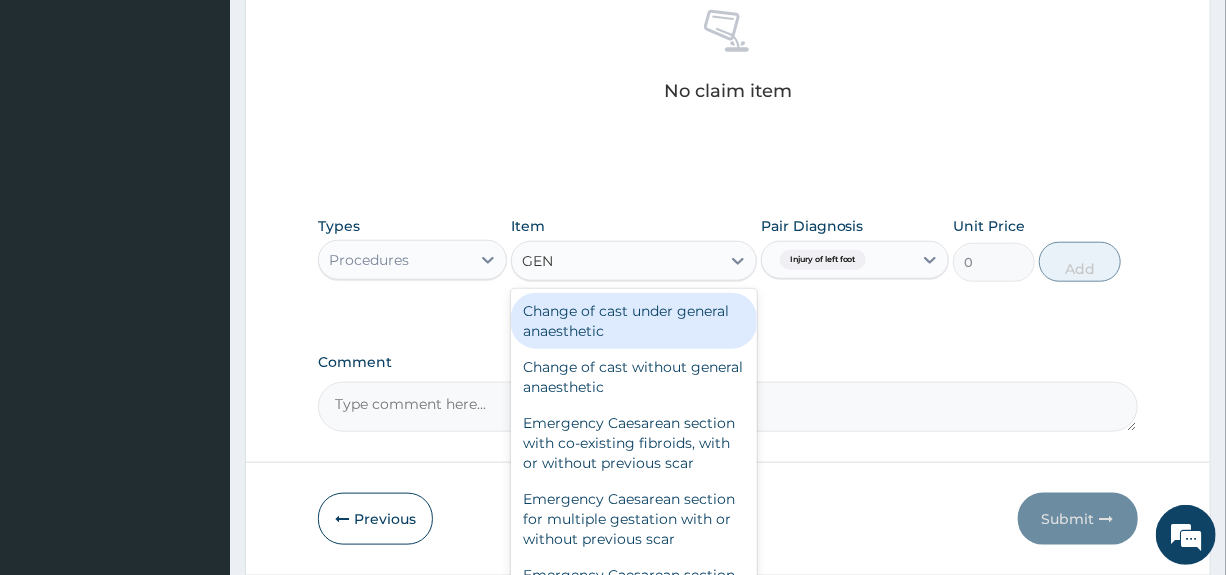 type on "GENE" 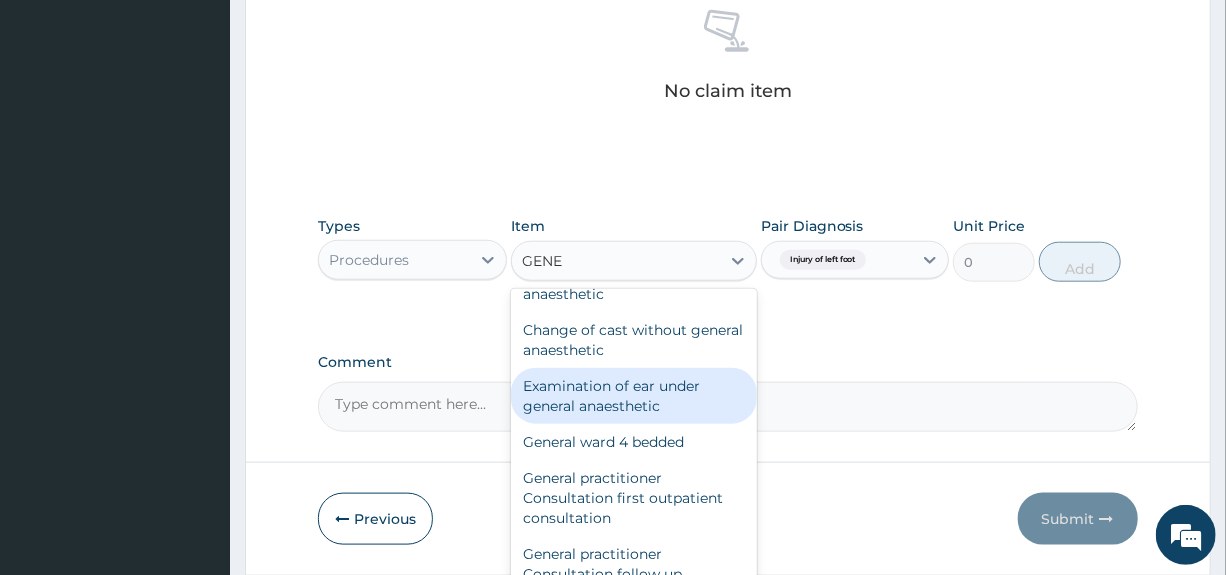 scroll, scrollTop: 100, scrollLeft: 0, axis: vertical 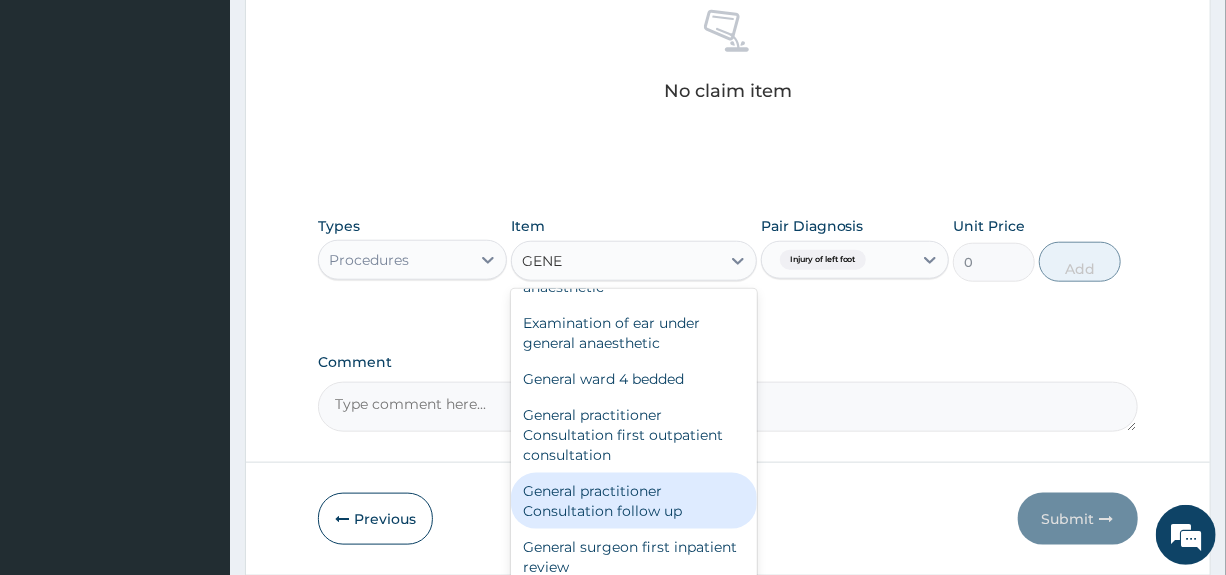 click on "General practitioner Consultation follow up" at bounding box center [634, 501] 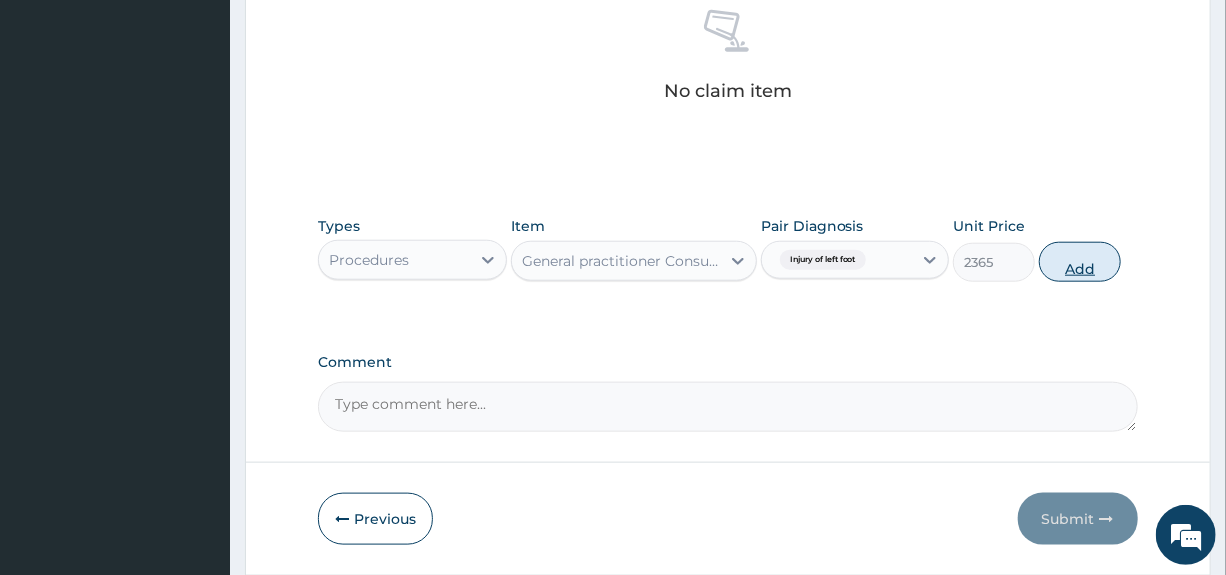 click on "Add" at bounding box center (1080, 262) 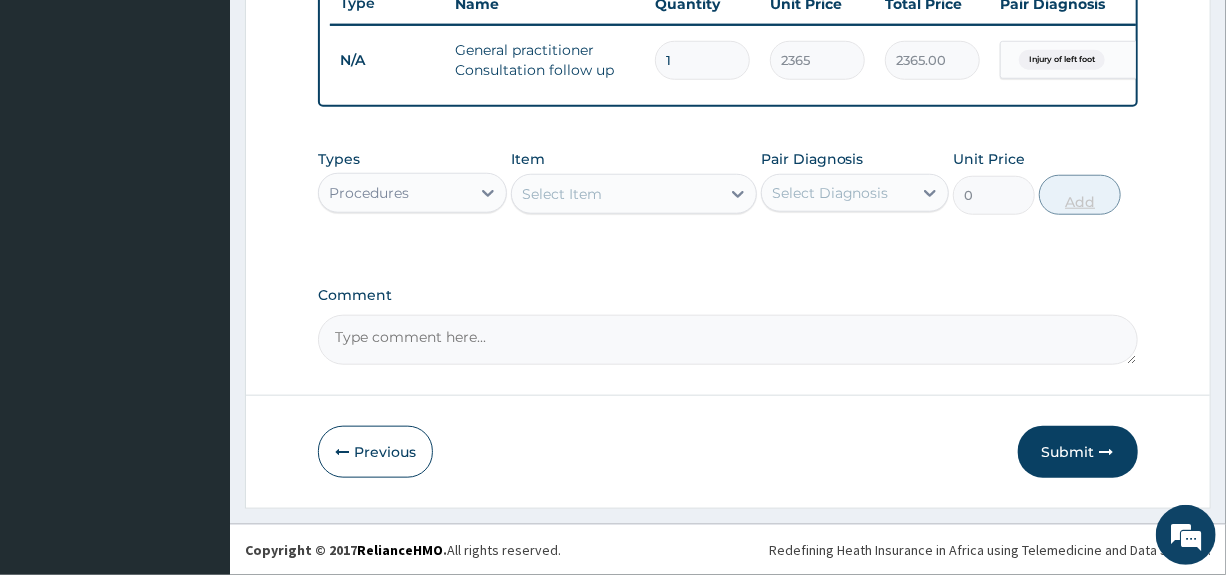 scroll, scrollTop: 786, scrollLeft: 0, axis: vertical 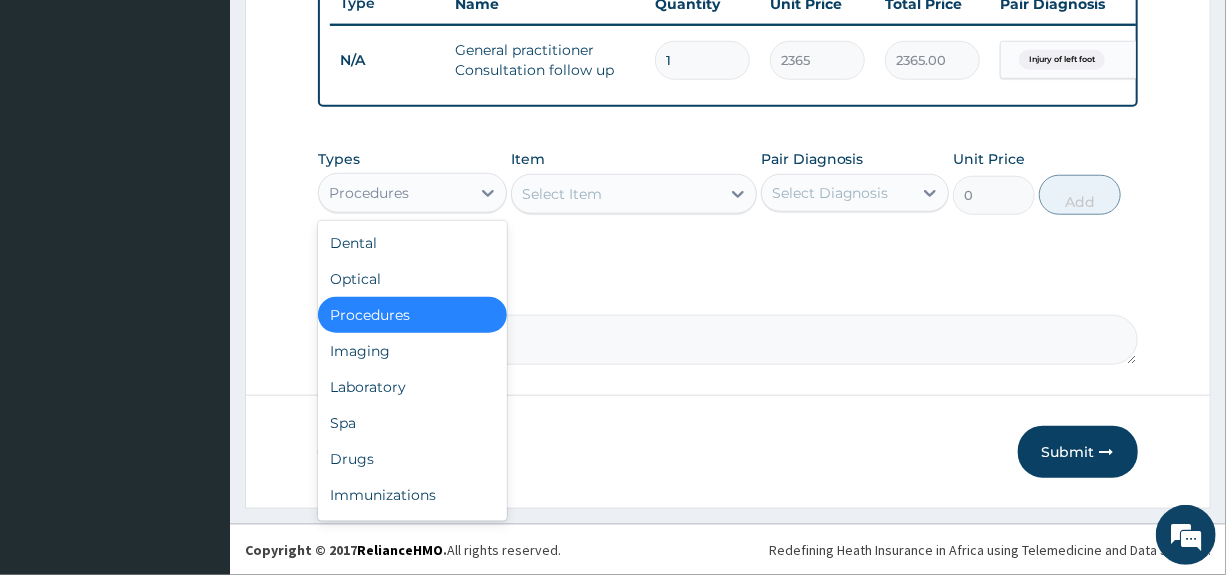 click on "Procedures" at bounding box center (394, 193) 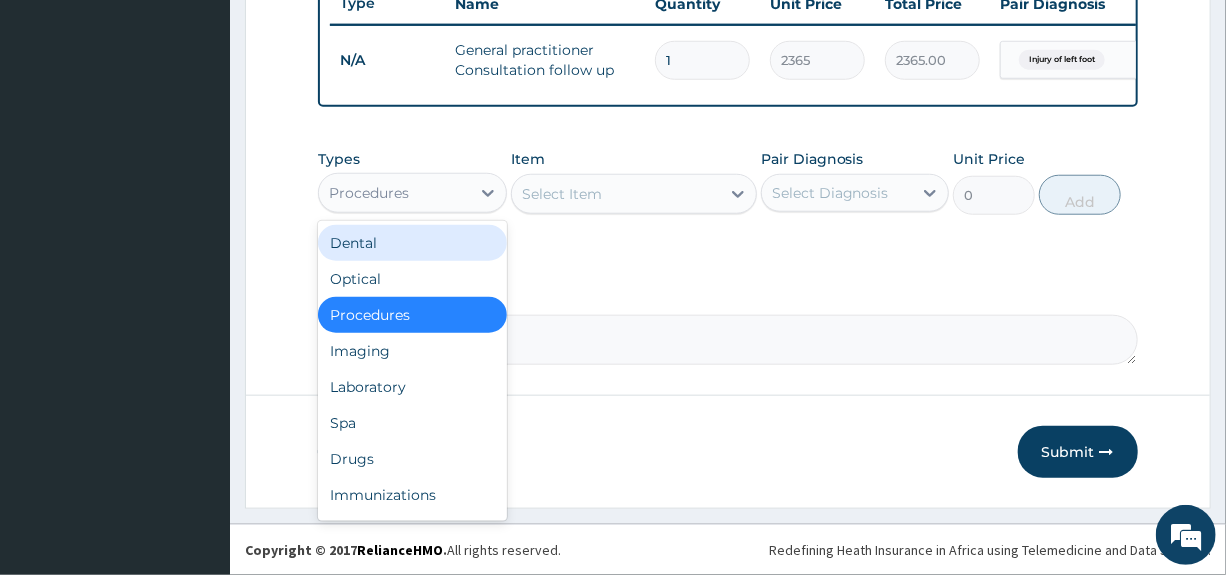 drag, startPoint x: 614, startPoint y: 251, endPoint x: 619, endPoint y: 228, distance: 23.537205 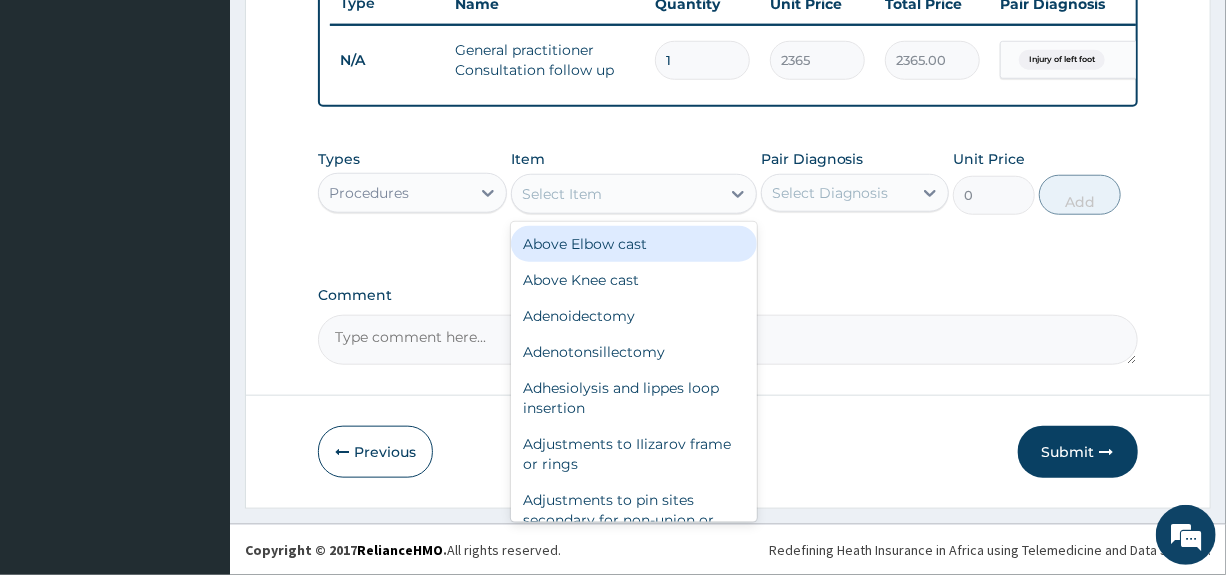 click on "Select Item" at bounding box center [616, 194] 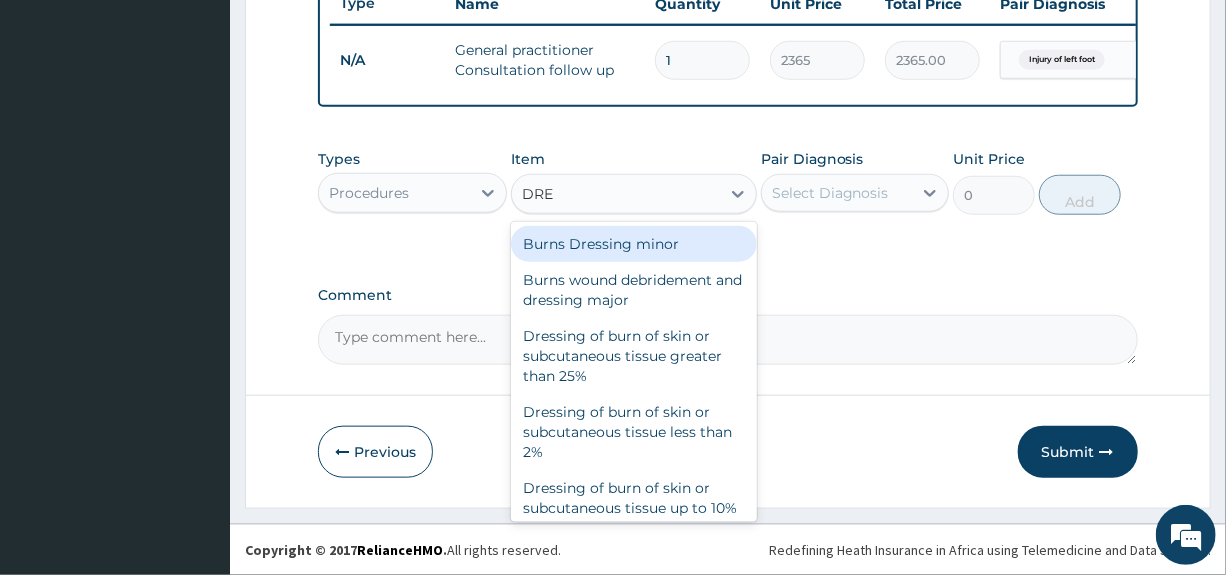 type on "DRES" 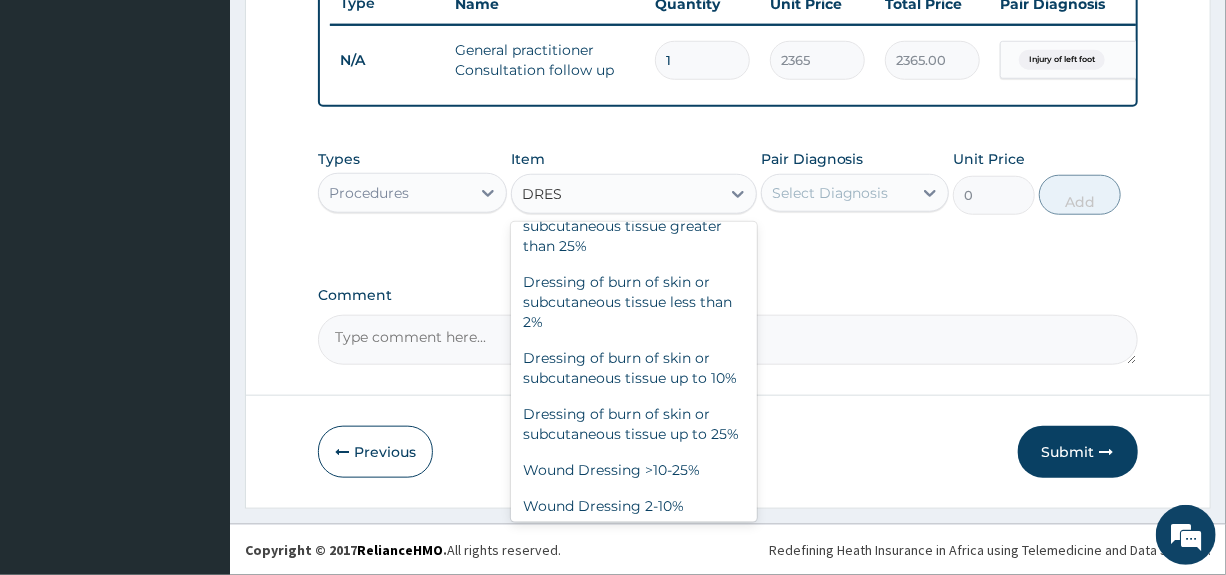 scroll, scrollTop: 231, scrollLeft: 0, axis: vertical 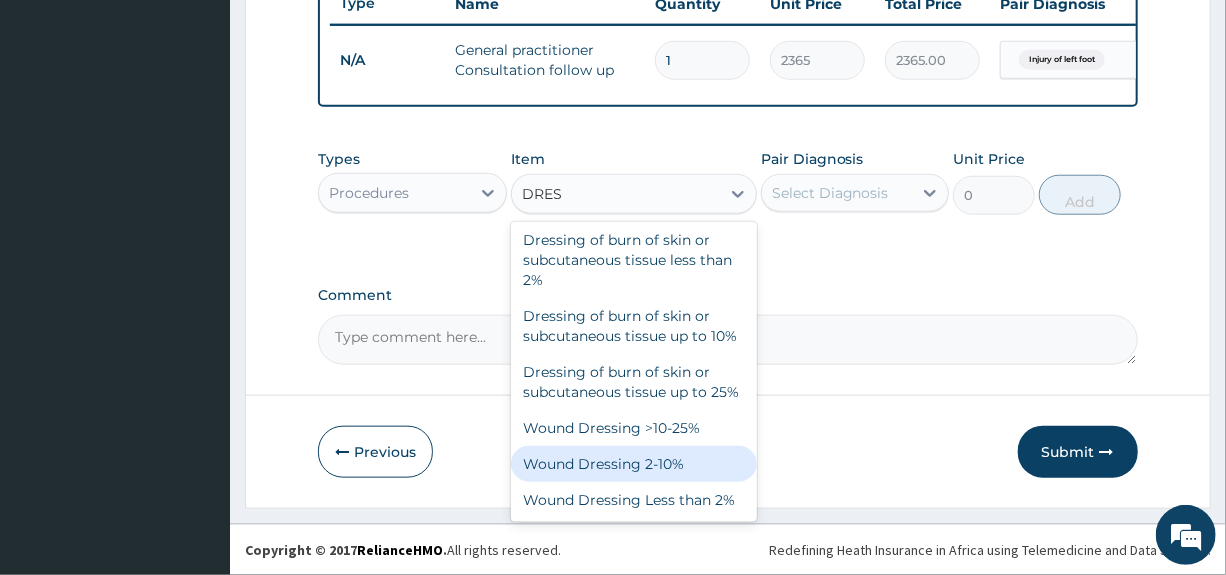 click on "Wound Dressing 2-10%" at bounding box center (634, 464) 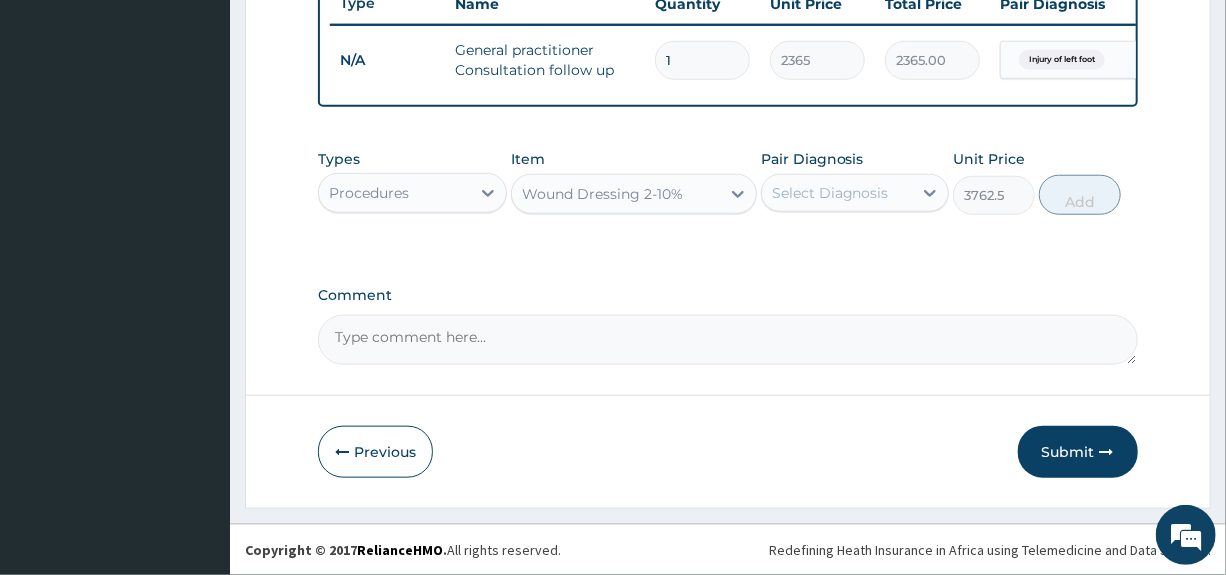 click on "Select Diagnosis" at bounding box center (830, 193) 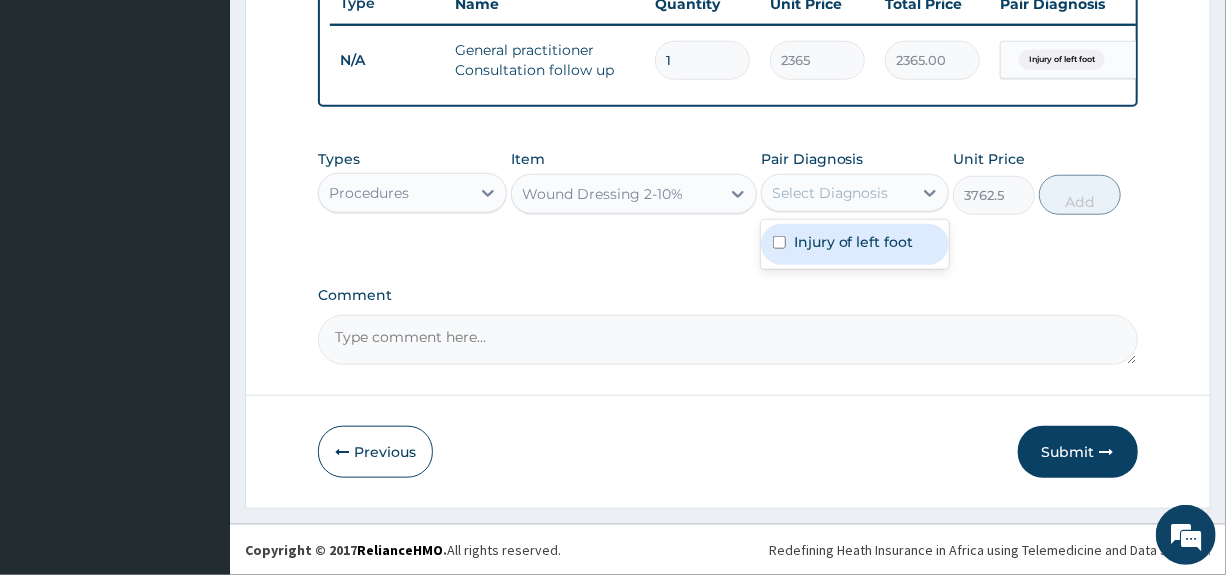 click on "Injury of left foot" at bounding box center (854, 242) 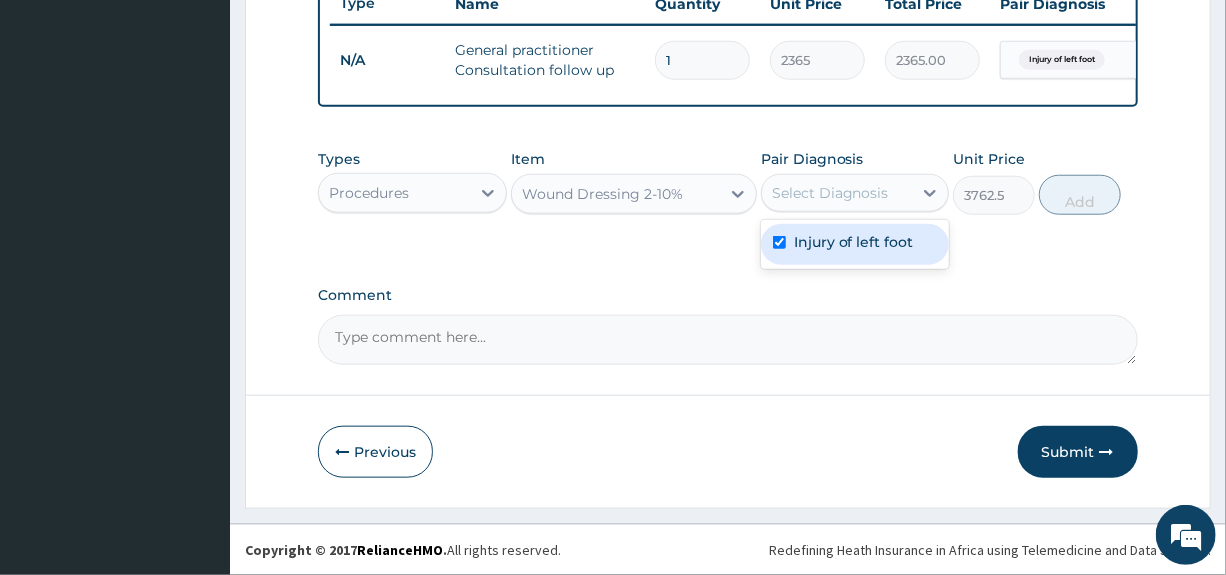 checkbox on "true" 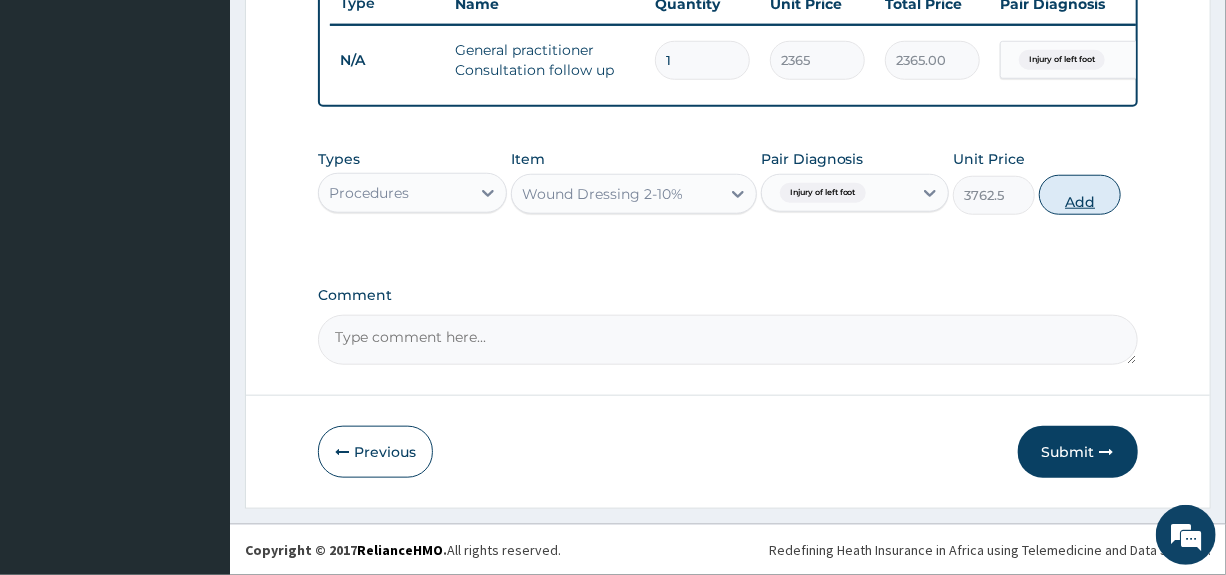 click on "Add" at bounding box center [1080, 195] 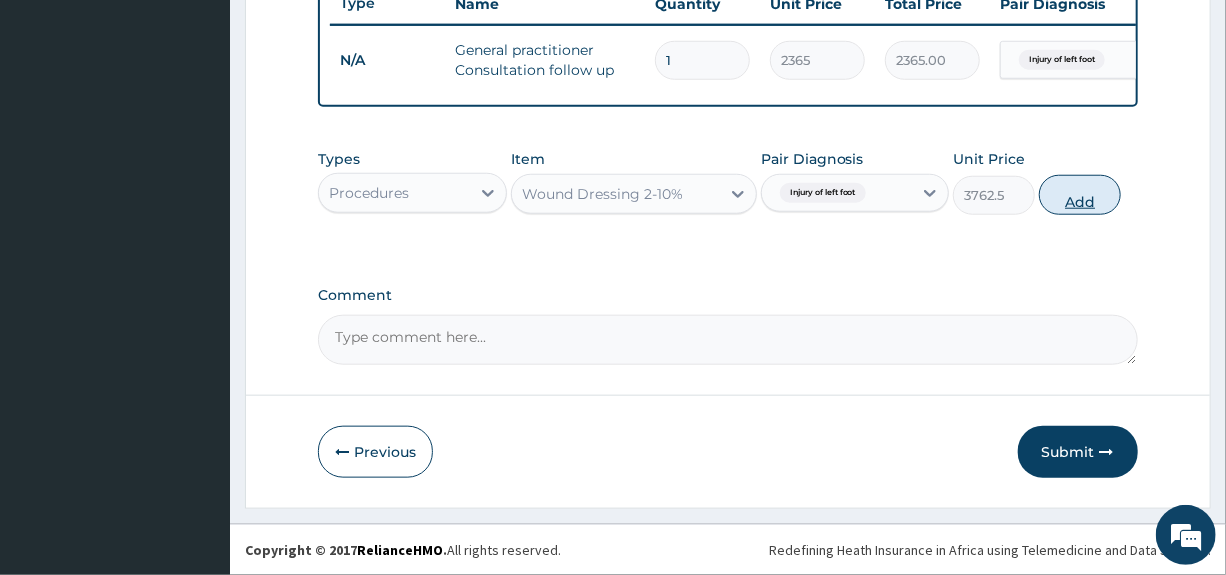 type on "0" 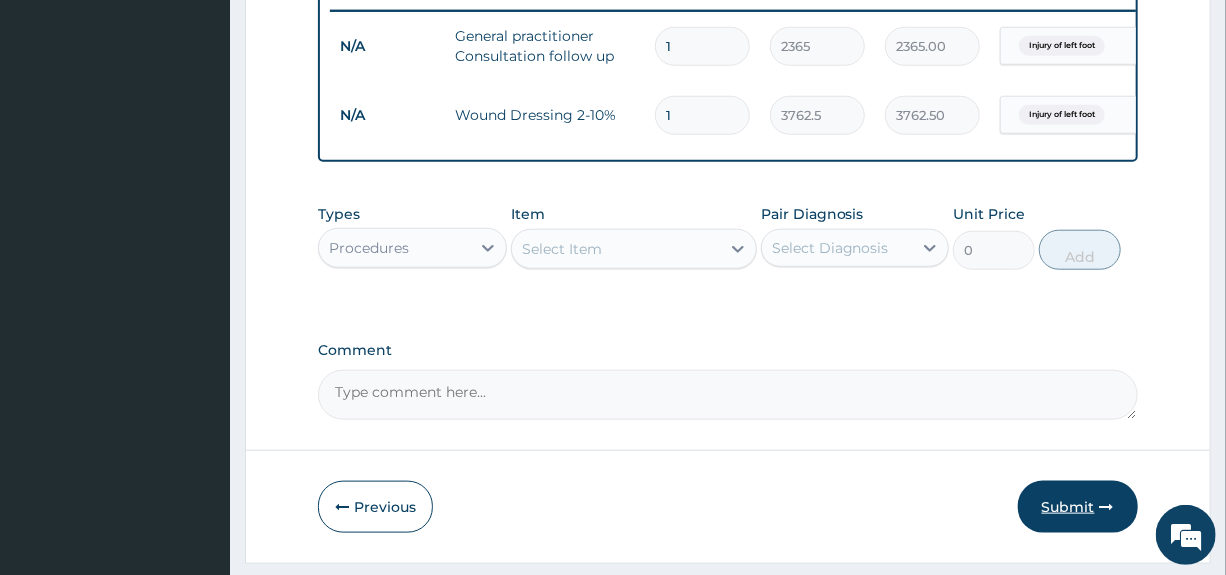 click on "Submit" at bounding box center (1078, 507) 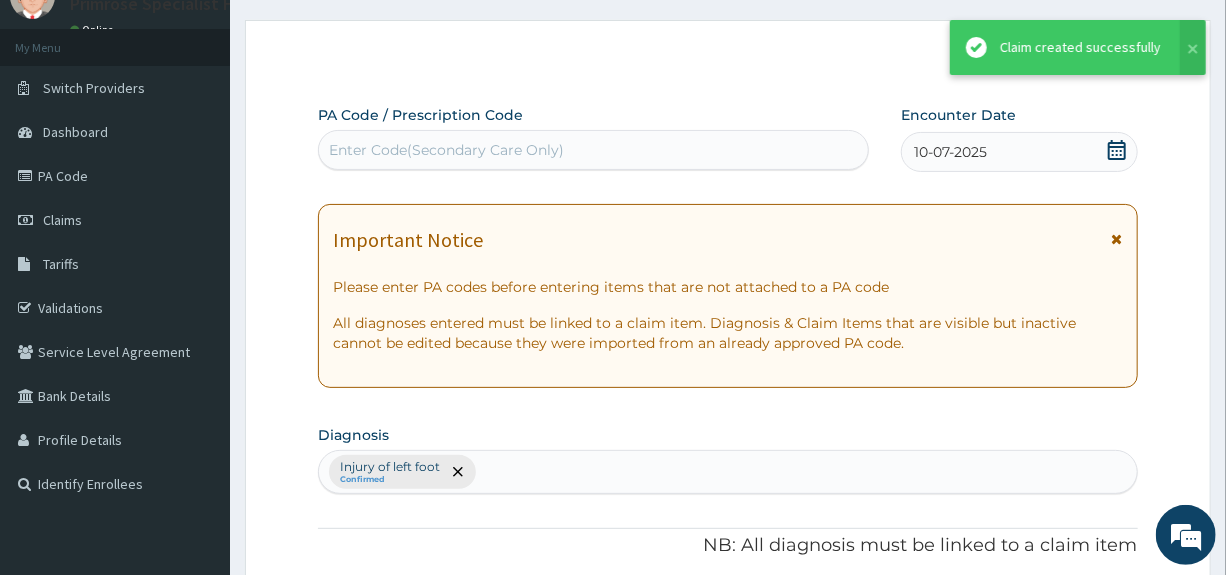 scroll, scrollTop: 786, scrollLeft: 0, axis: vertical 